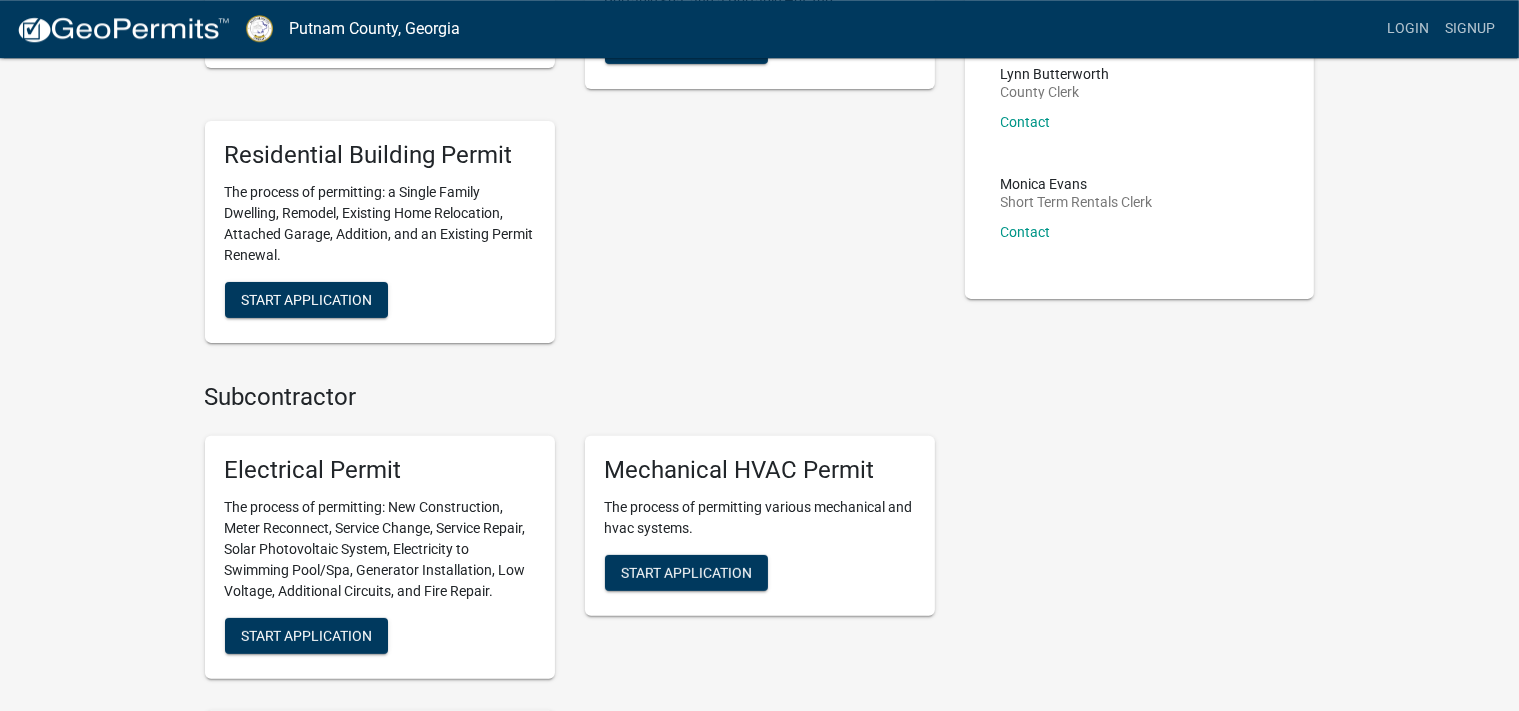 scroll, scrollTop: 528, scrollLeft: 0, axis: vertical 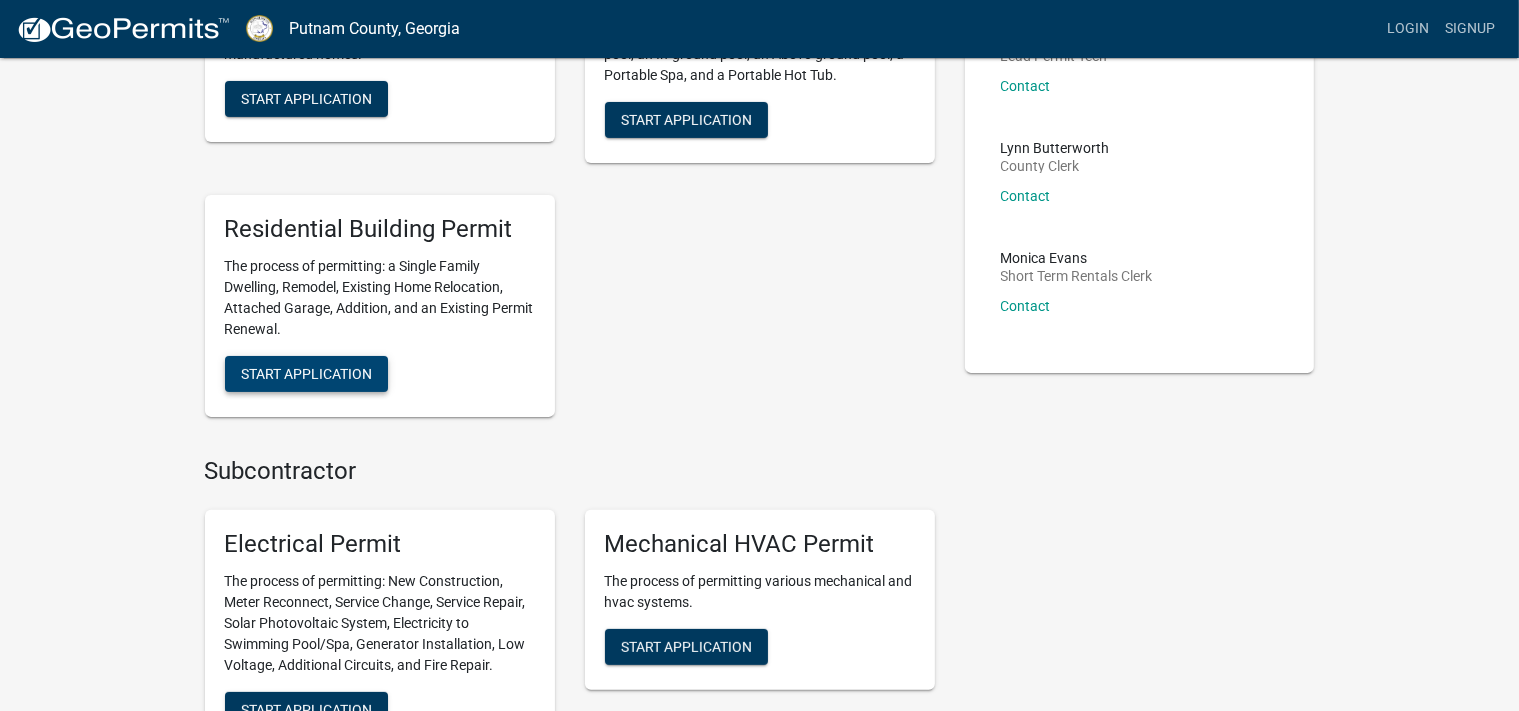 click on "Start Application" at bounding box center (306, 374) 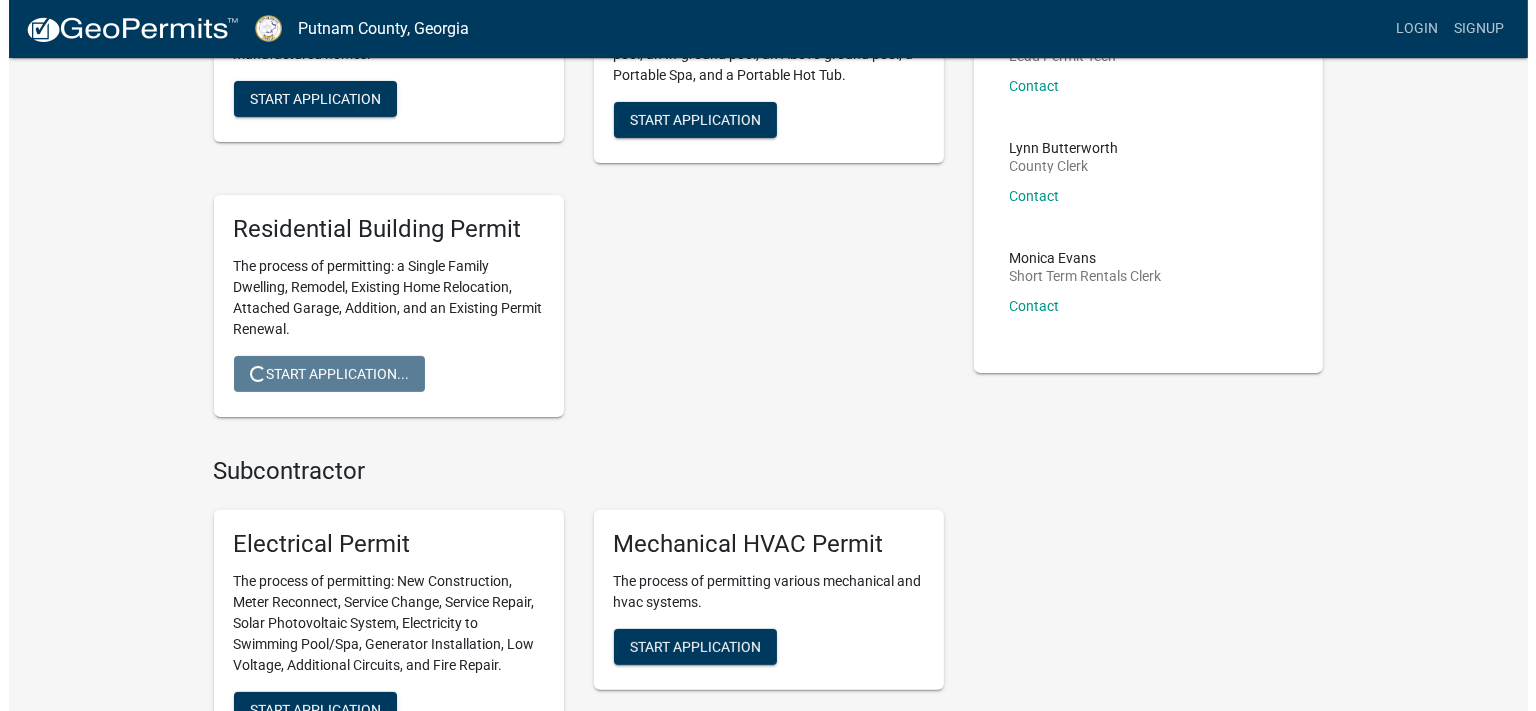 scroll, scrollTop: 0, scrollLeft: 0, axis: both 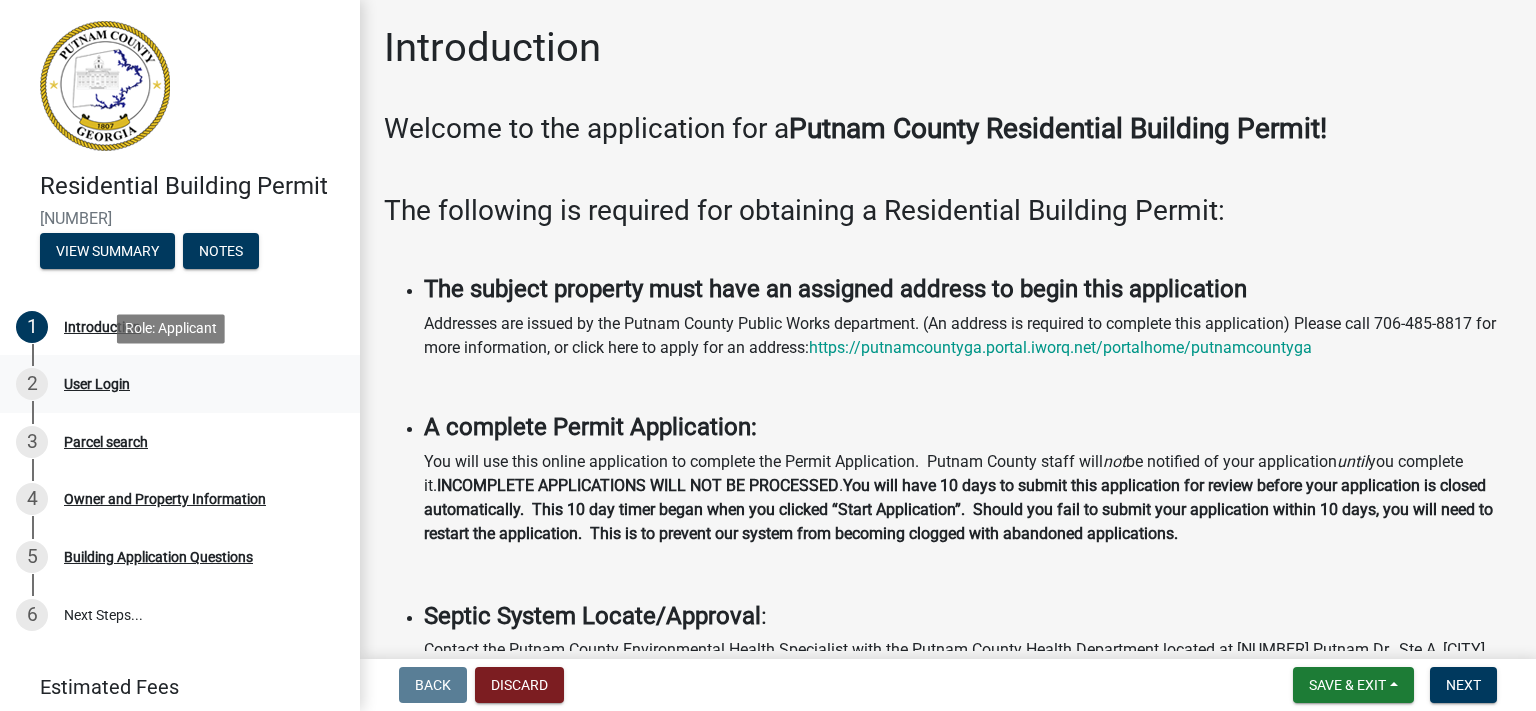 click on "User Login" at bounding box center (97, 384) 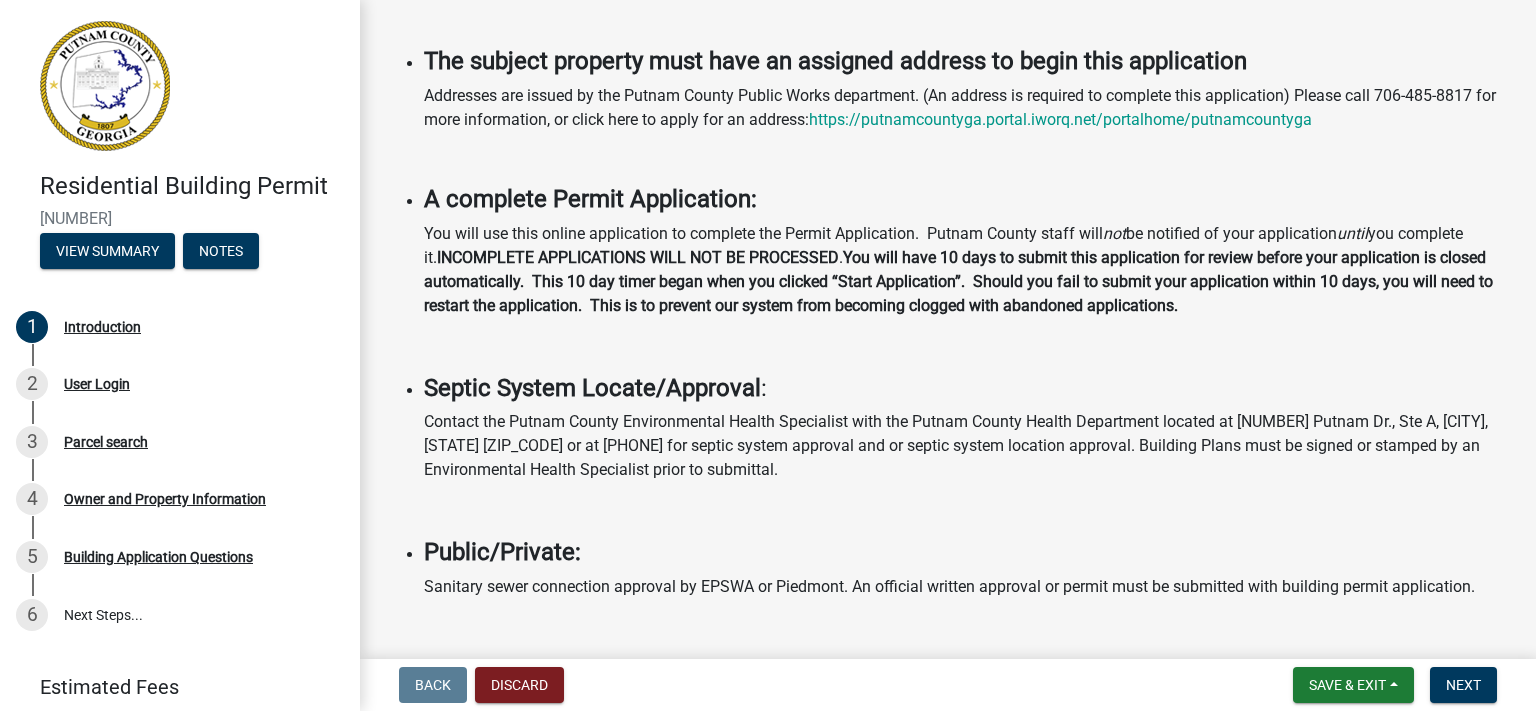 scroll, scrollTop: 230, scrollLeft: 0, axis: vertical 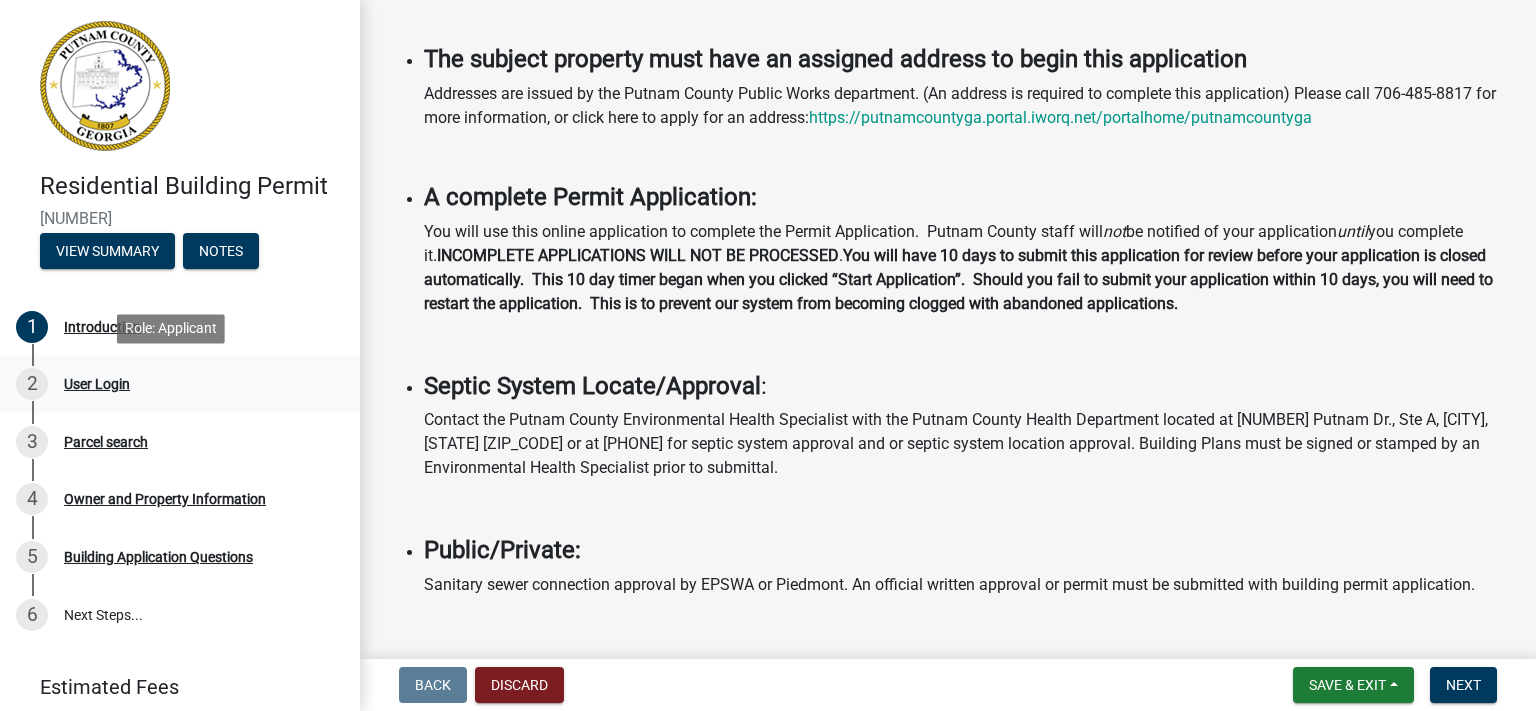 click on "User Login" at bounding box center [97, 384] 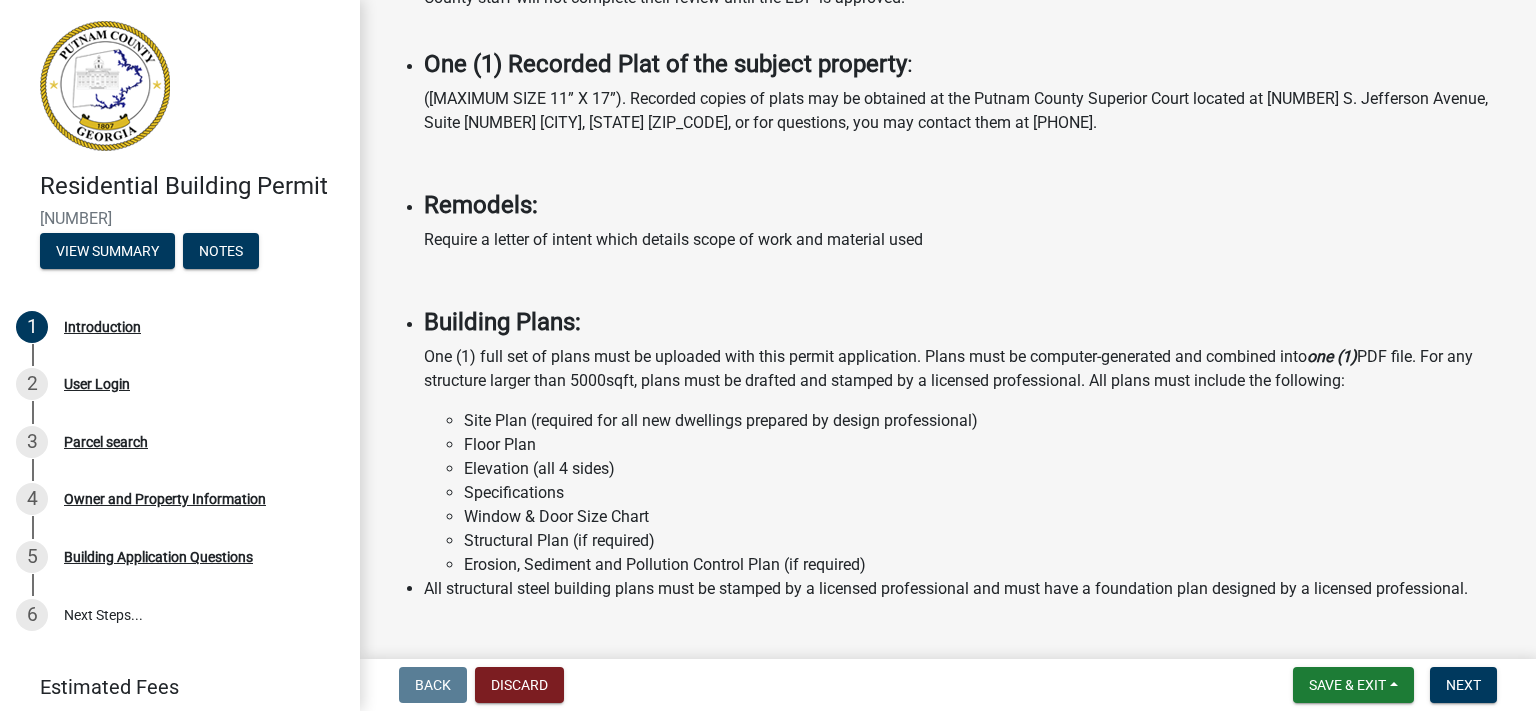scroll, scrollTop: 1689, scrollLeft: 0, axis: vertical 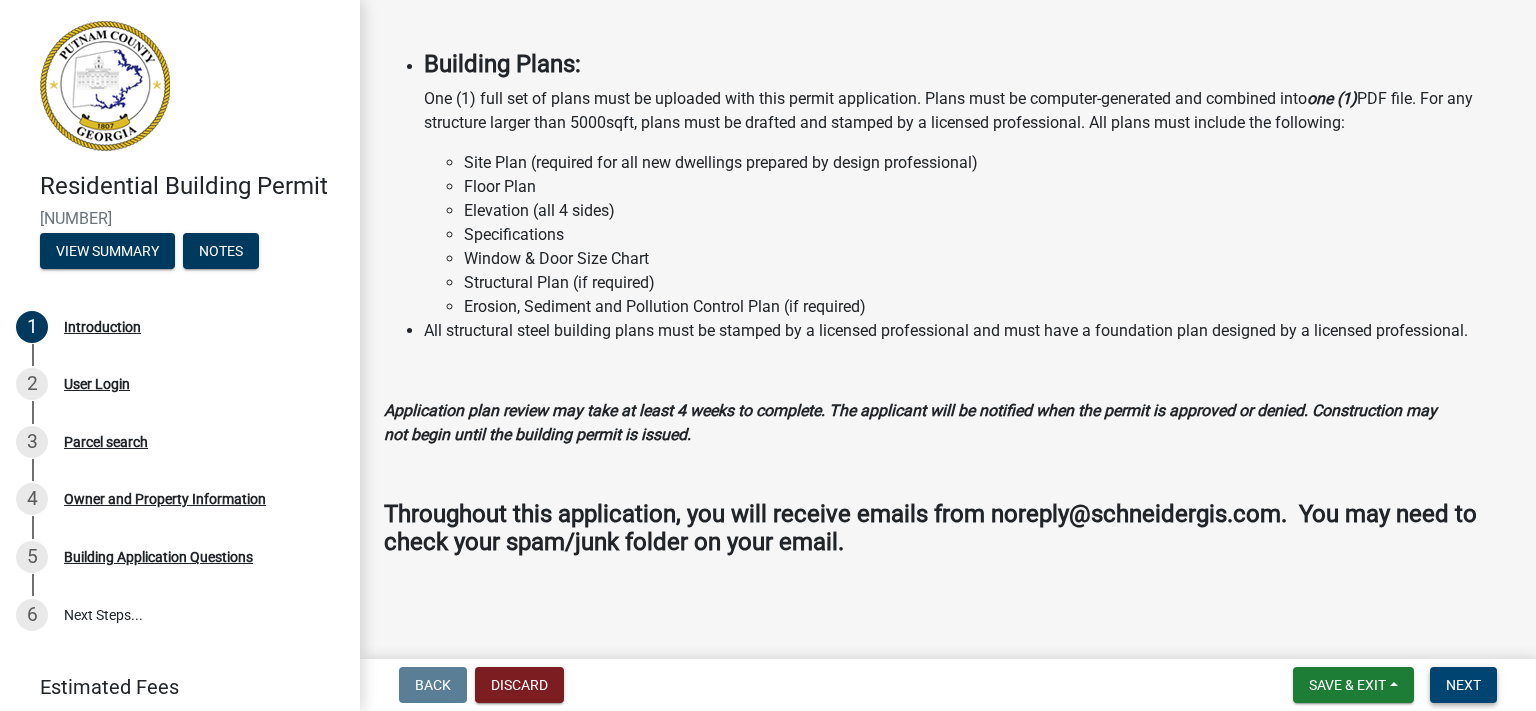 click on "Next" at bounding box center [1463, 685] 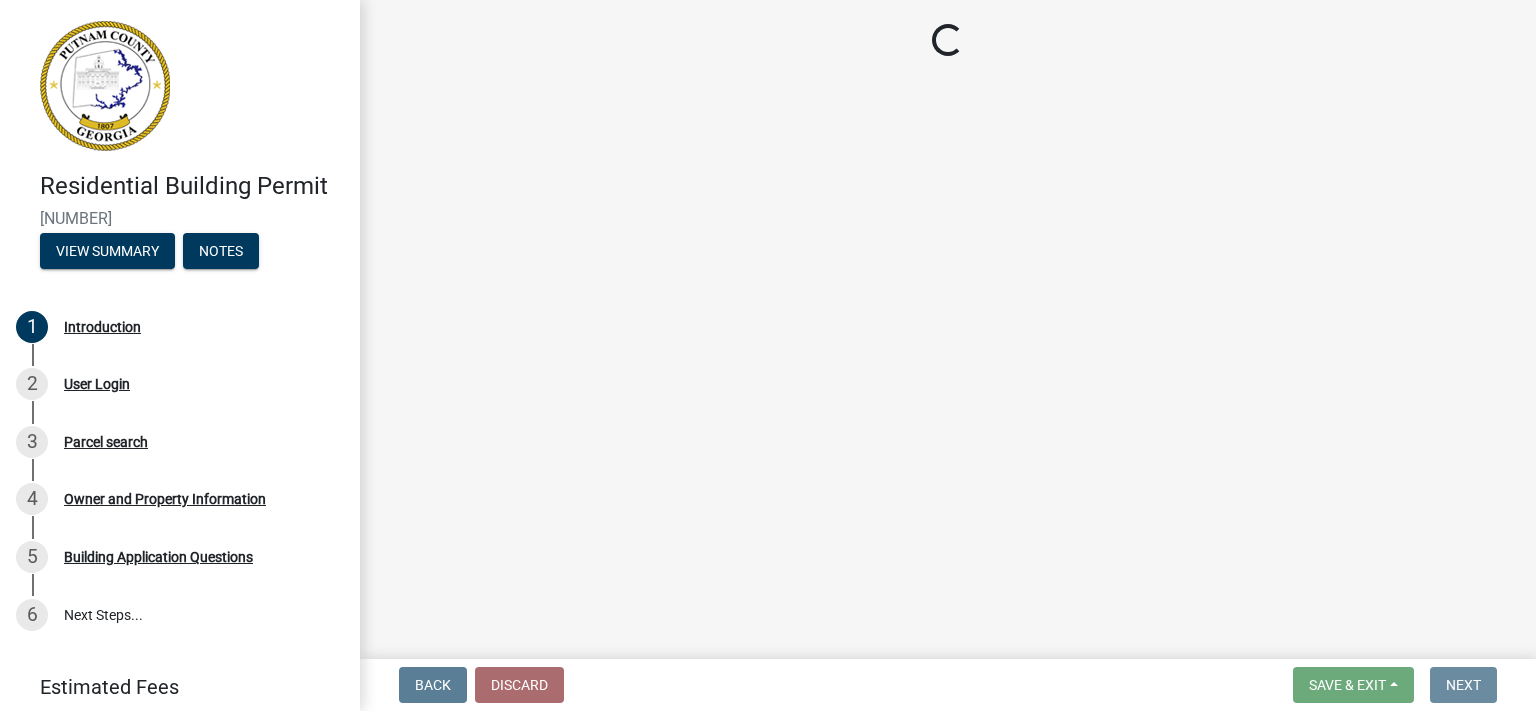 scroll, scrollTop: 0, scrollLeft: 0, axis: both 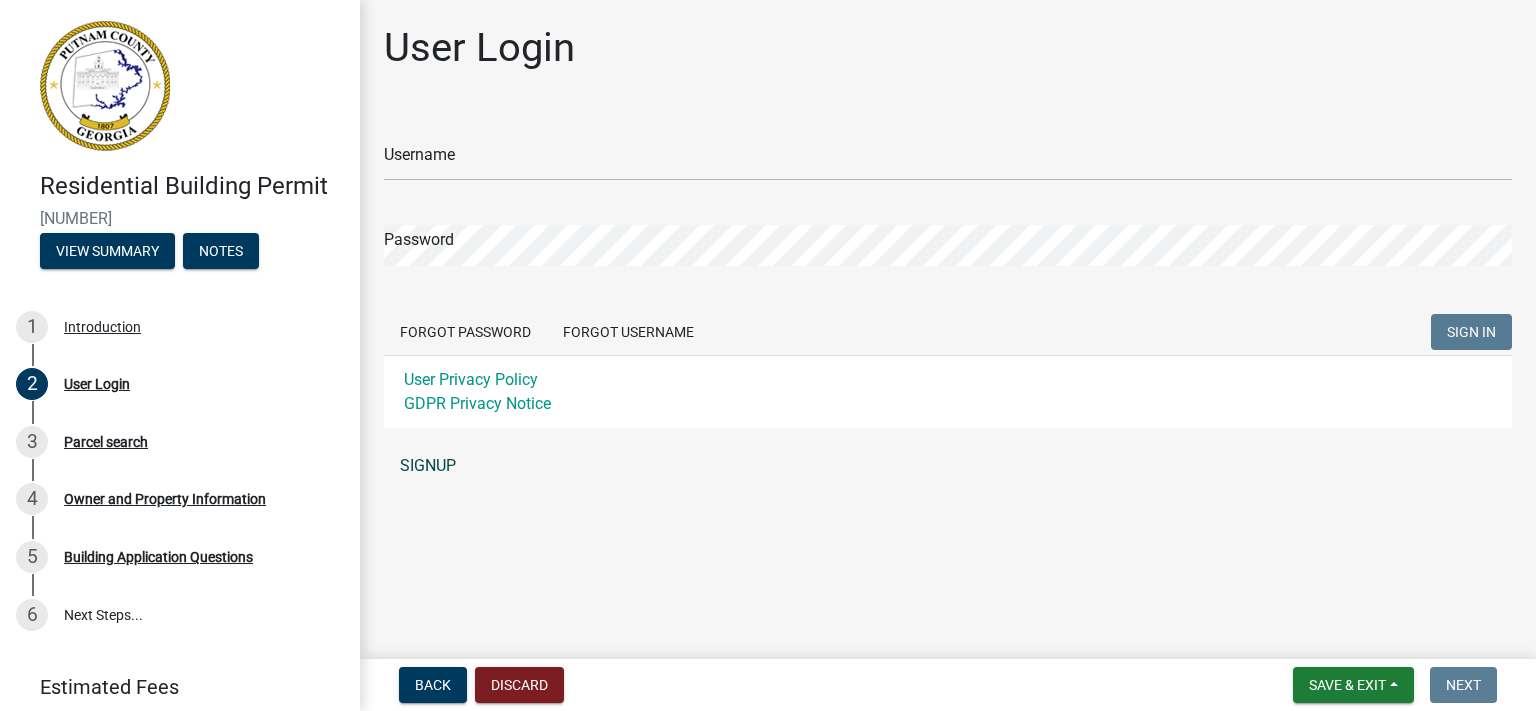 type on "[FIRST] [LAST]" 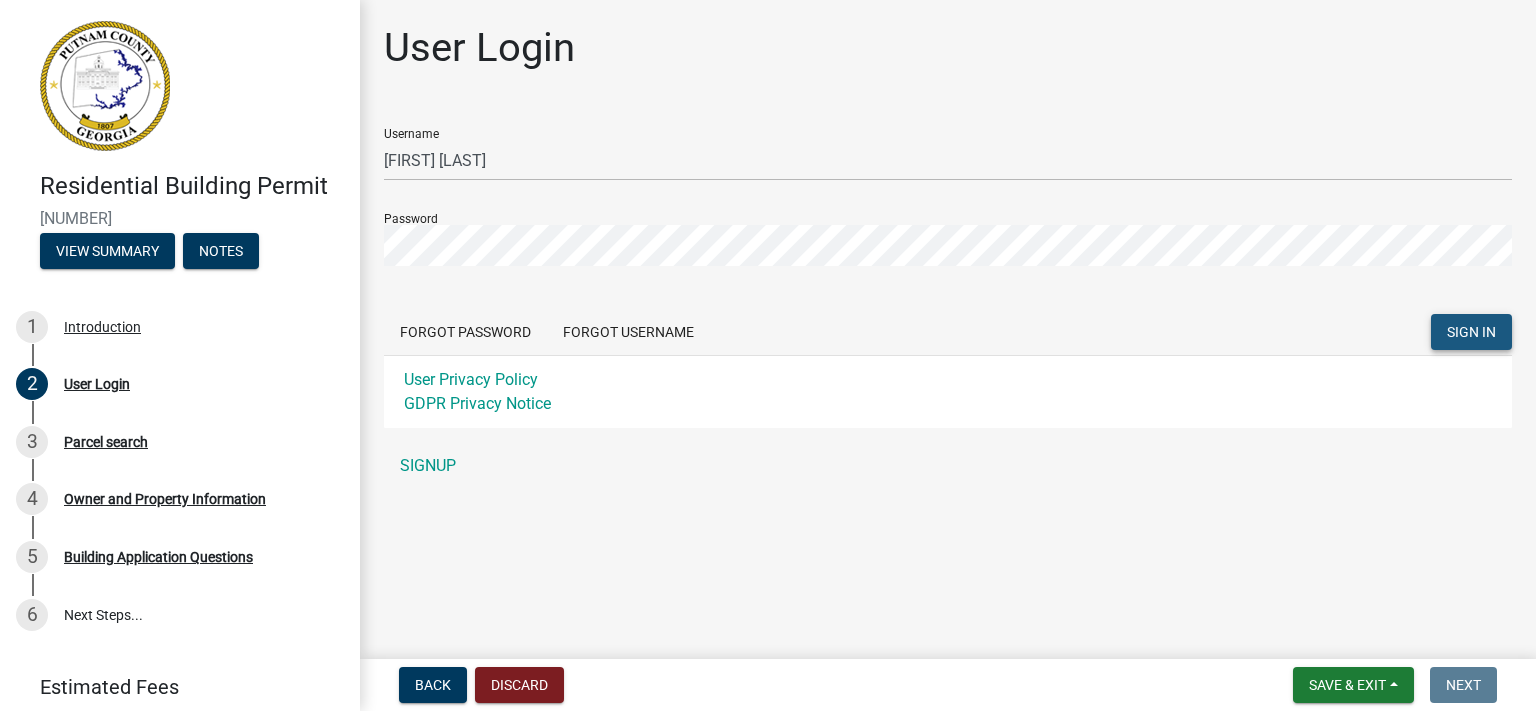 click on "SIGN IN" 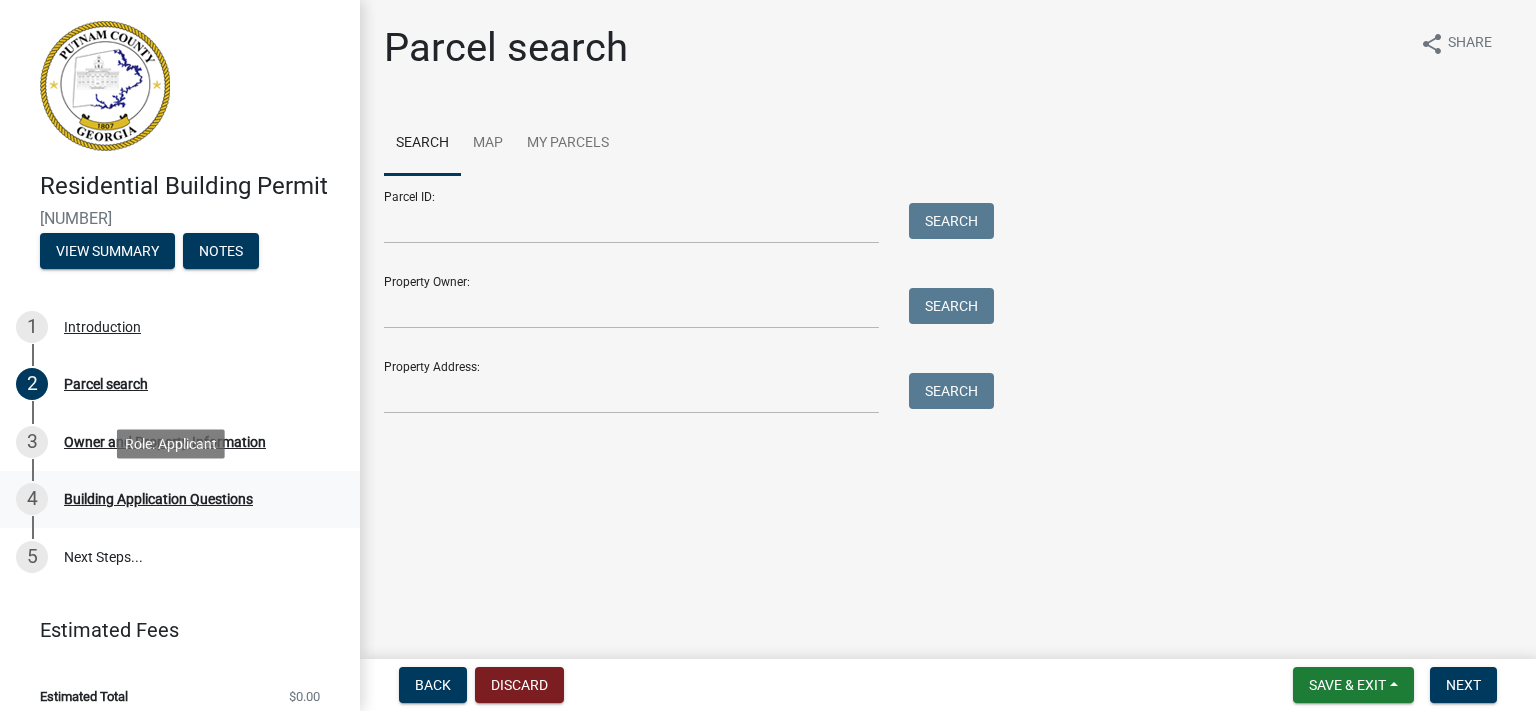scroll, scrollTop: 16, scrollLeft: 0, axis: vertical 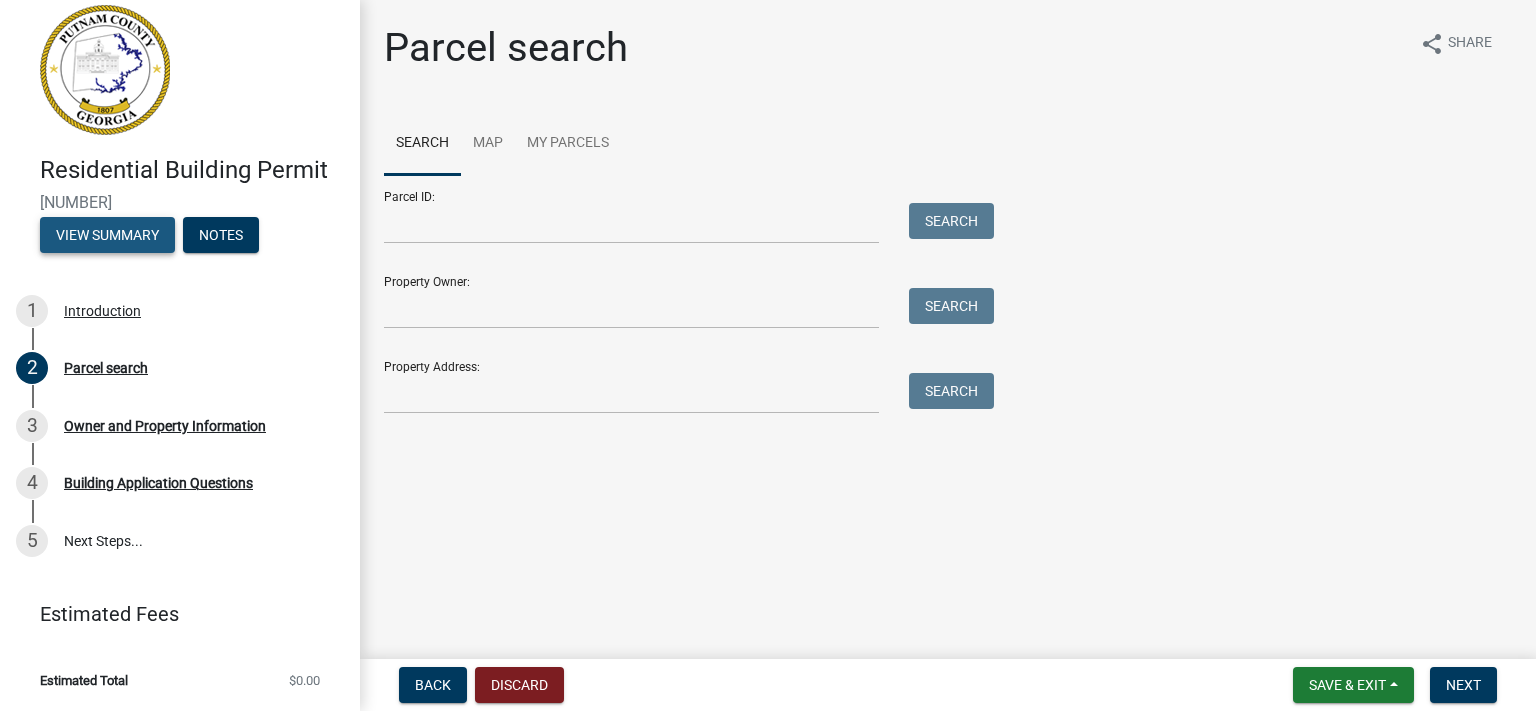 click on "View Summary" at bounding box center [107, 235] 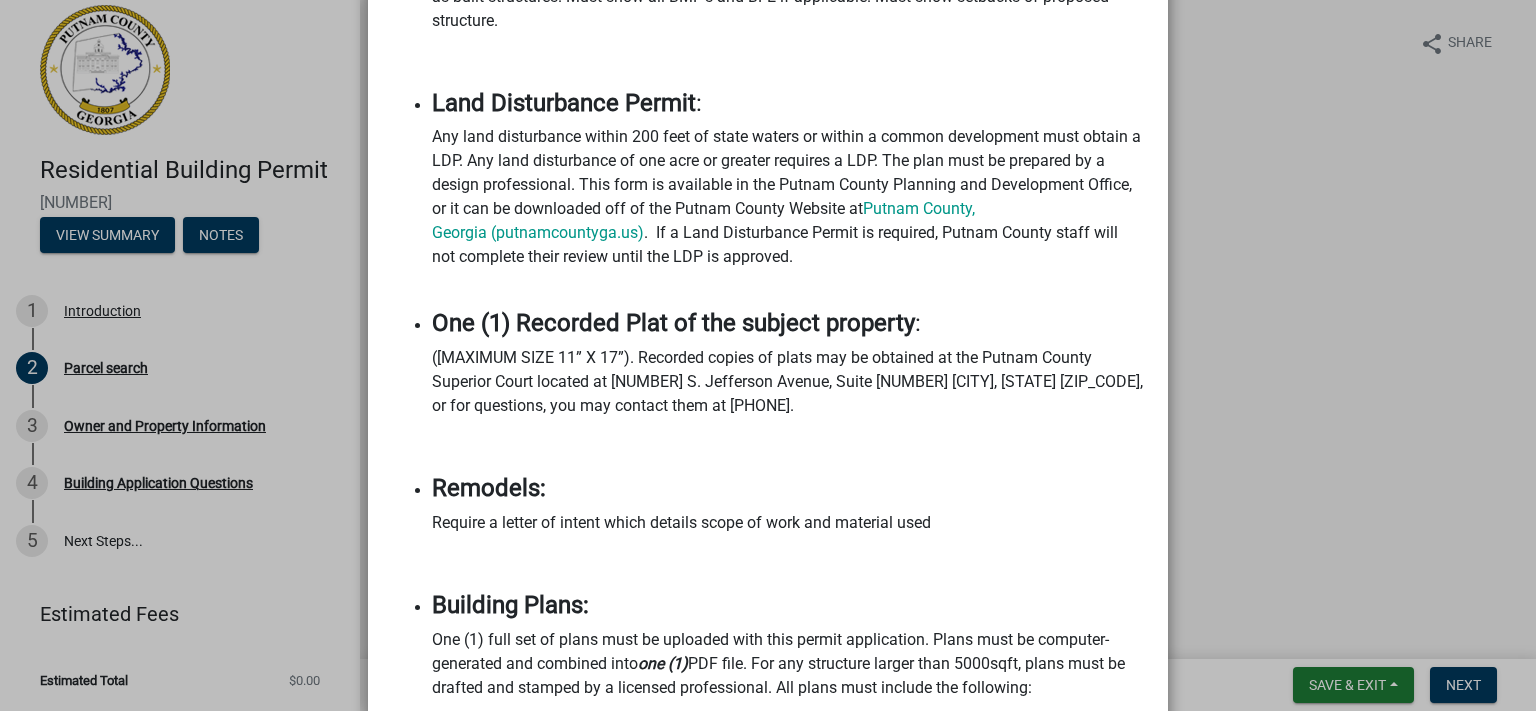 scroll, scrollTop: 2245, scrollLeft: 0, axis: vertical 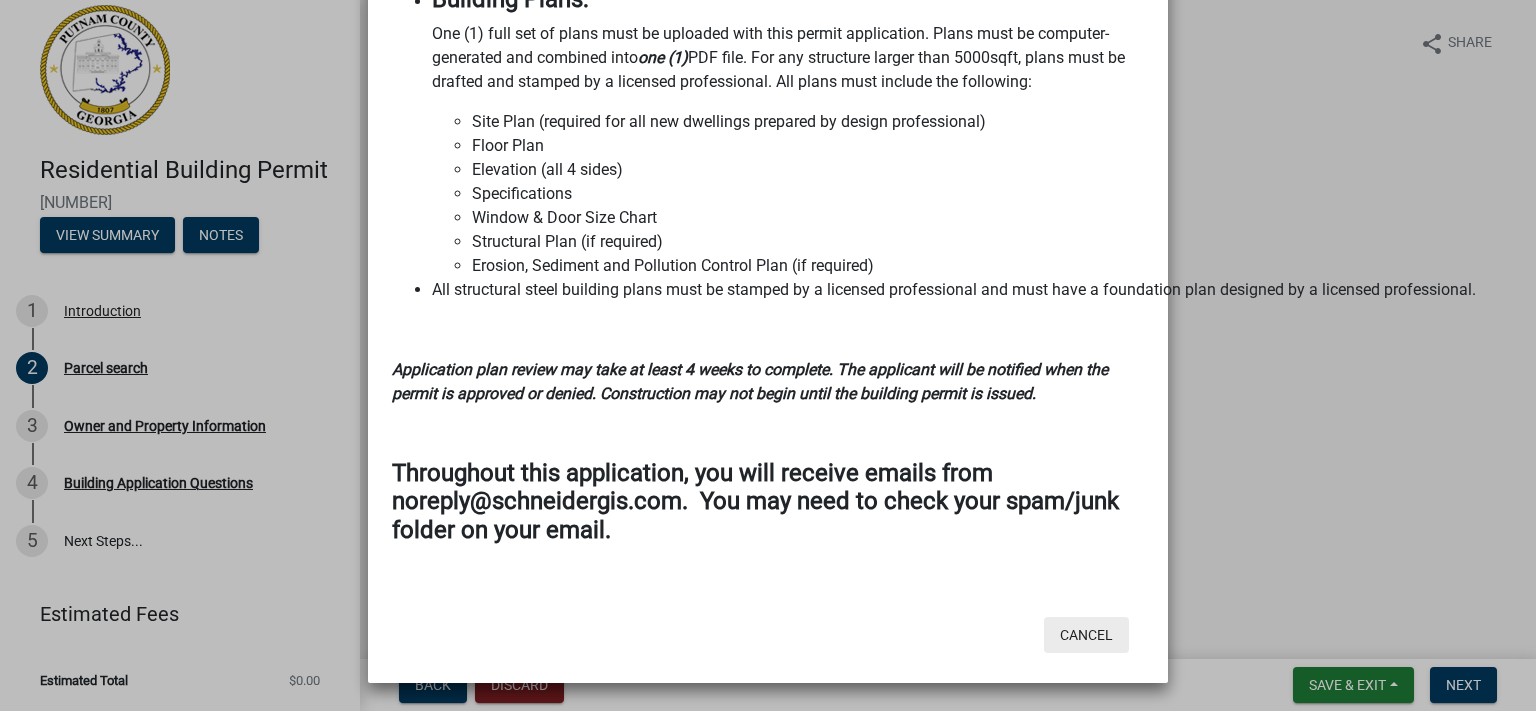 click on "Cancel" 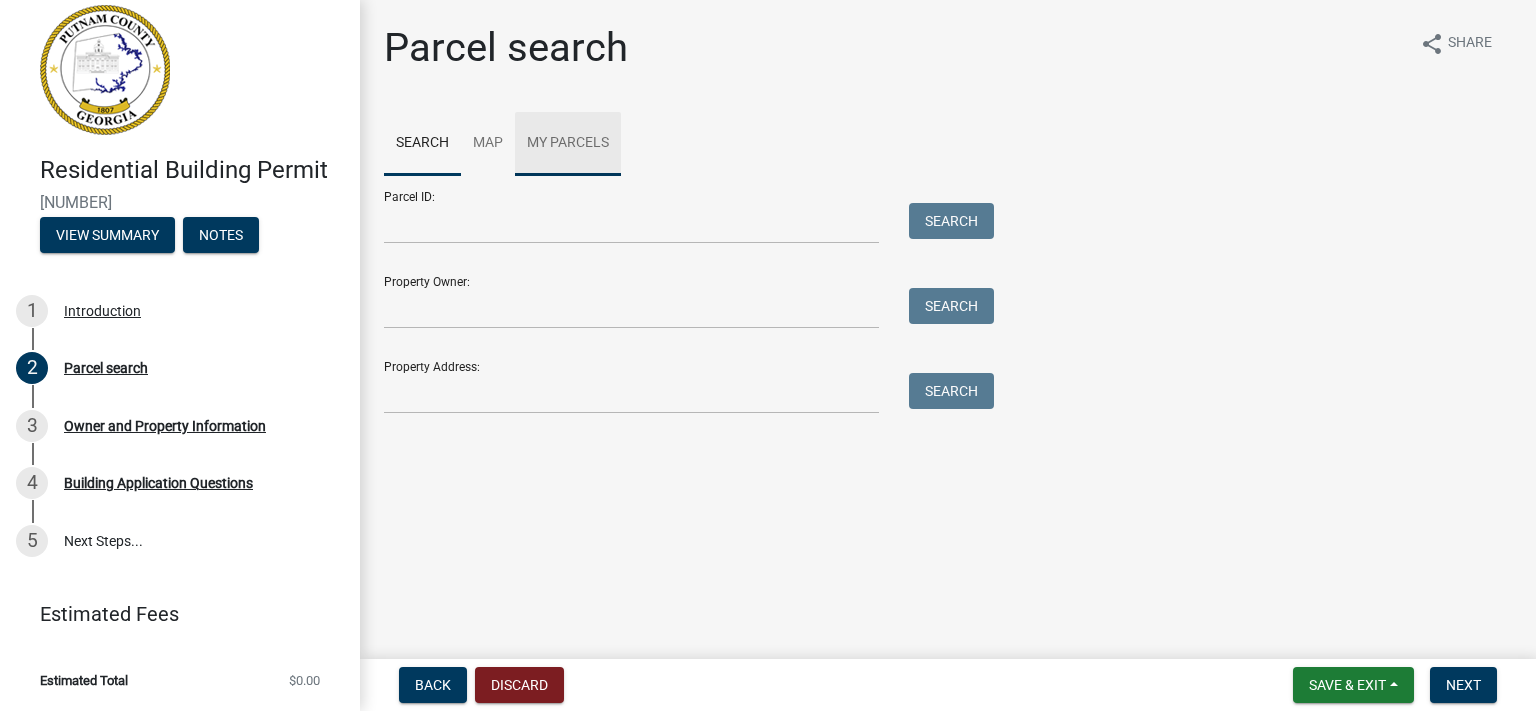 click on "My Parcels" at bounding box center [568, 144] 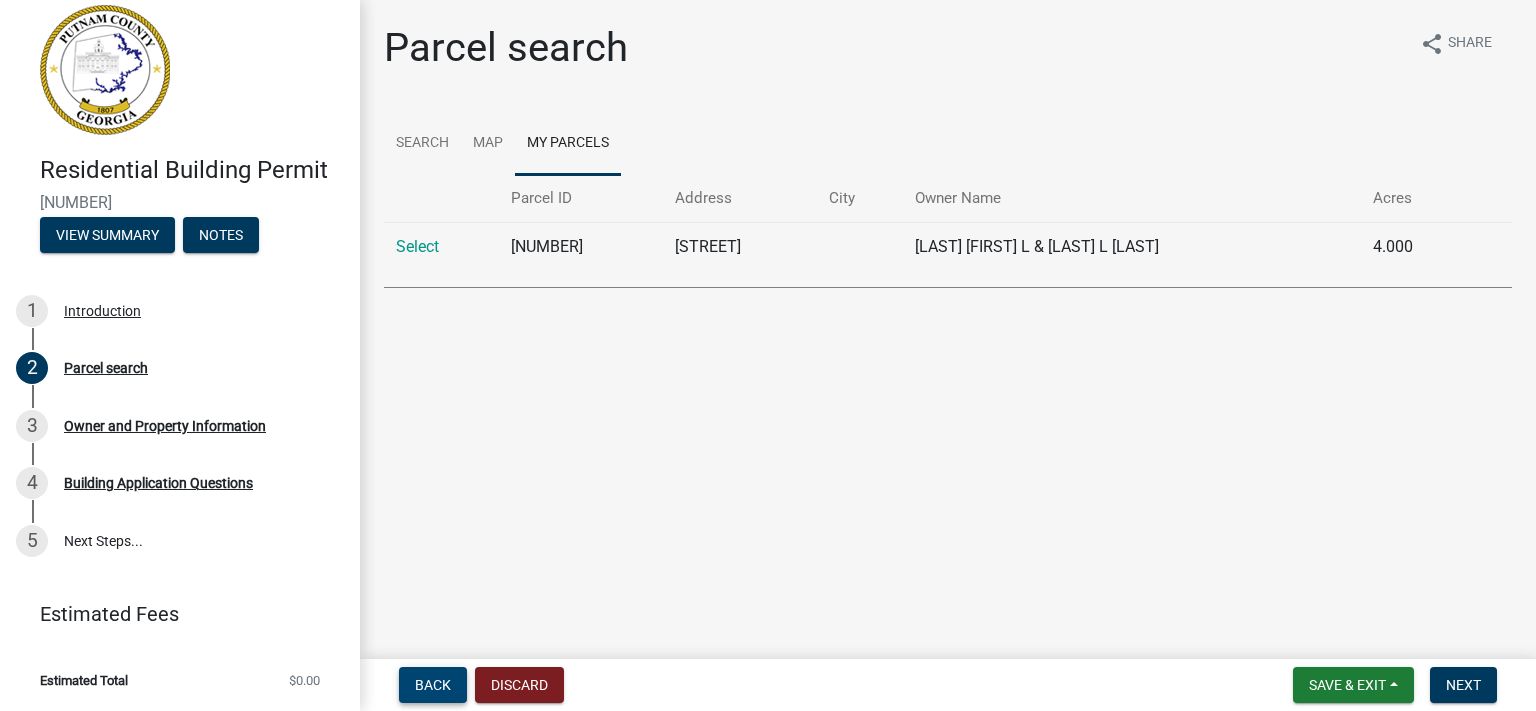 click on "Back" at bounding box center [433, 685] 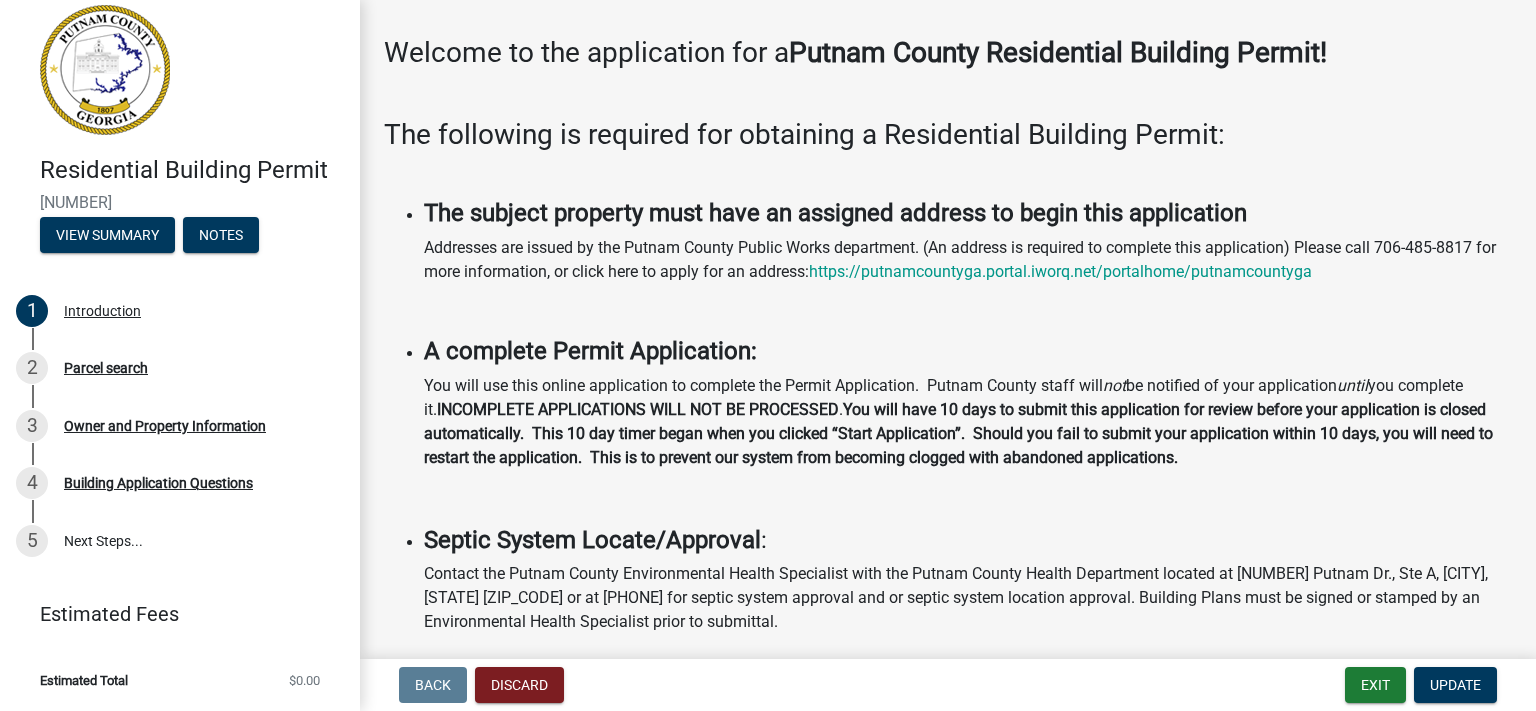 scroll, scrollTop: 0, scrollLeft: 0, axis: both 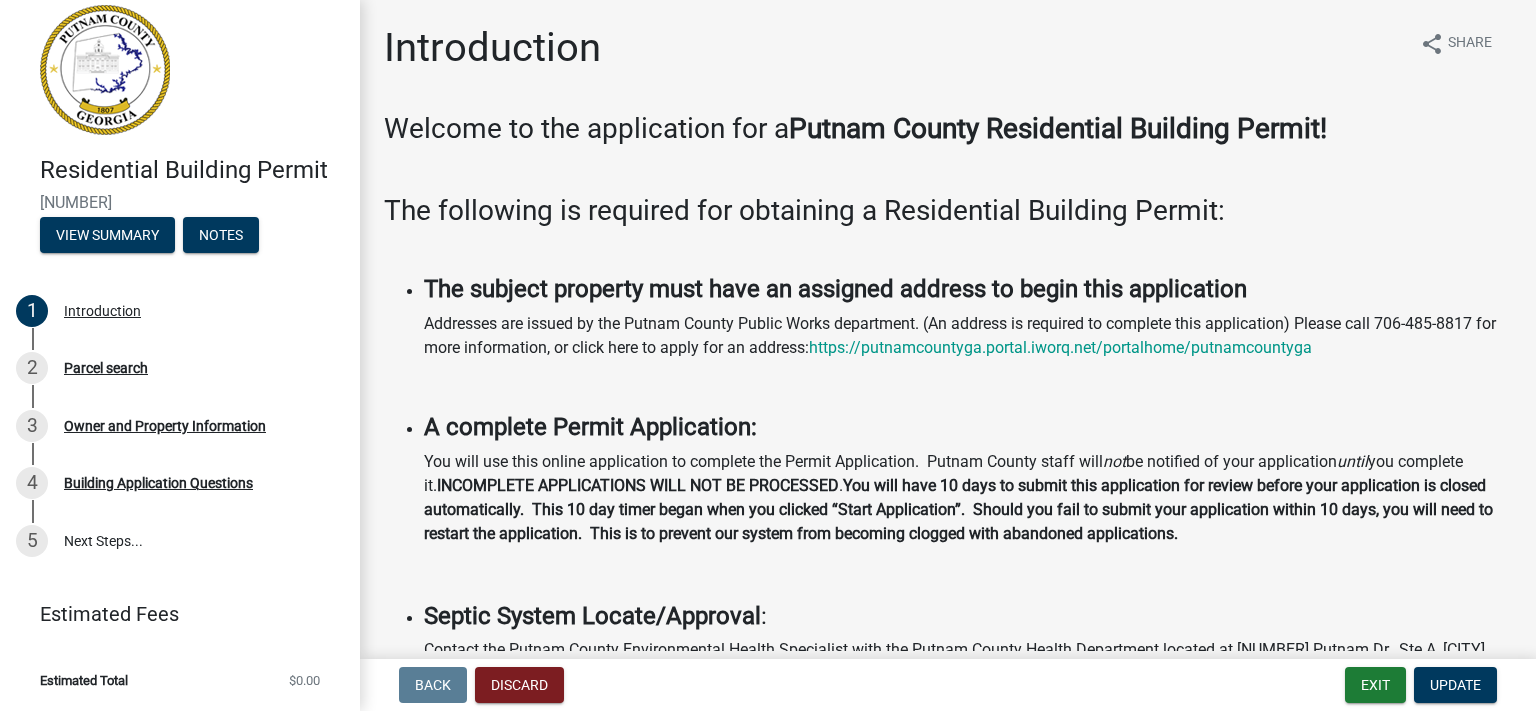 click on "Introduction share Share" 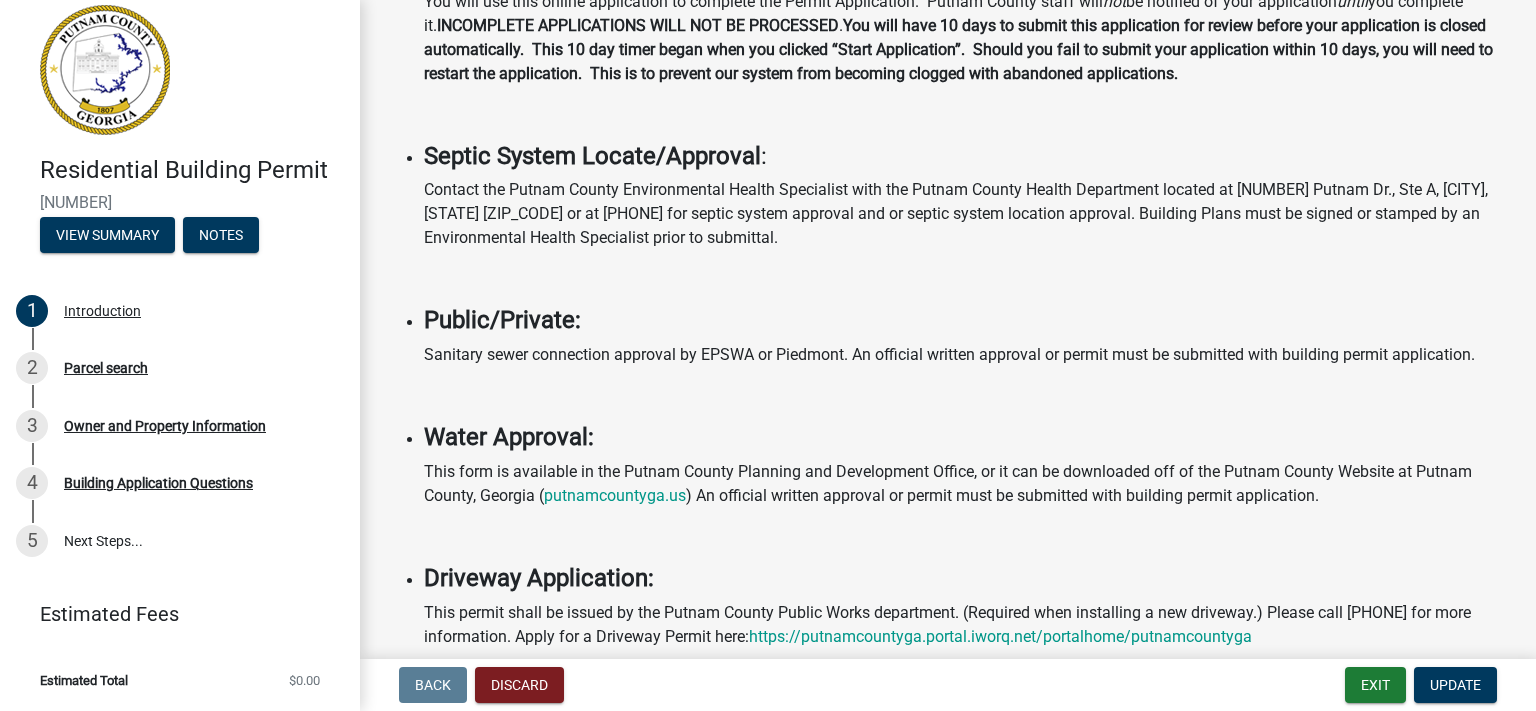scroll, scrollTop: 0, scrollLeft: 0, axis: both 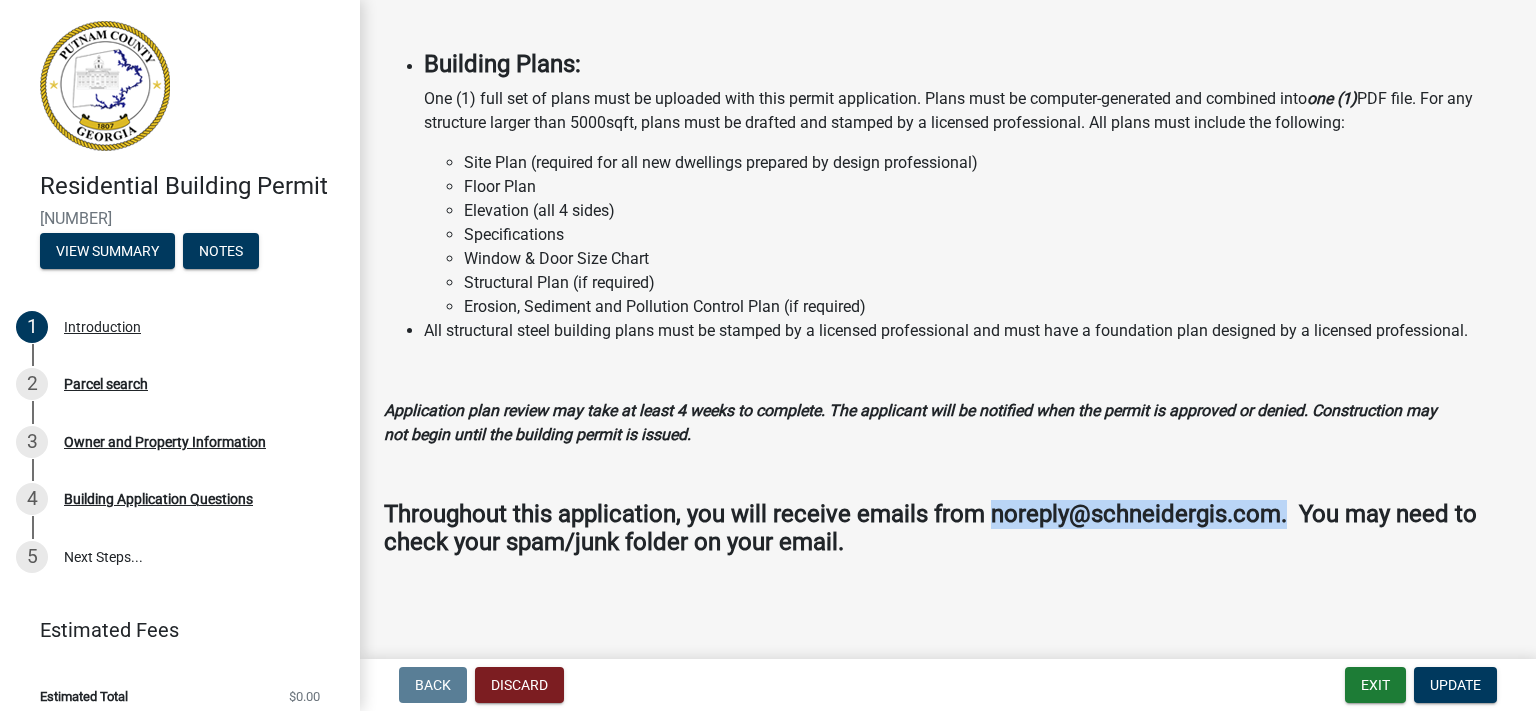 drag, startPoint x: 1334, startPoint y: 514, endPoint x: 1025, endPoint y: 514, distance: 309 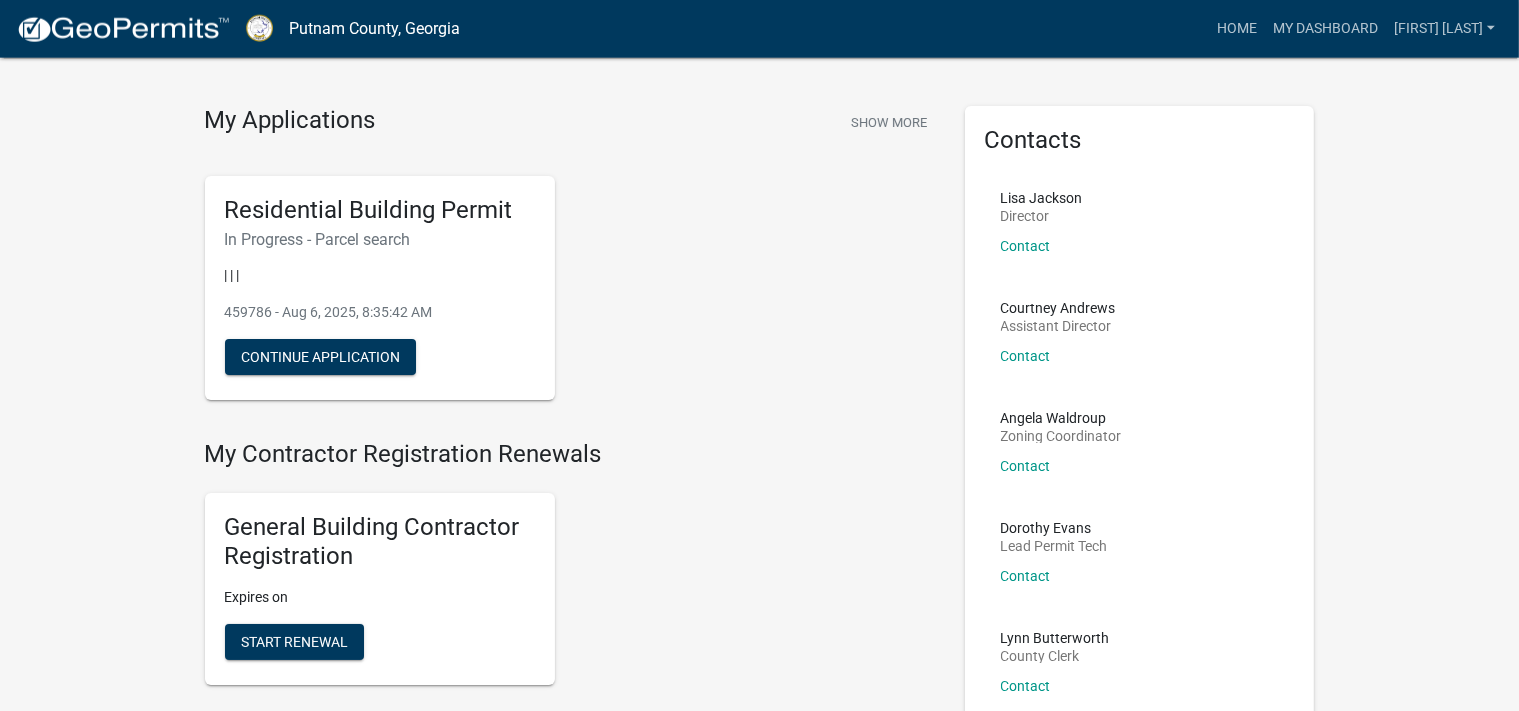 scroll, scrollTop: 0, scrollLeft: 0, axis: both 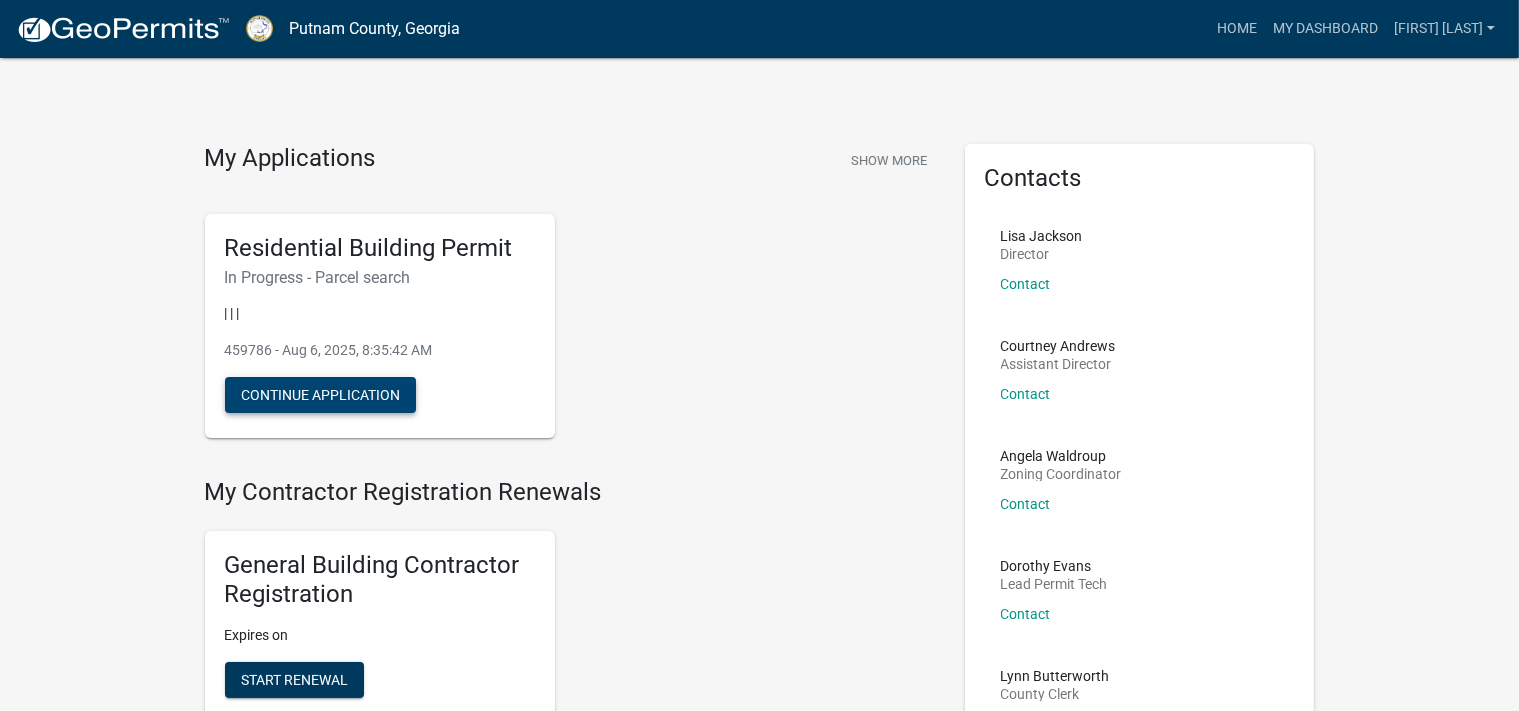 click on "Continue Application" 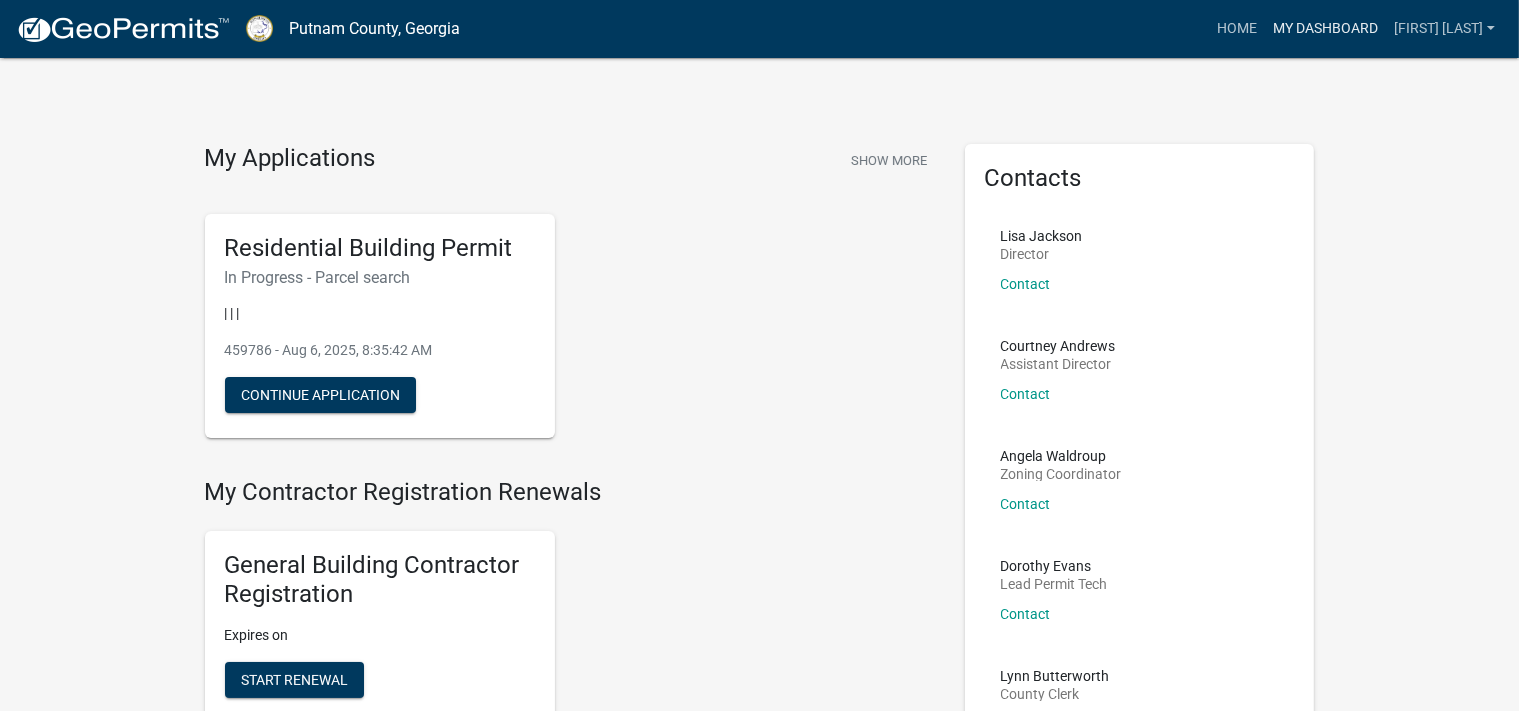 click on "My Dashboard" at bounding box center (1325, 29) 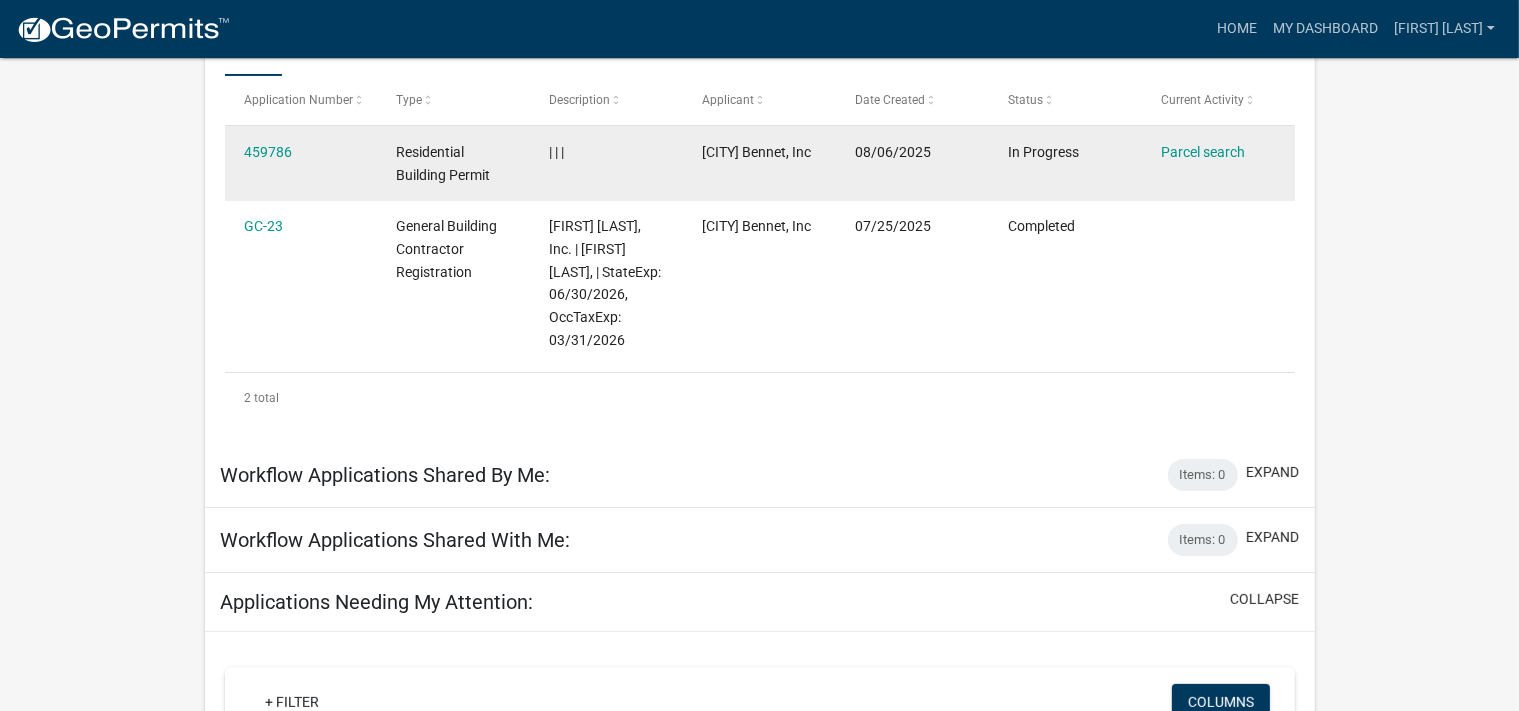scroll, scrollTop: 336, scrollLeft: 0, axis: vertical 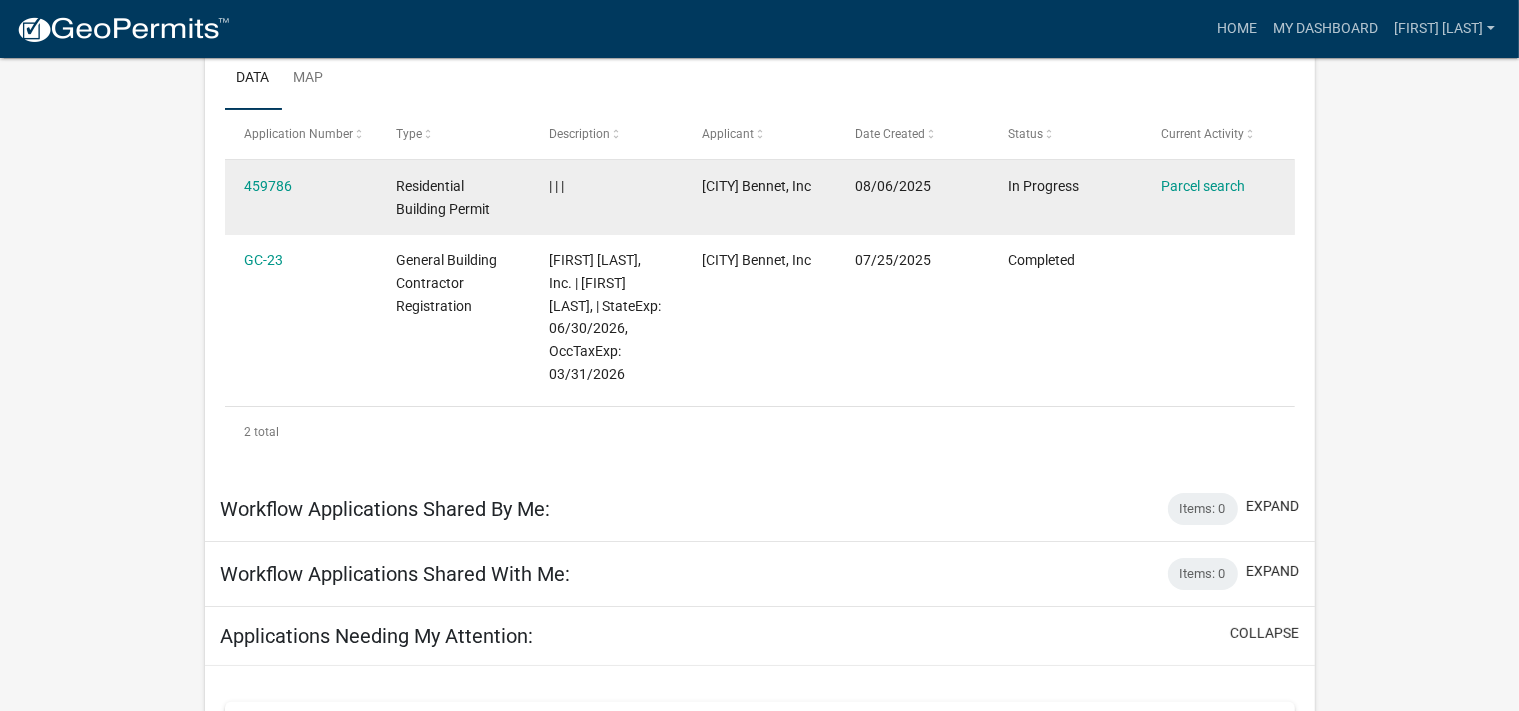 click on "Residential Building Permit" 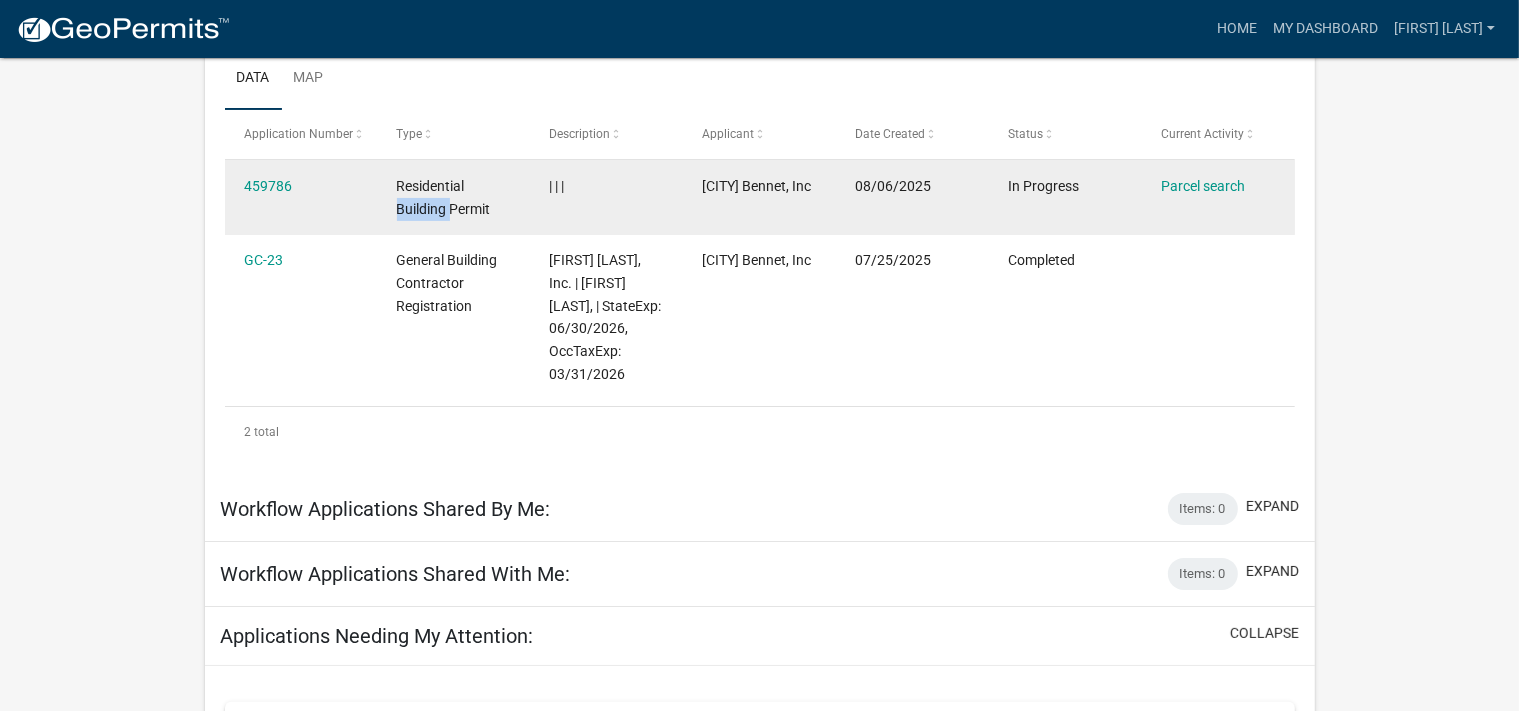 click on "Residential Building Permit" 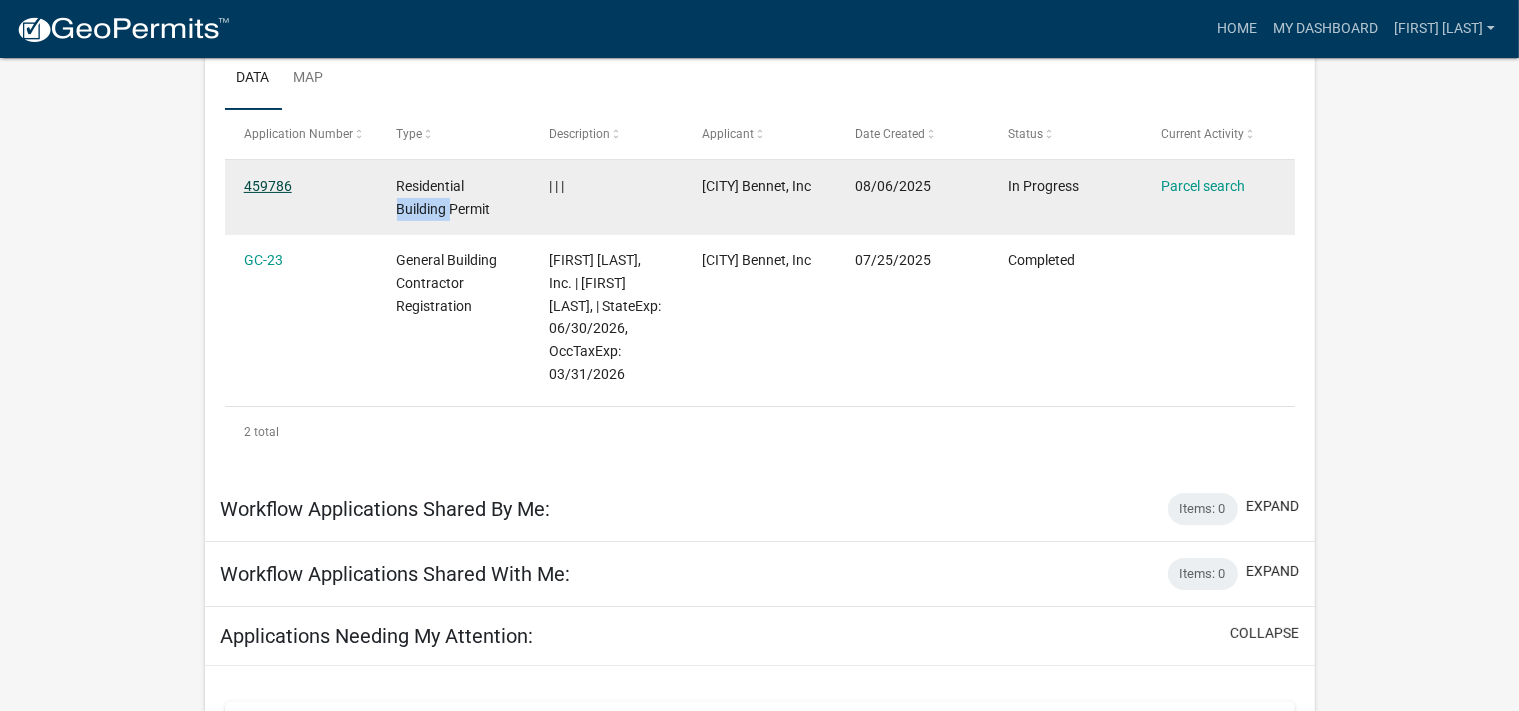 click on "459786" 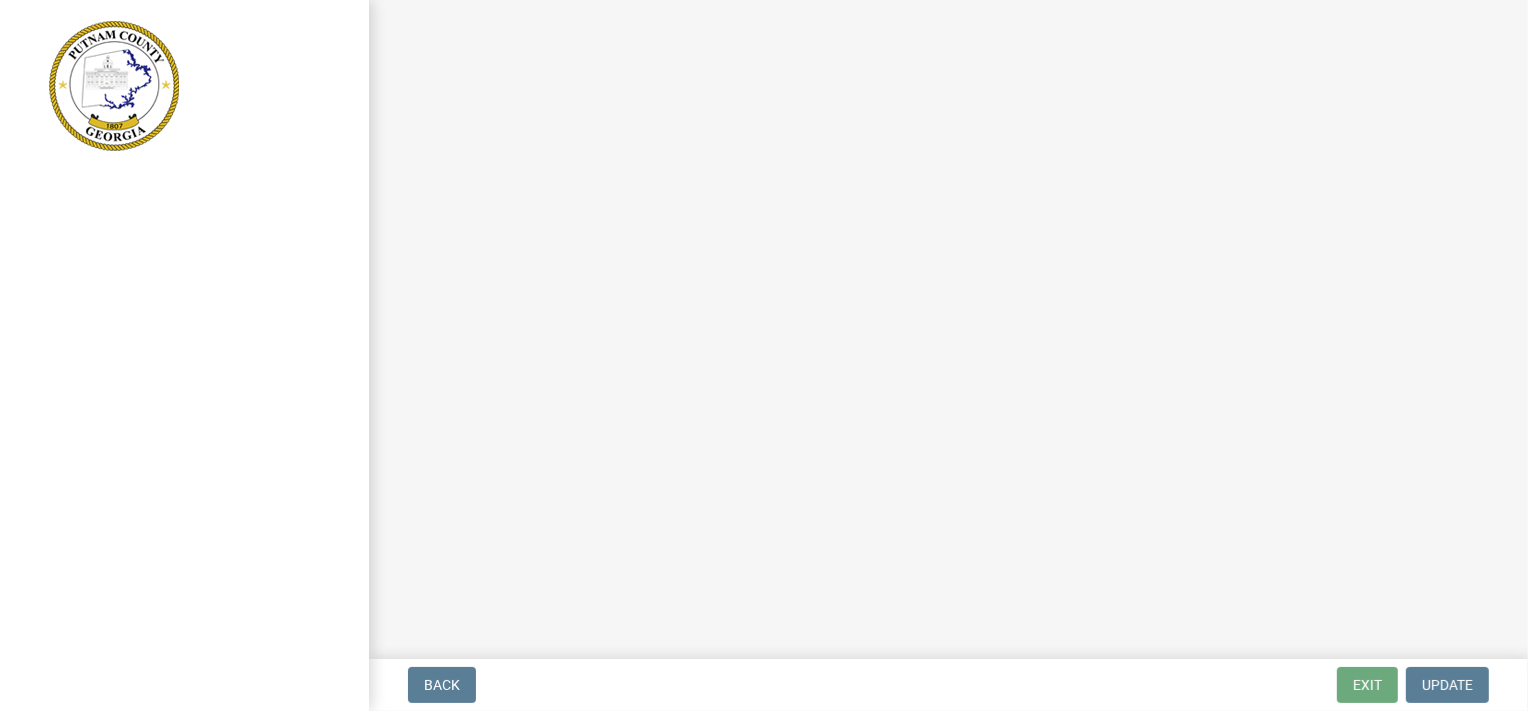 scroll, scrollTop: 0, scrollLeft: 0, axis: both 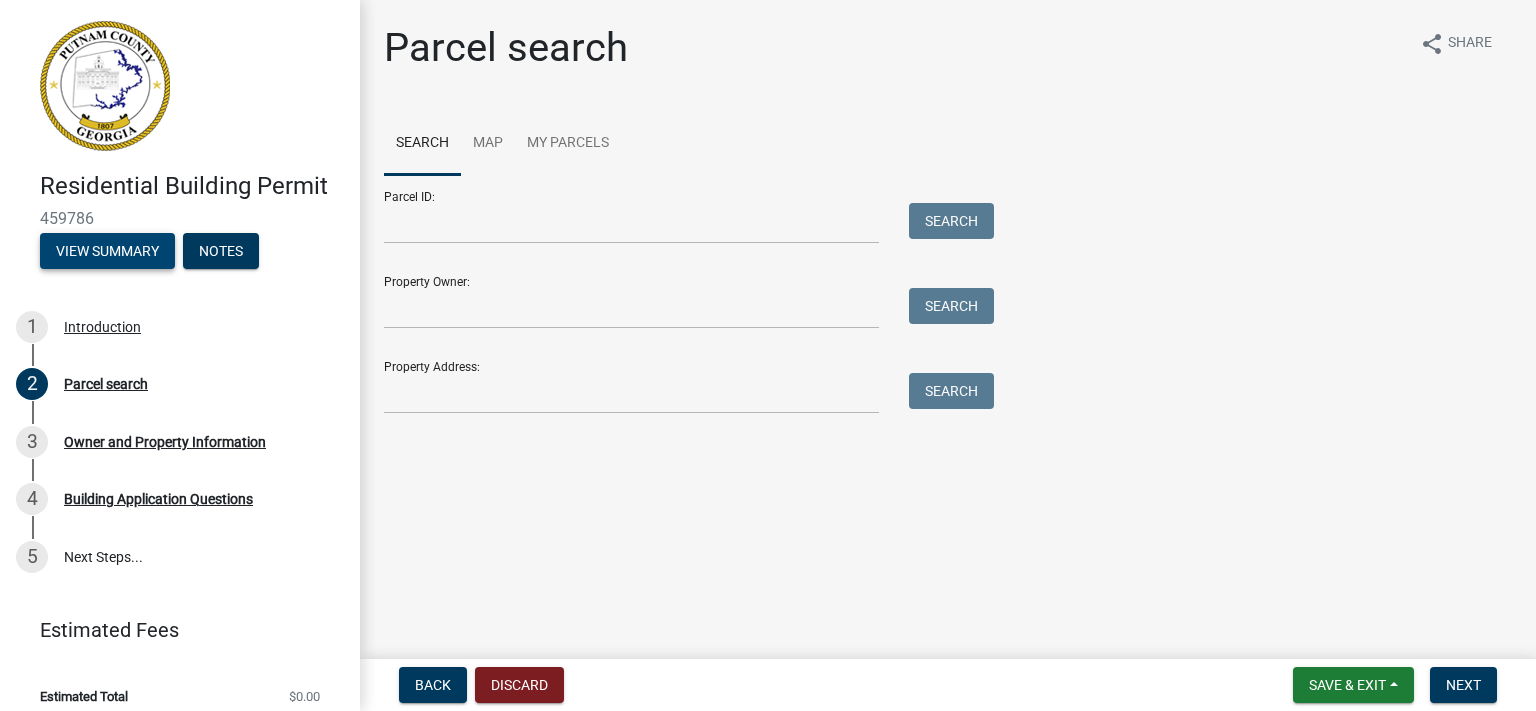 click on "View Summary" at bounding box center (107, 251) 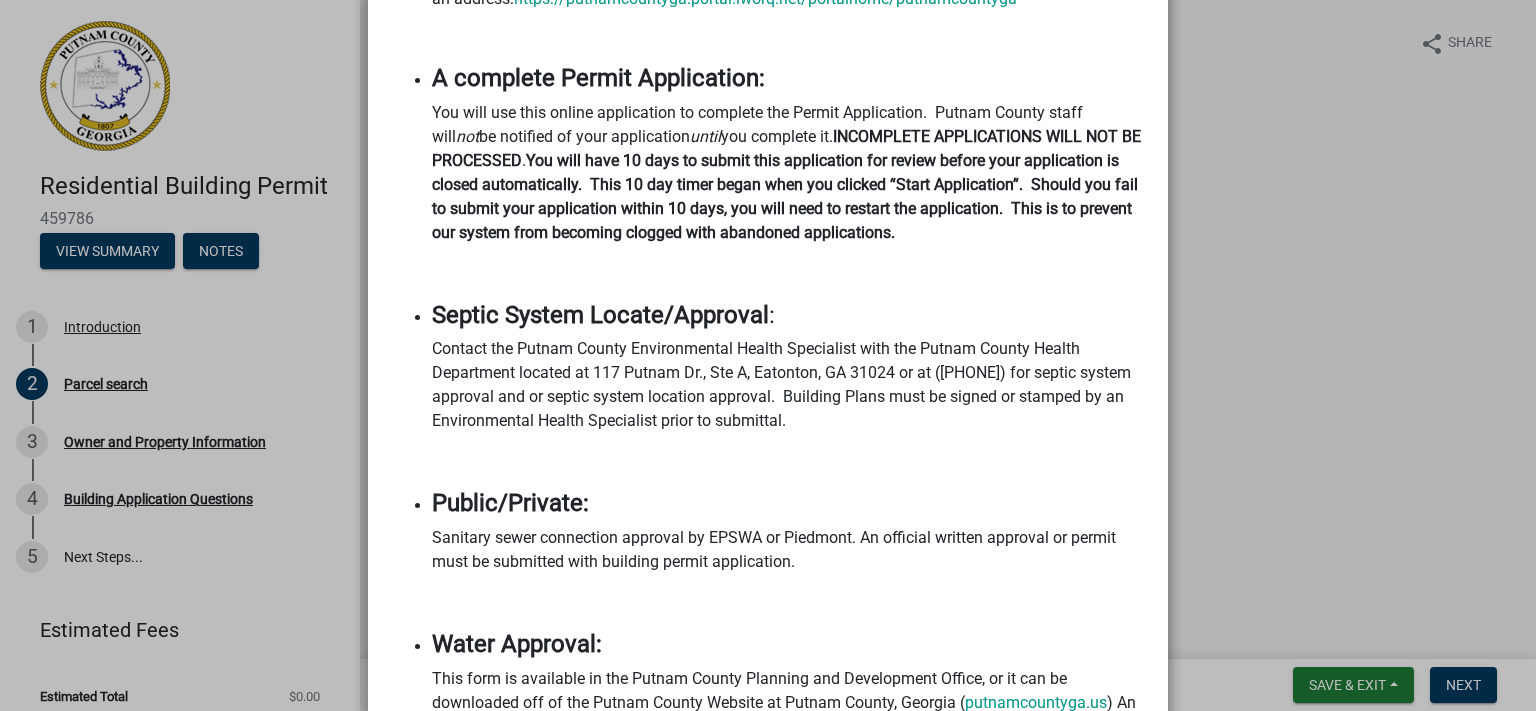 scroll, scrollTop: 0, scrollLeft: 0, axis: both 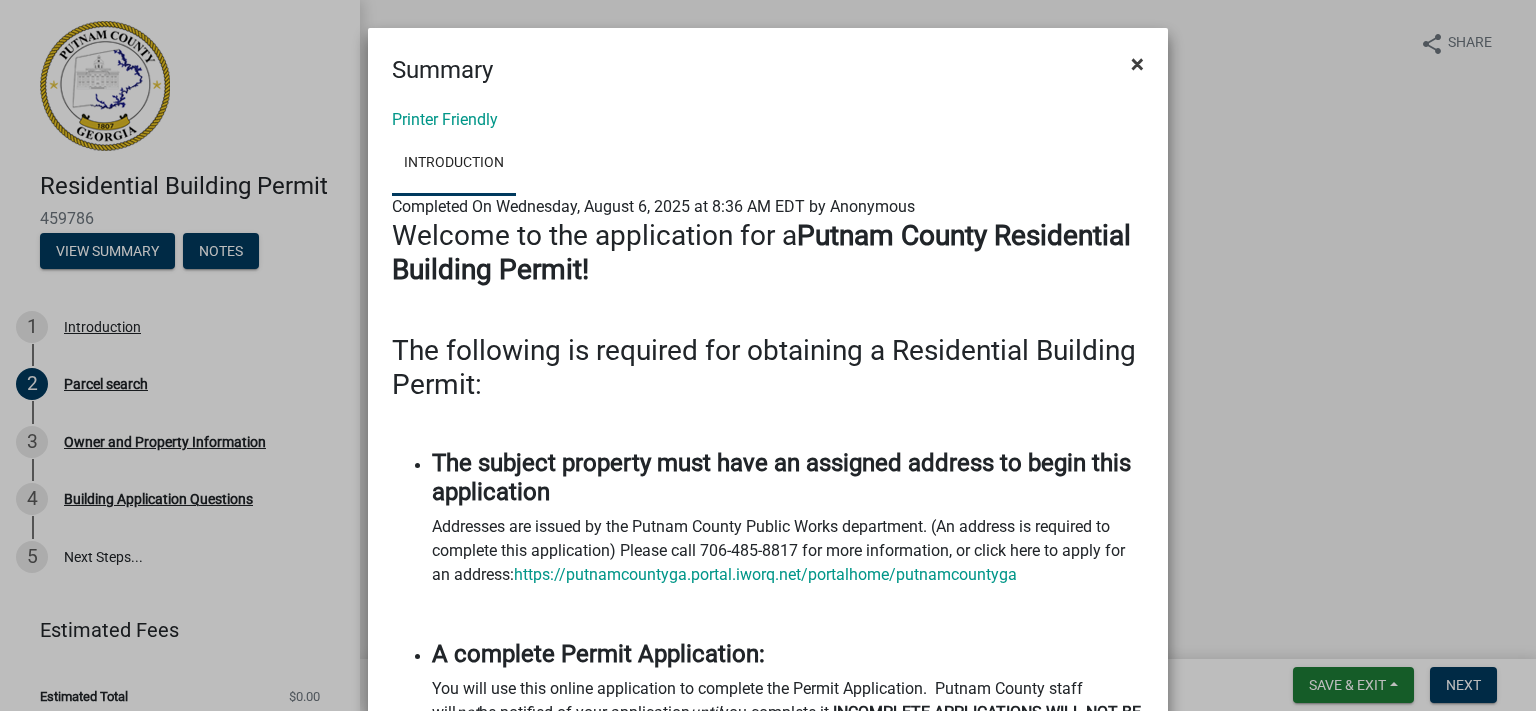click on "×" 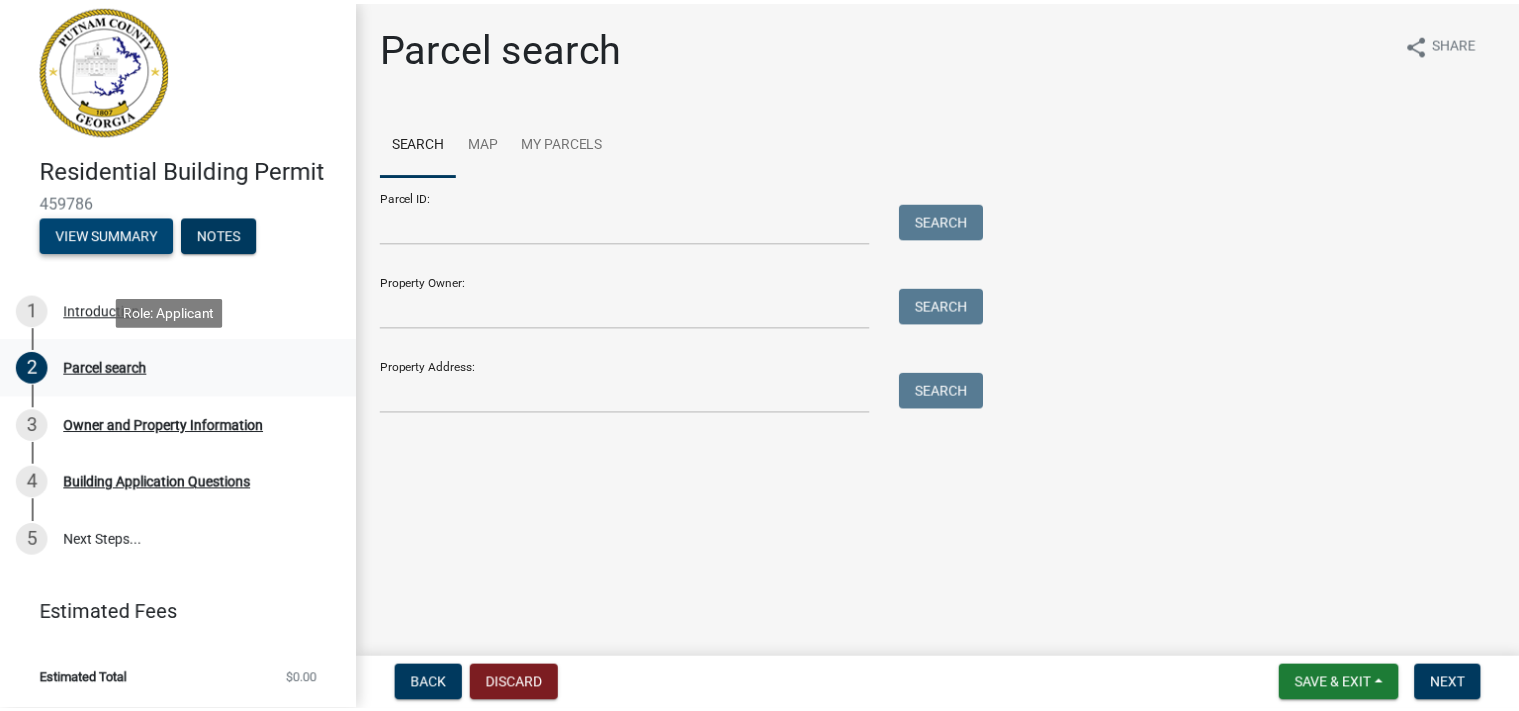 scroll, scrollTop: 0, scrollLeft: 0, axis: both 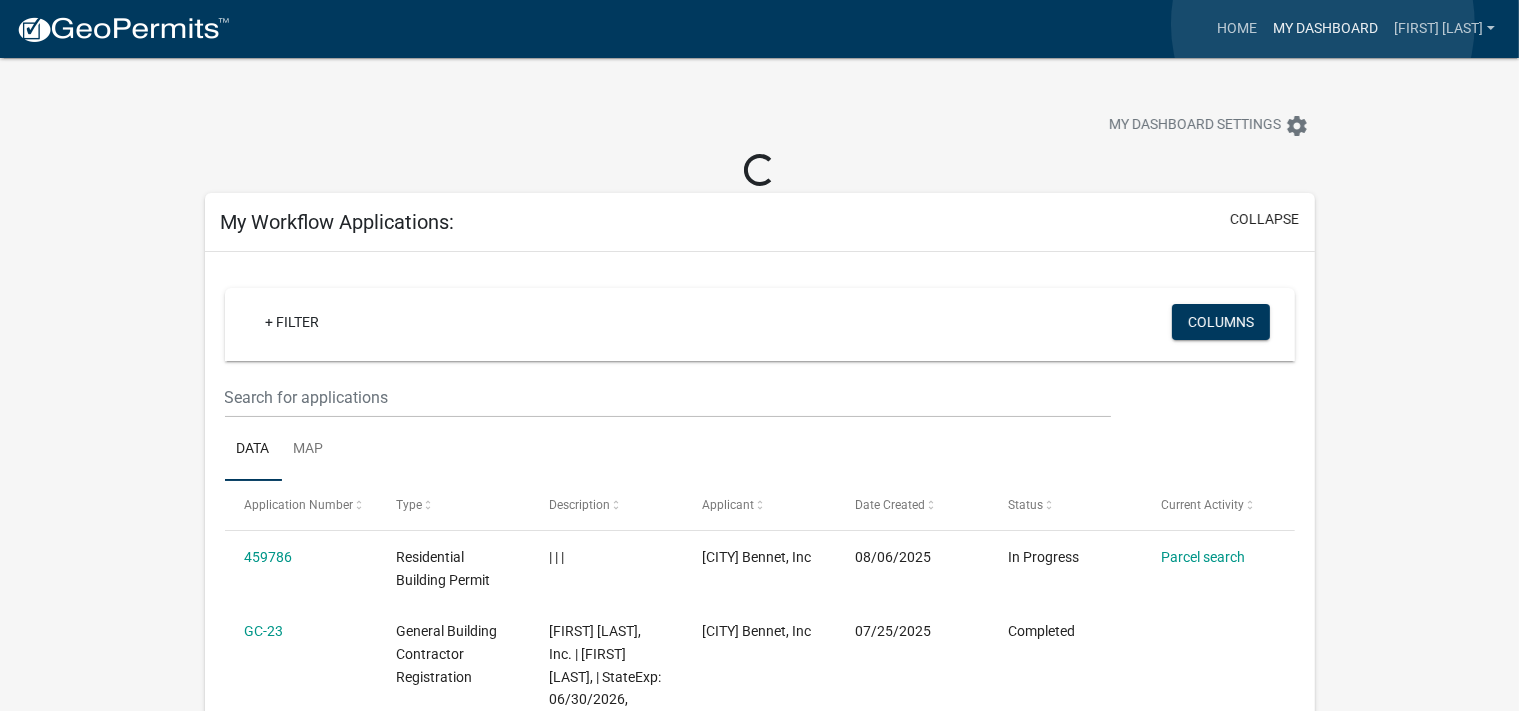 click on "My Dashboard" at bounding box center [1325, 29] 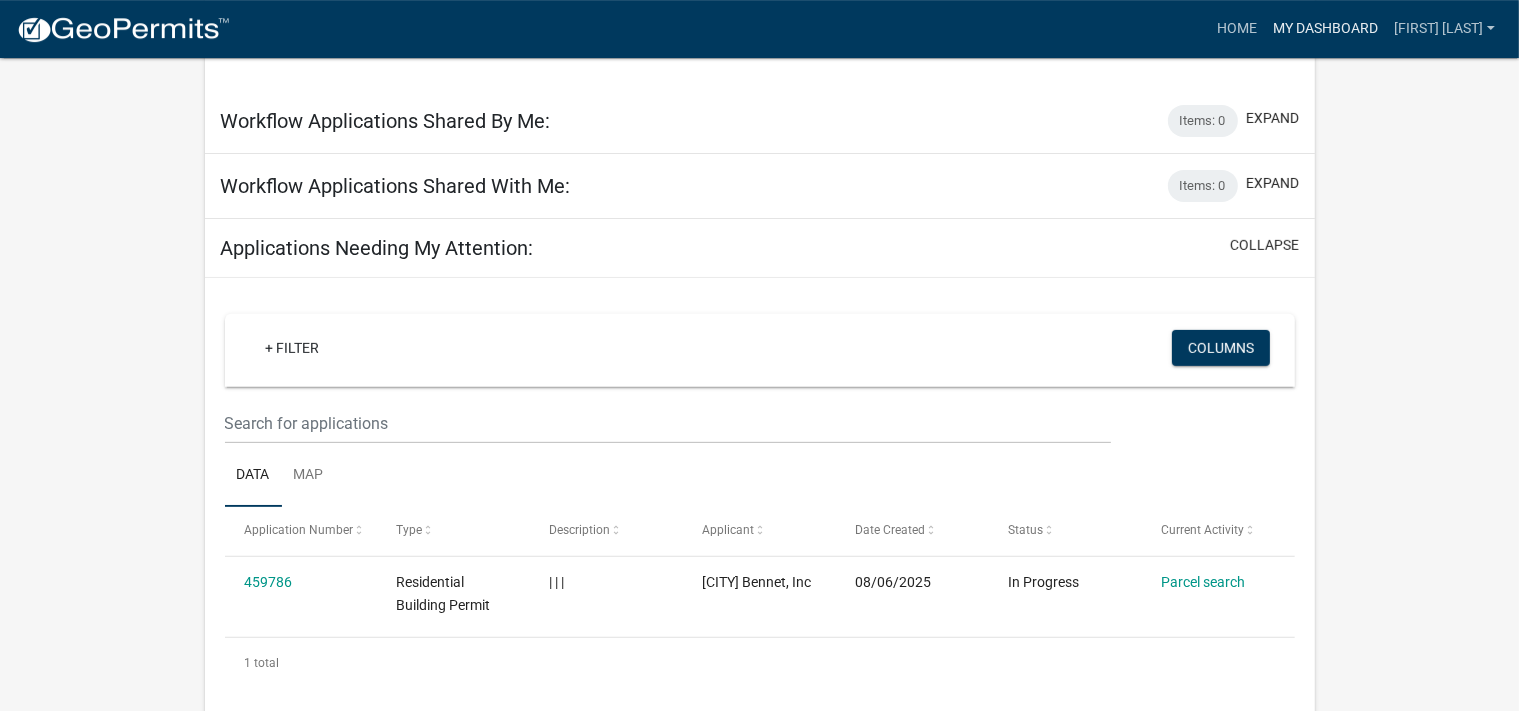 scroll, scrollTop: 784, scrollLeft: 0, axis: vertical 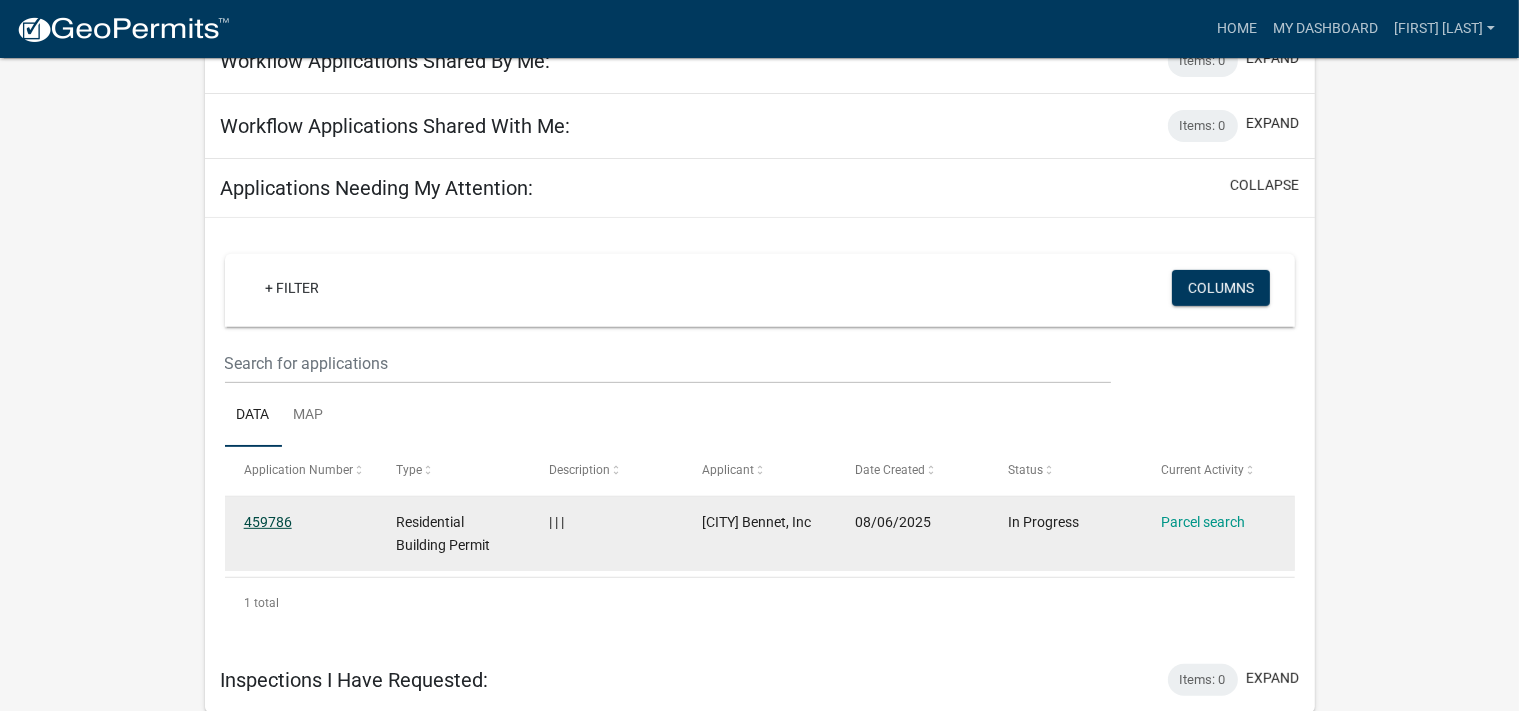 click on "459786" 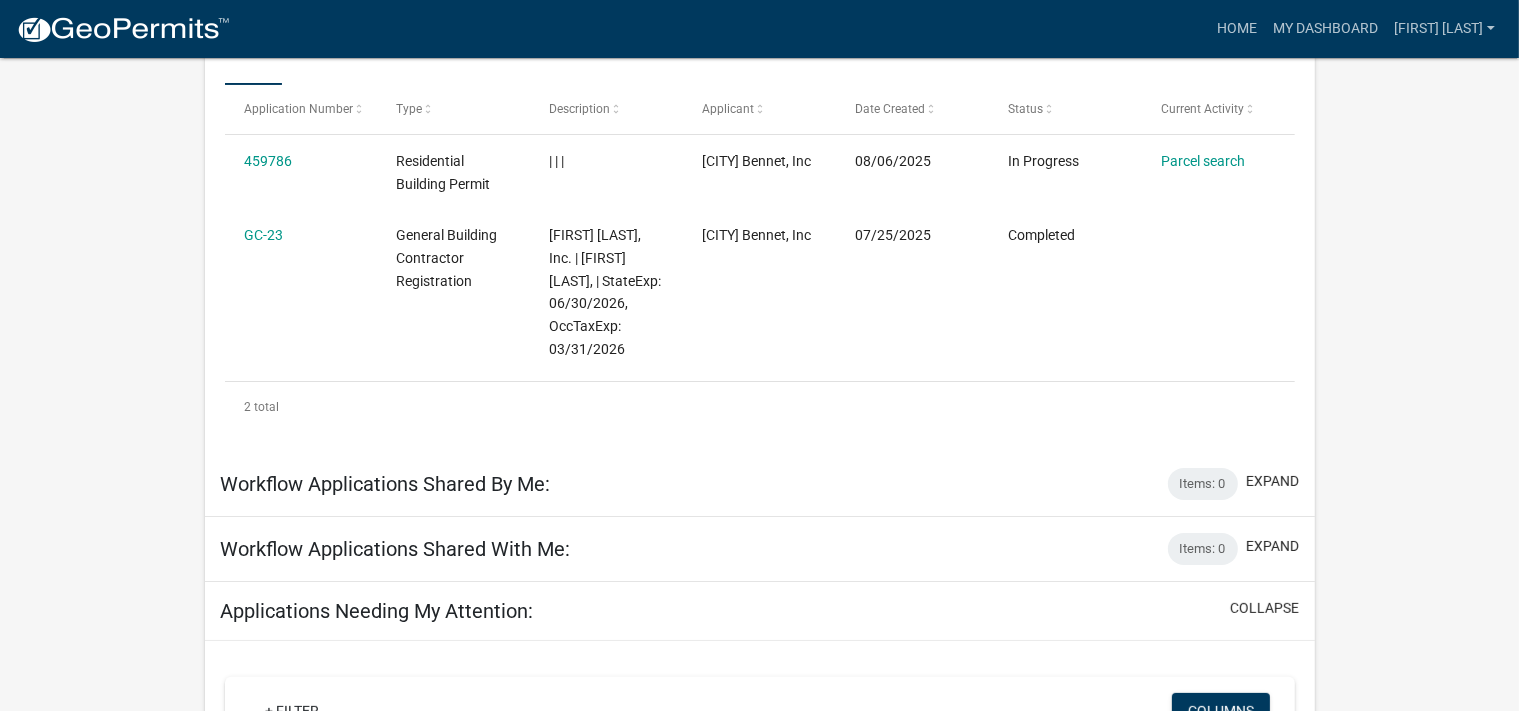 scroll, scrollTop: 0, scrollLeft: 0, axis: both 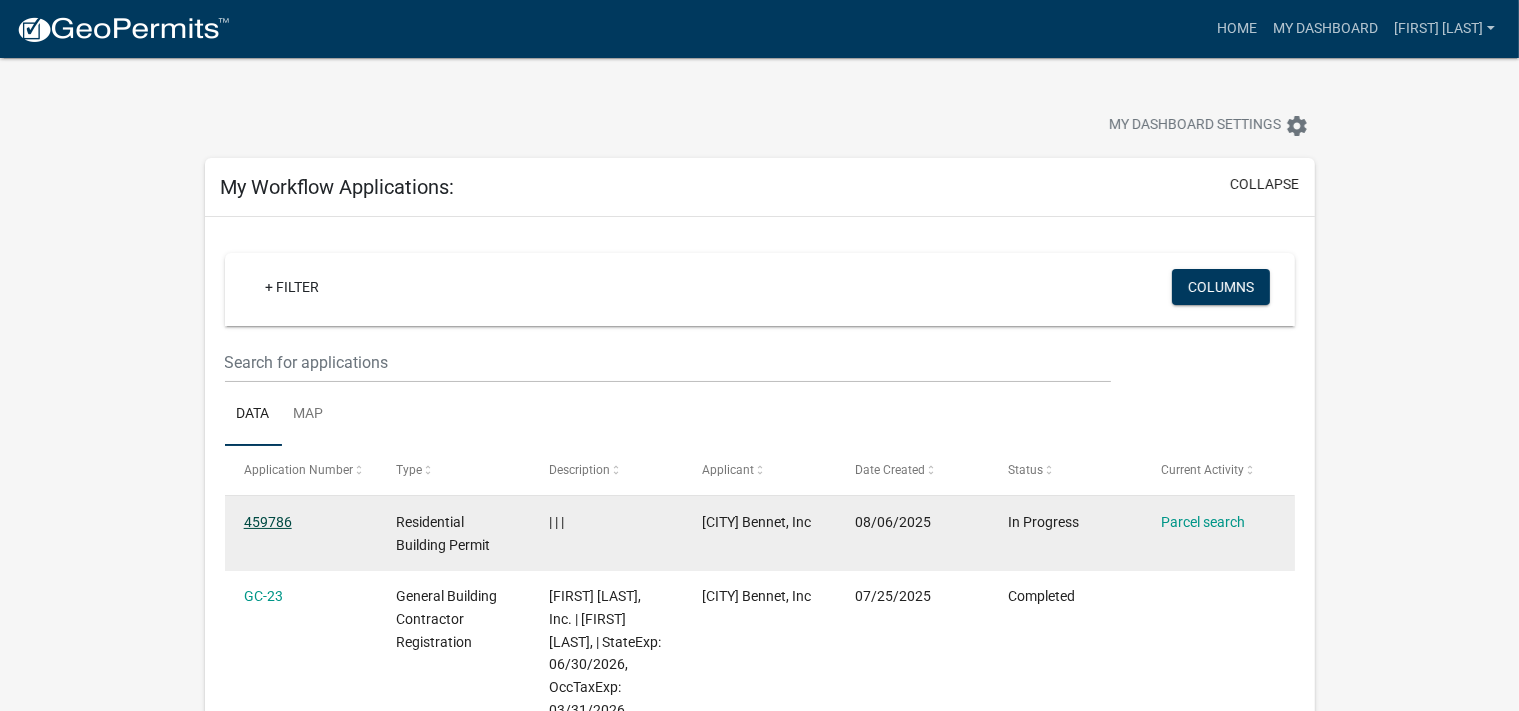 click on "459786" 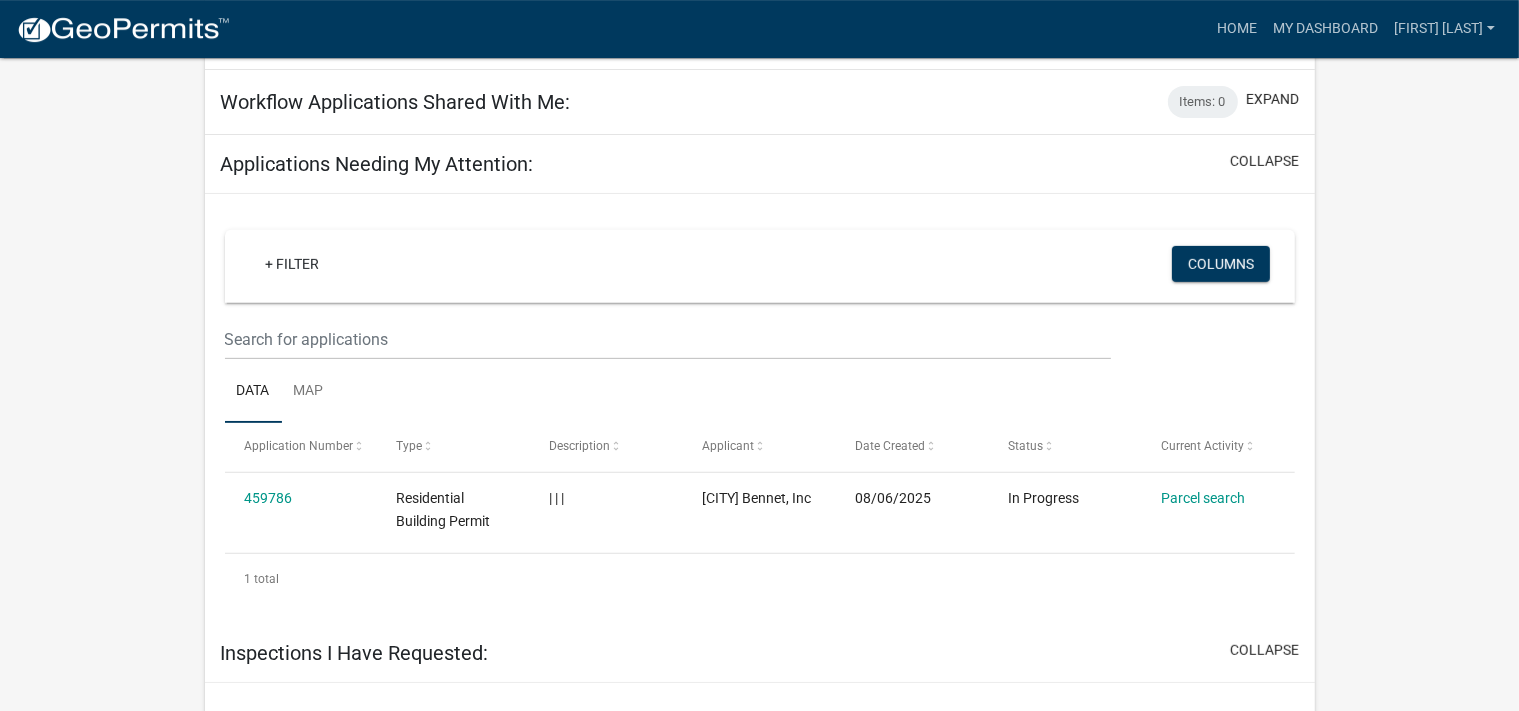 scroll, scrollTop: 841, scrollLeft: 0, axis: vertical 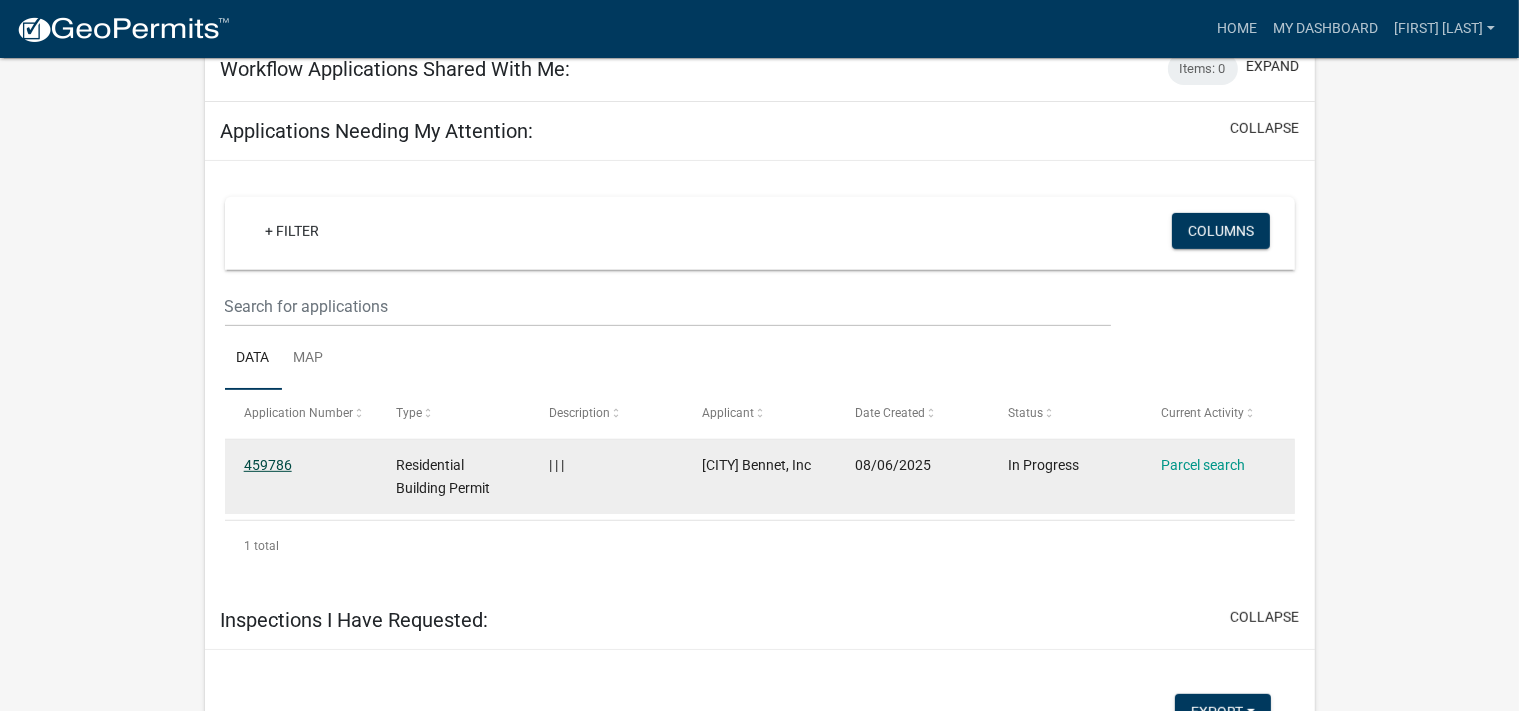 click on "459786" 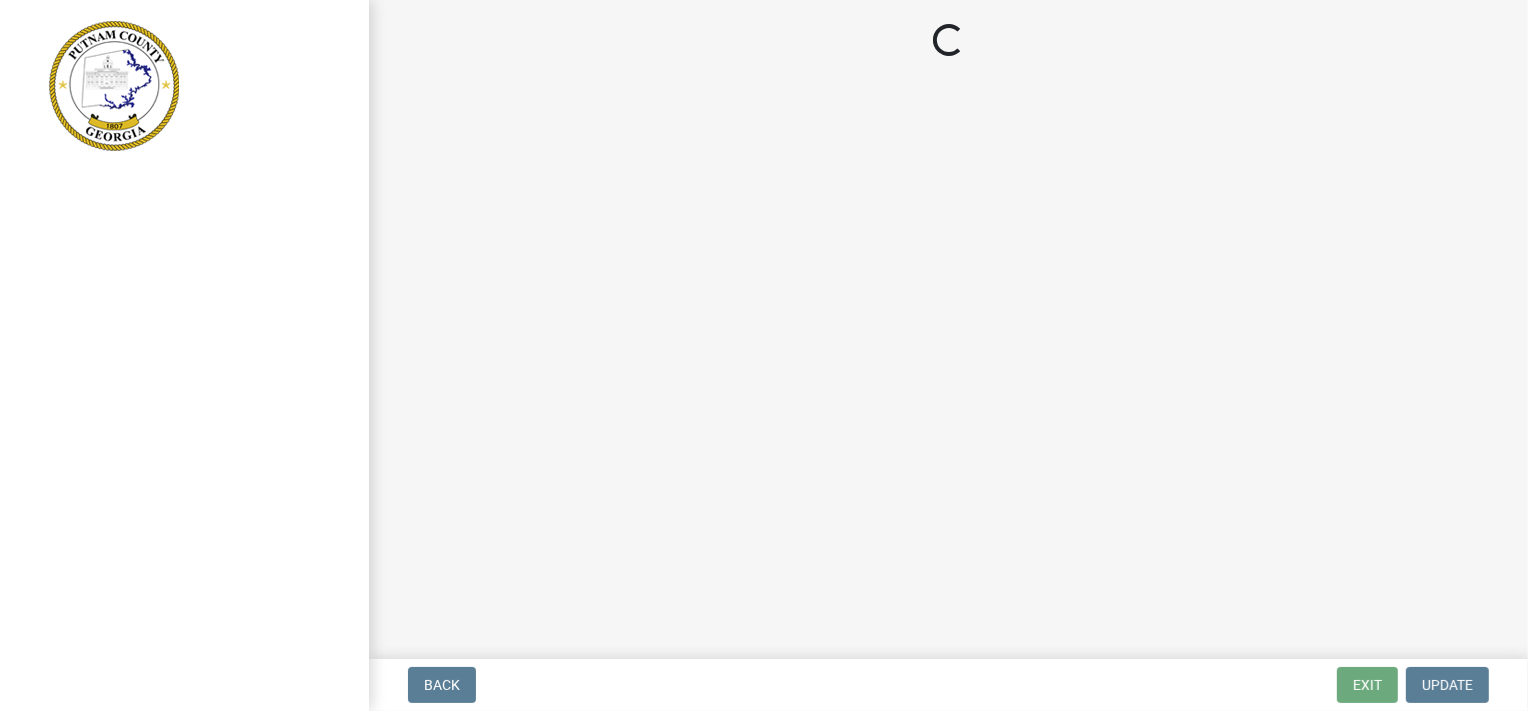 scroll, scrollTop: 0, scrollLeft: 0, axis: both 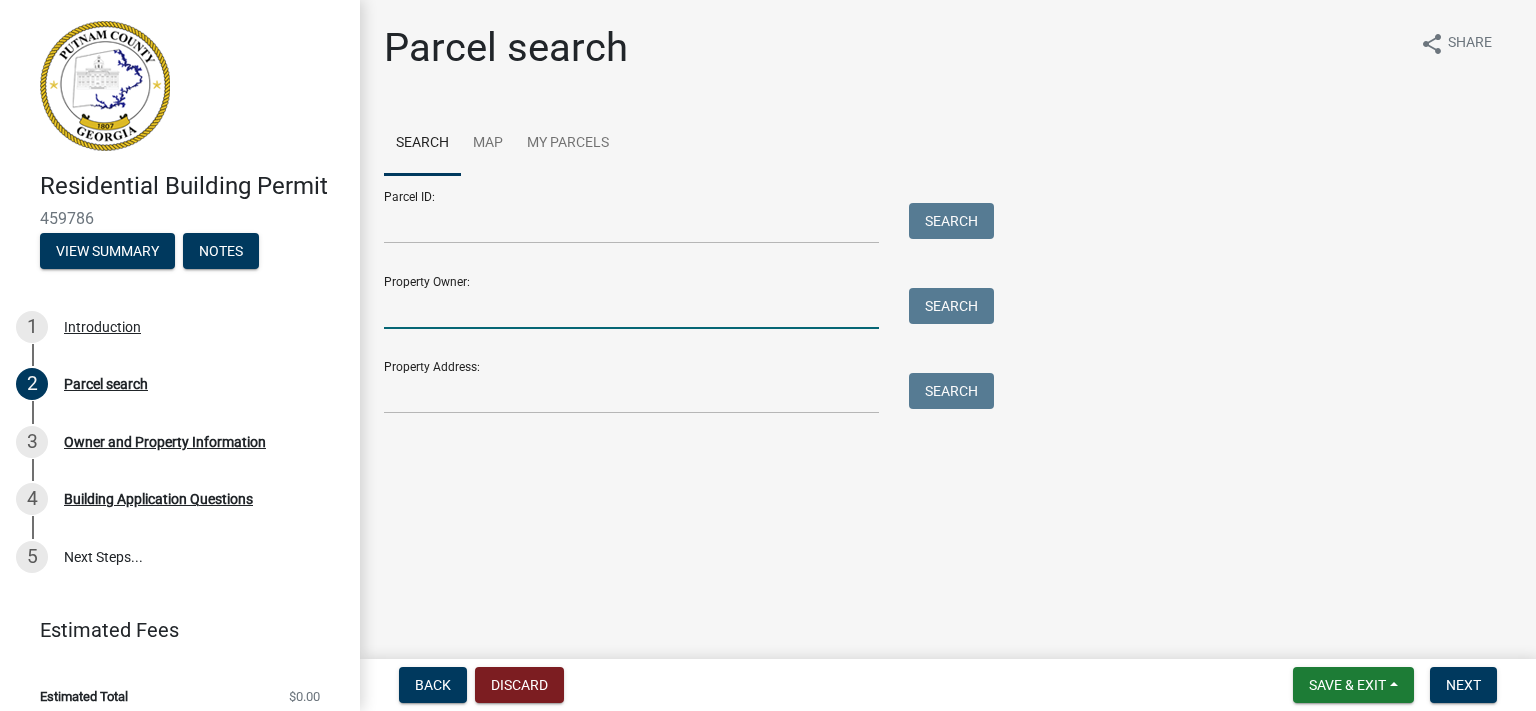 click on "Property Owner:" at bounding box center [631, 308] 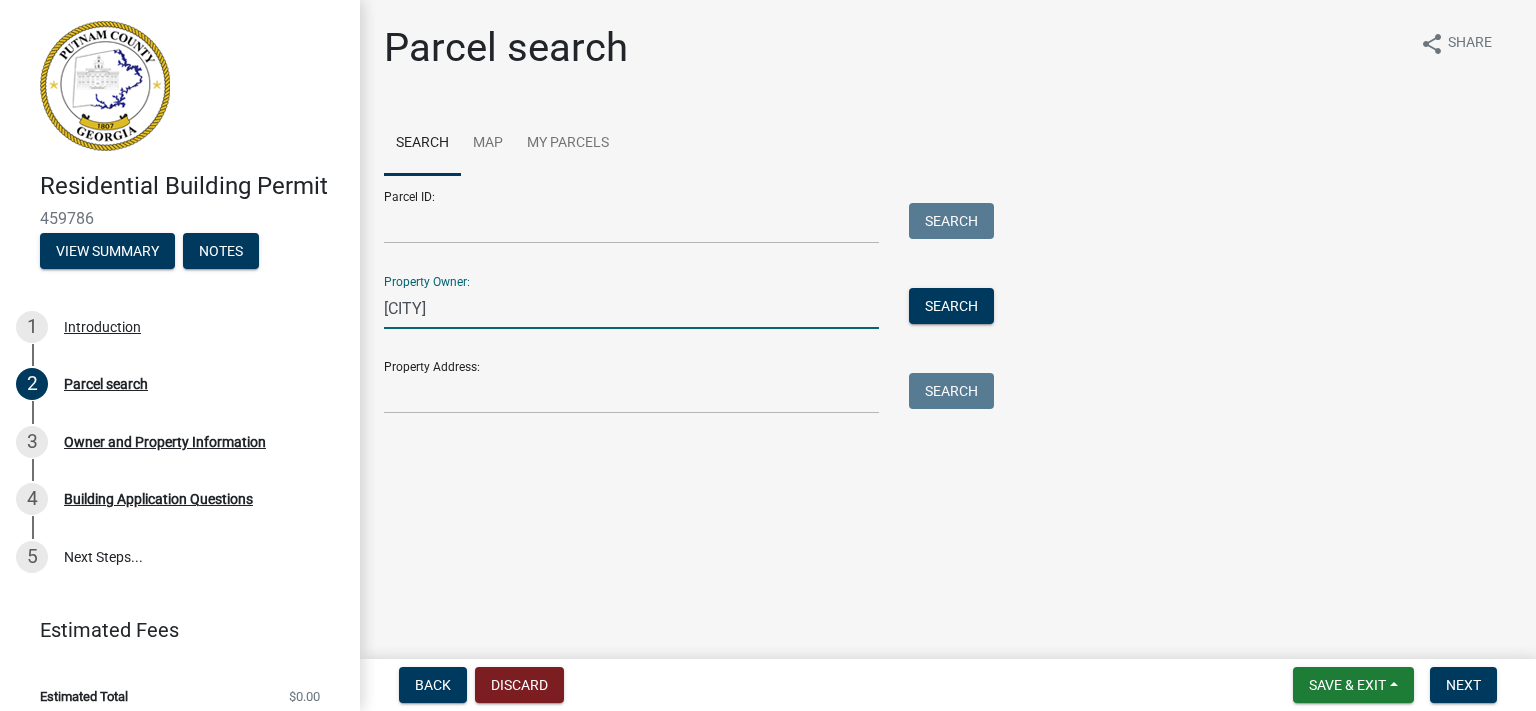 type on "g" 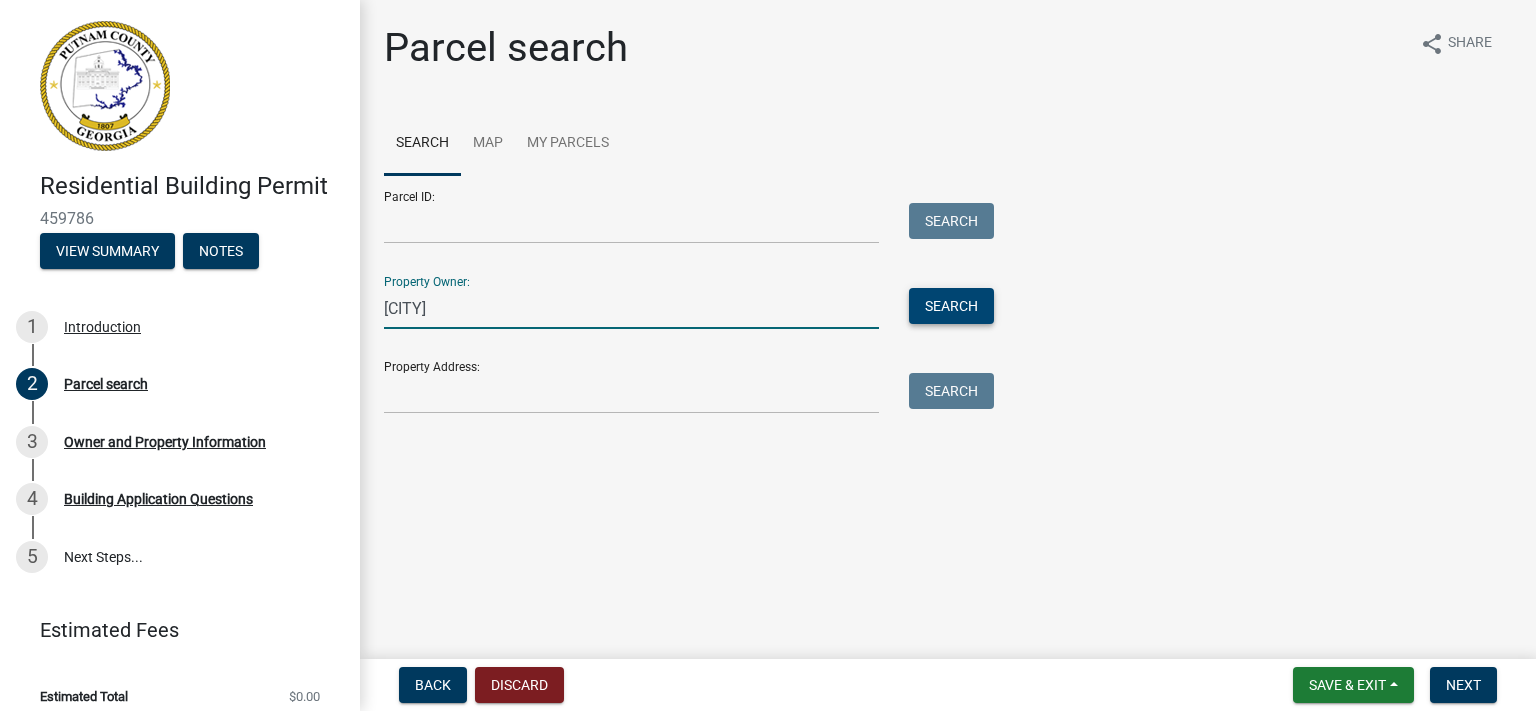 type on "[CITY]" 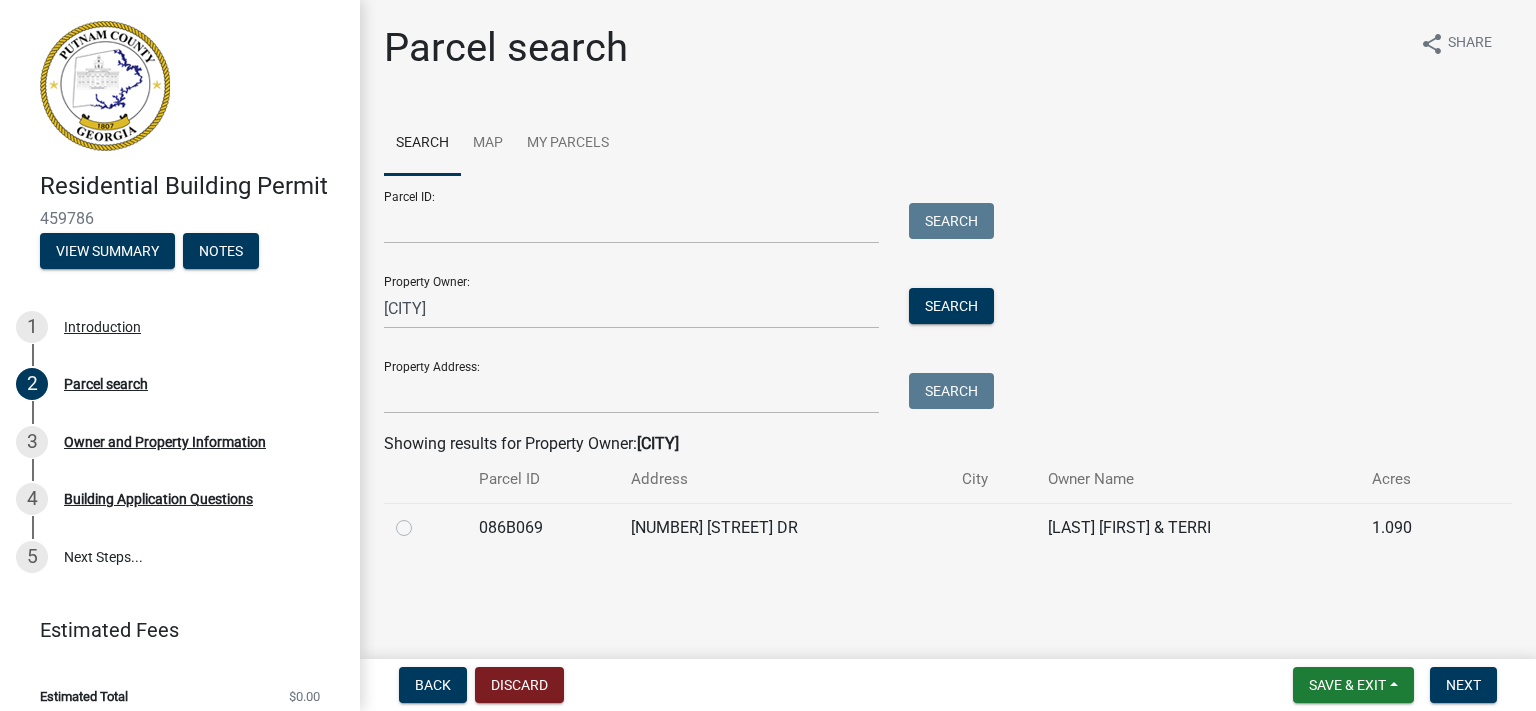 click 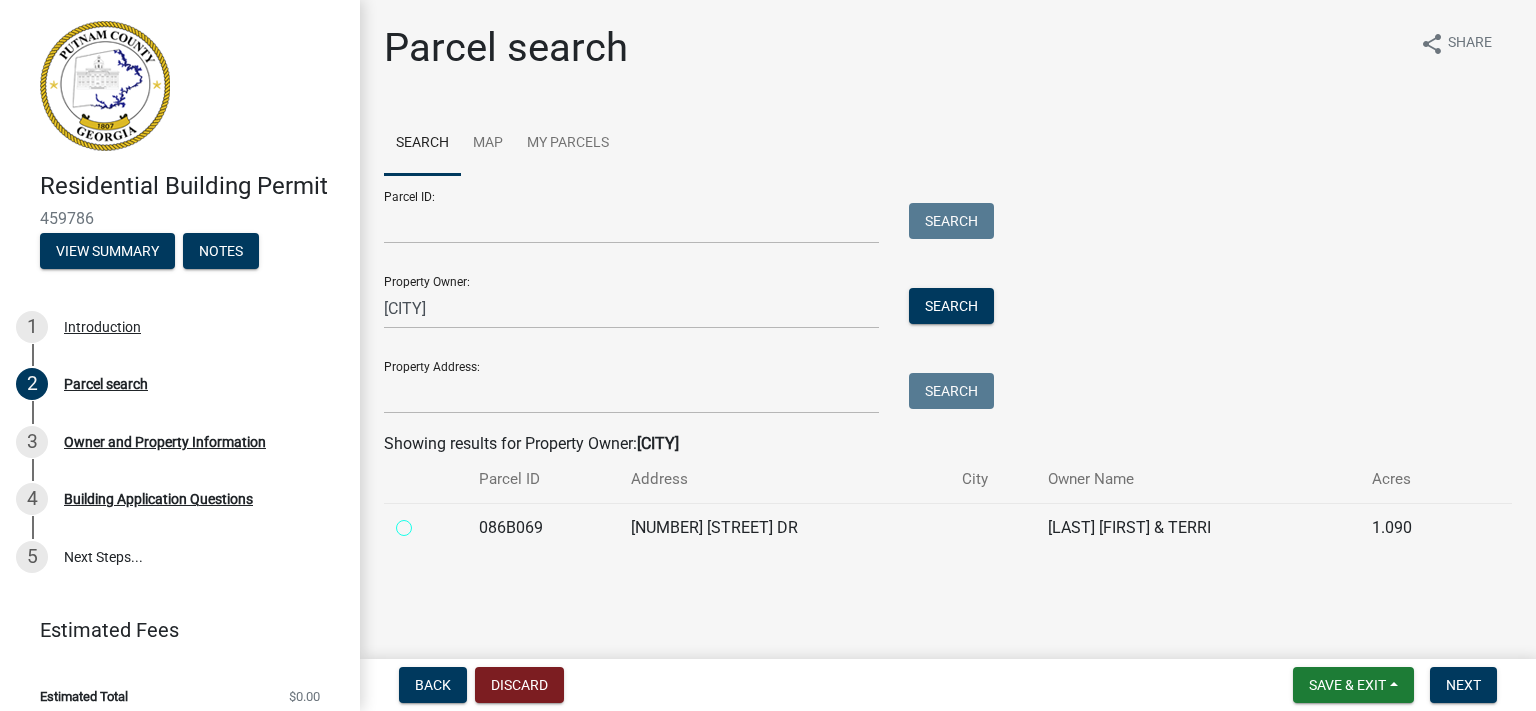 click at bounding box center (426, 522) 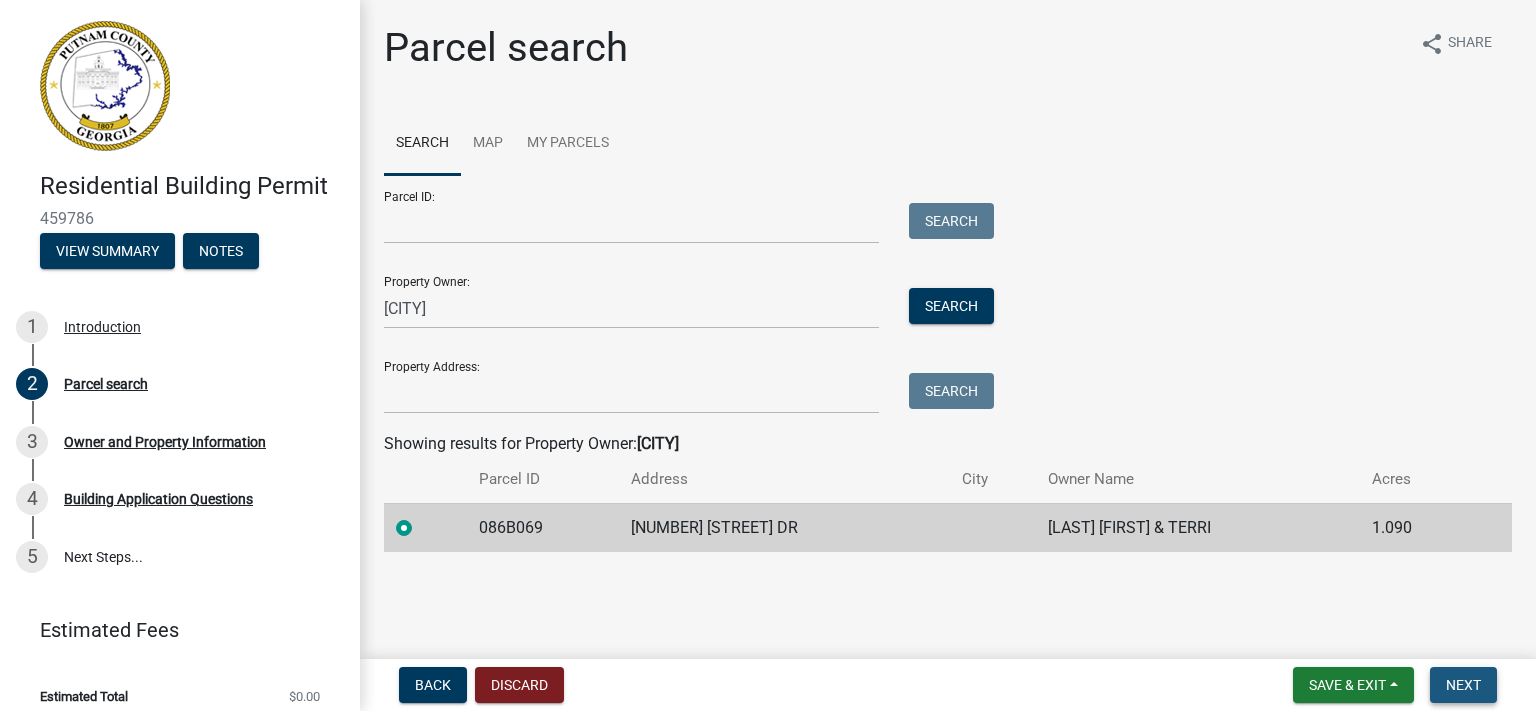 click on "Next" at bounding box center (1463, 685) 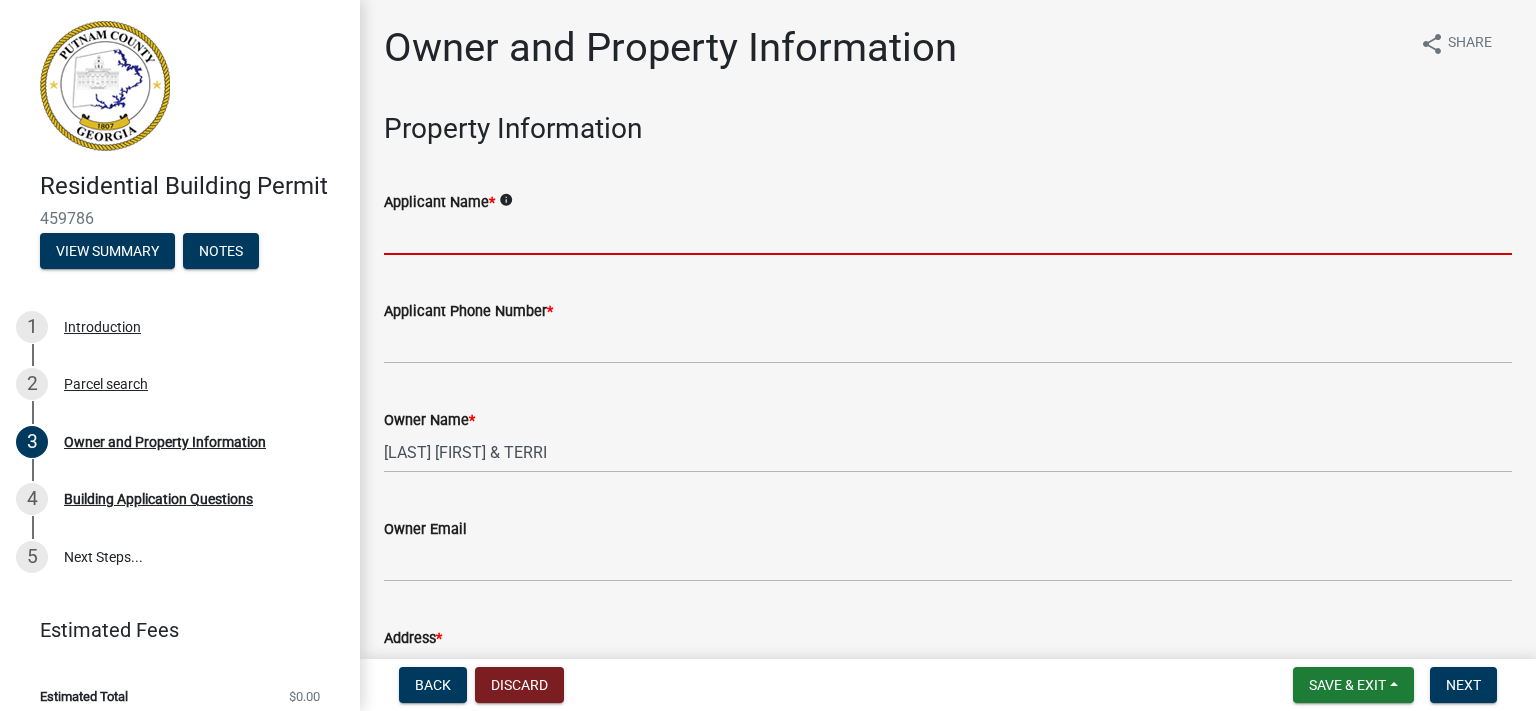 click on "Applicant Name  *" at bounding box center (948, 234) 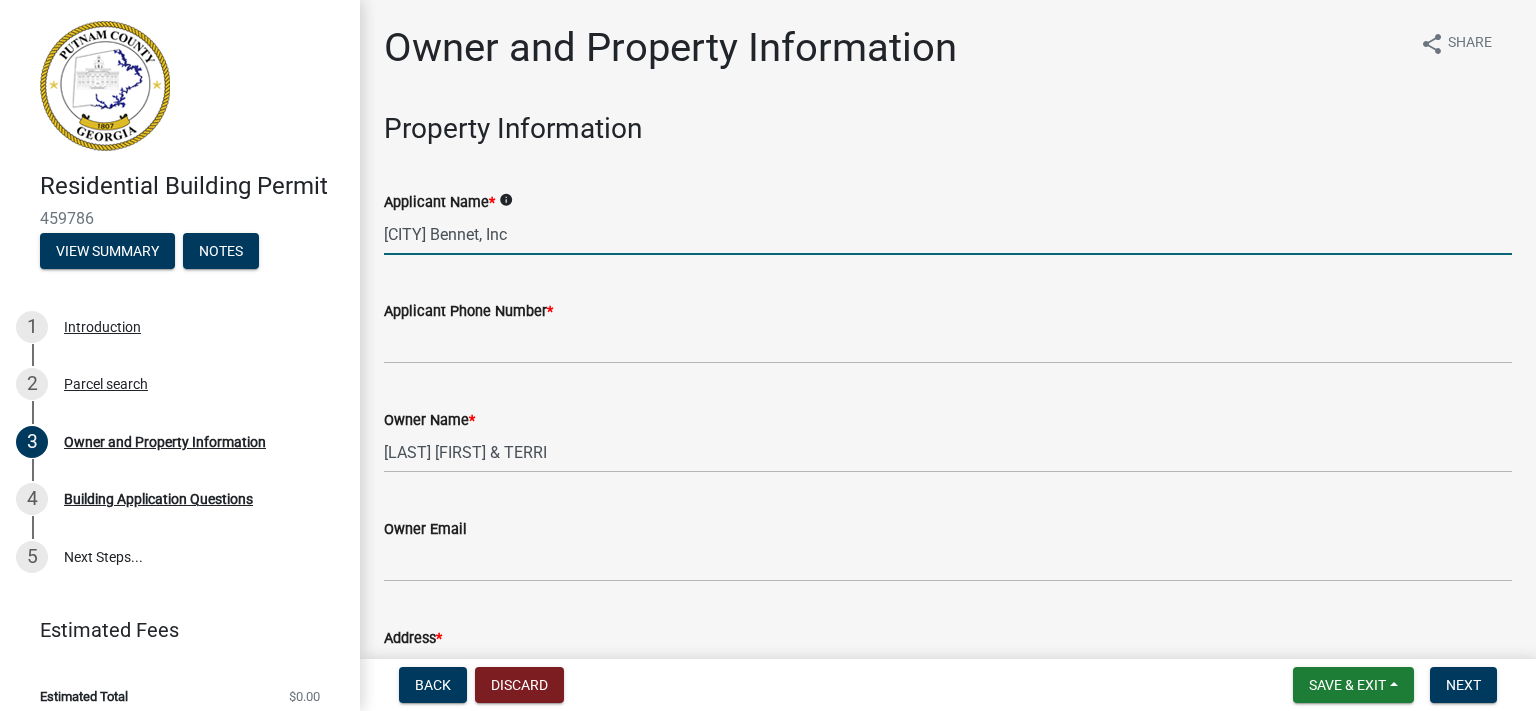 type on "[CITY] Bennet, Inc" 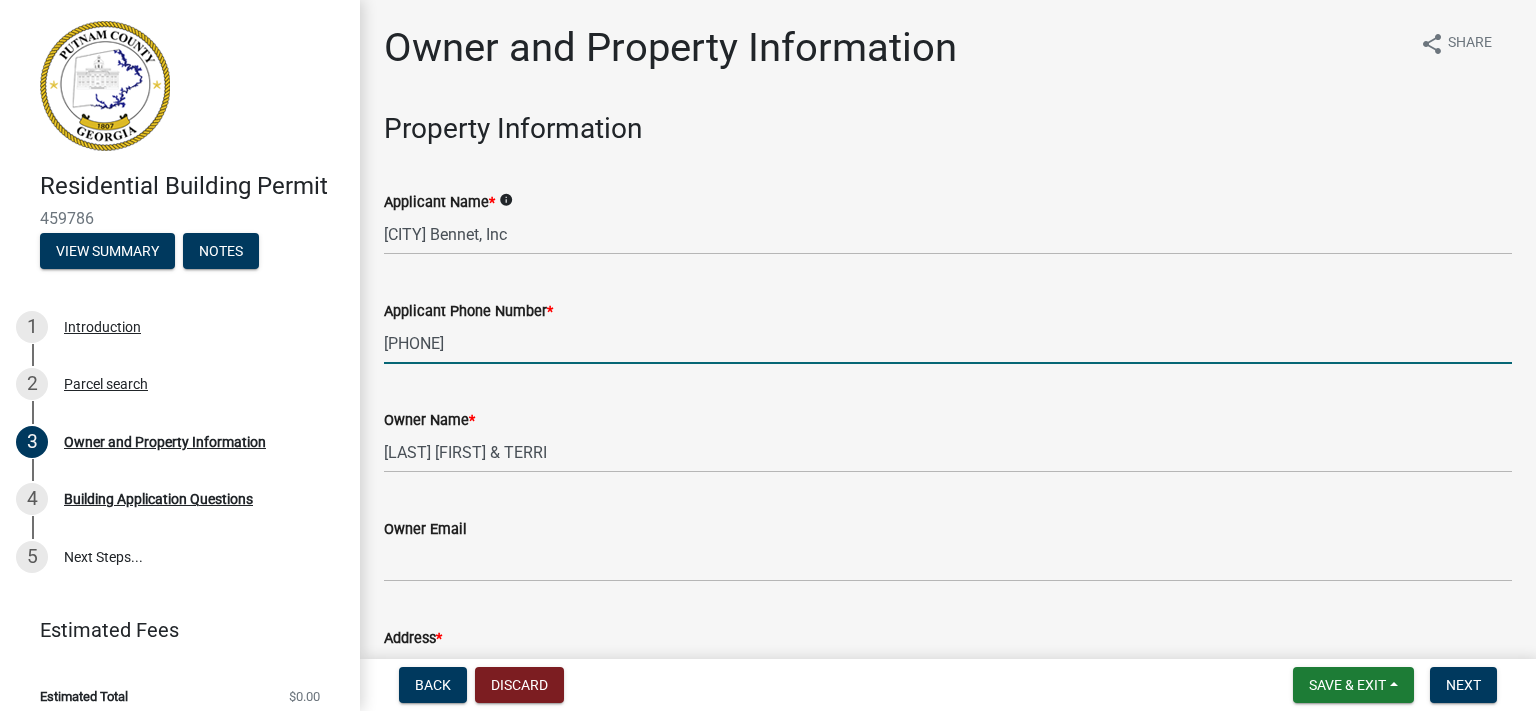 scroll, scrollTop: 576, scrollLeft: 0, axis: vertical 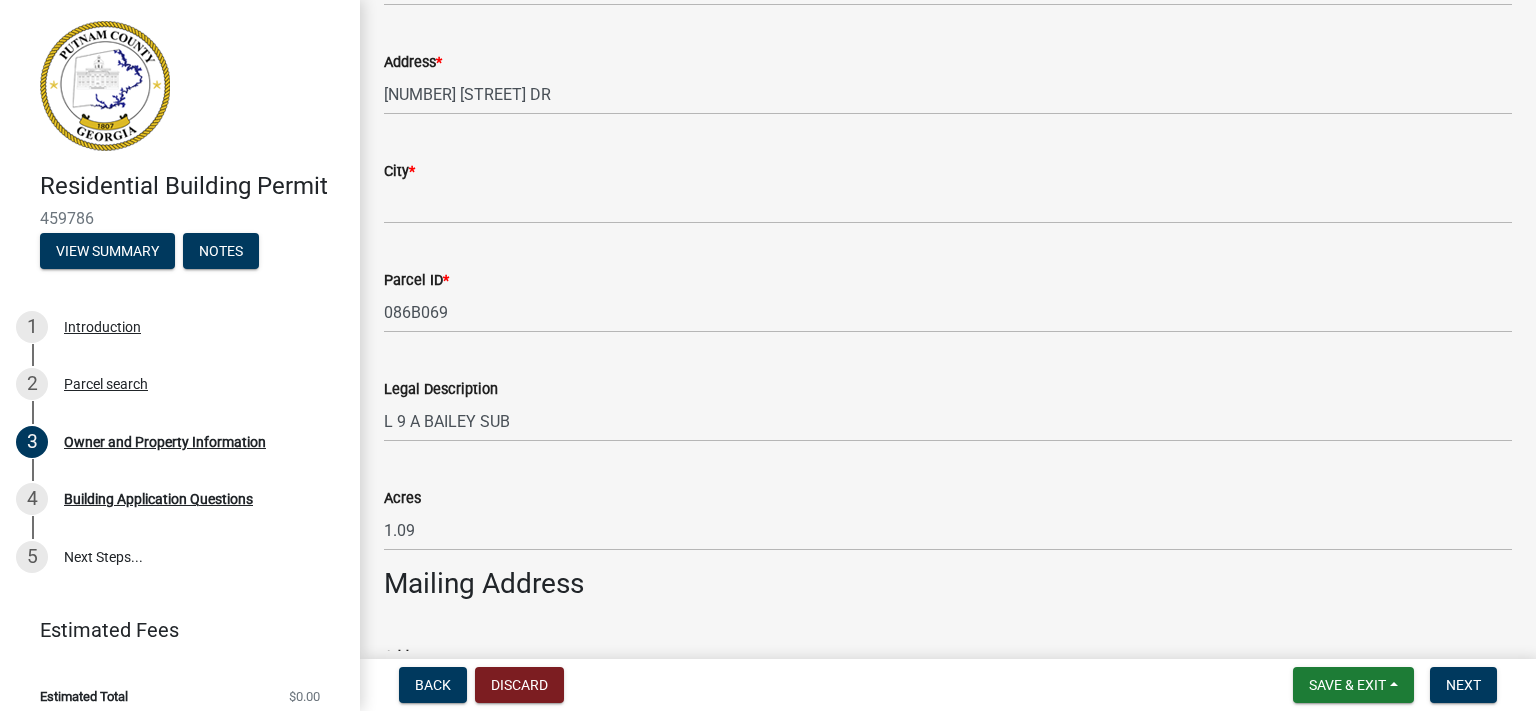 type on "[PHONE]" 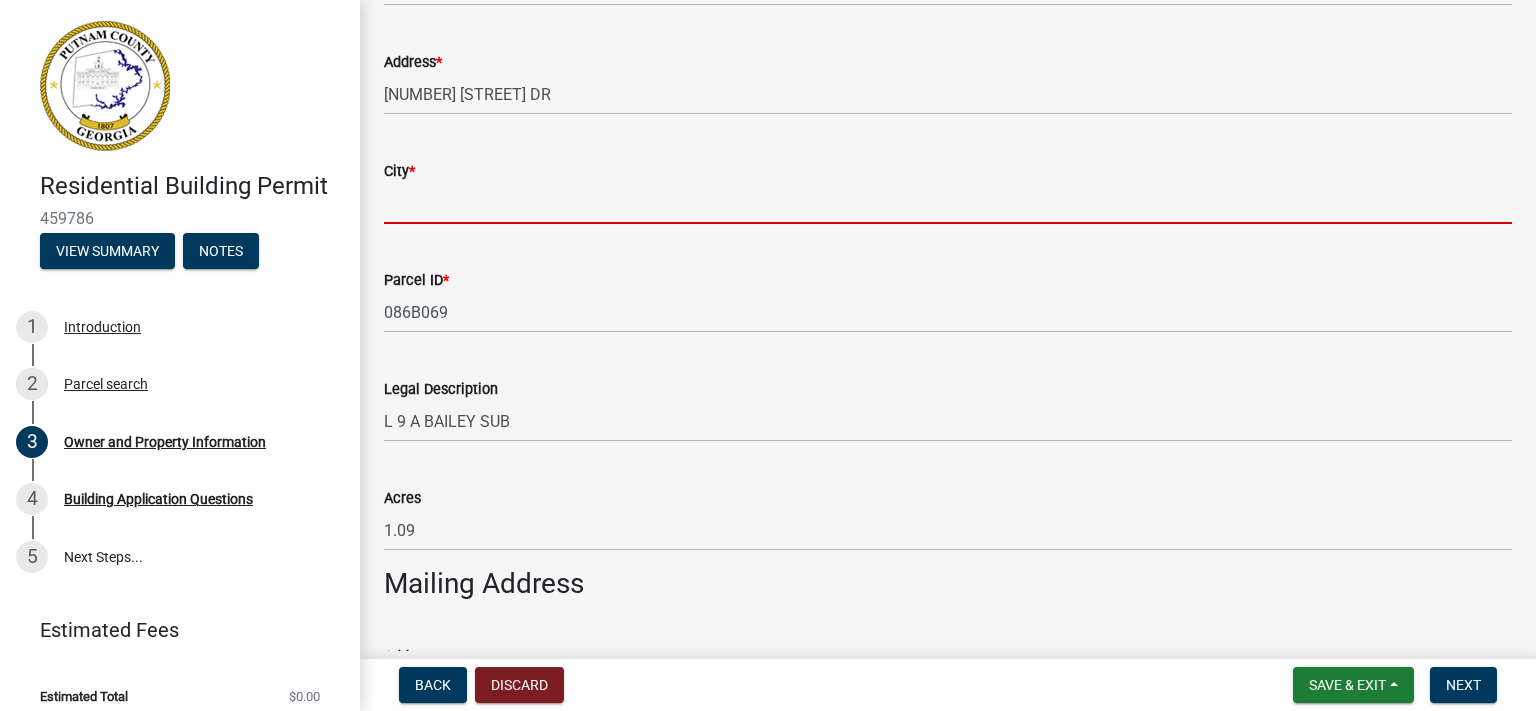 click on "City  *" at bounding box center [948, 203] 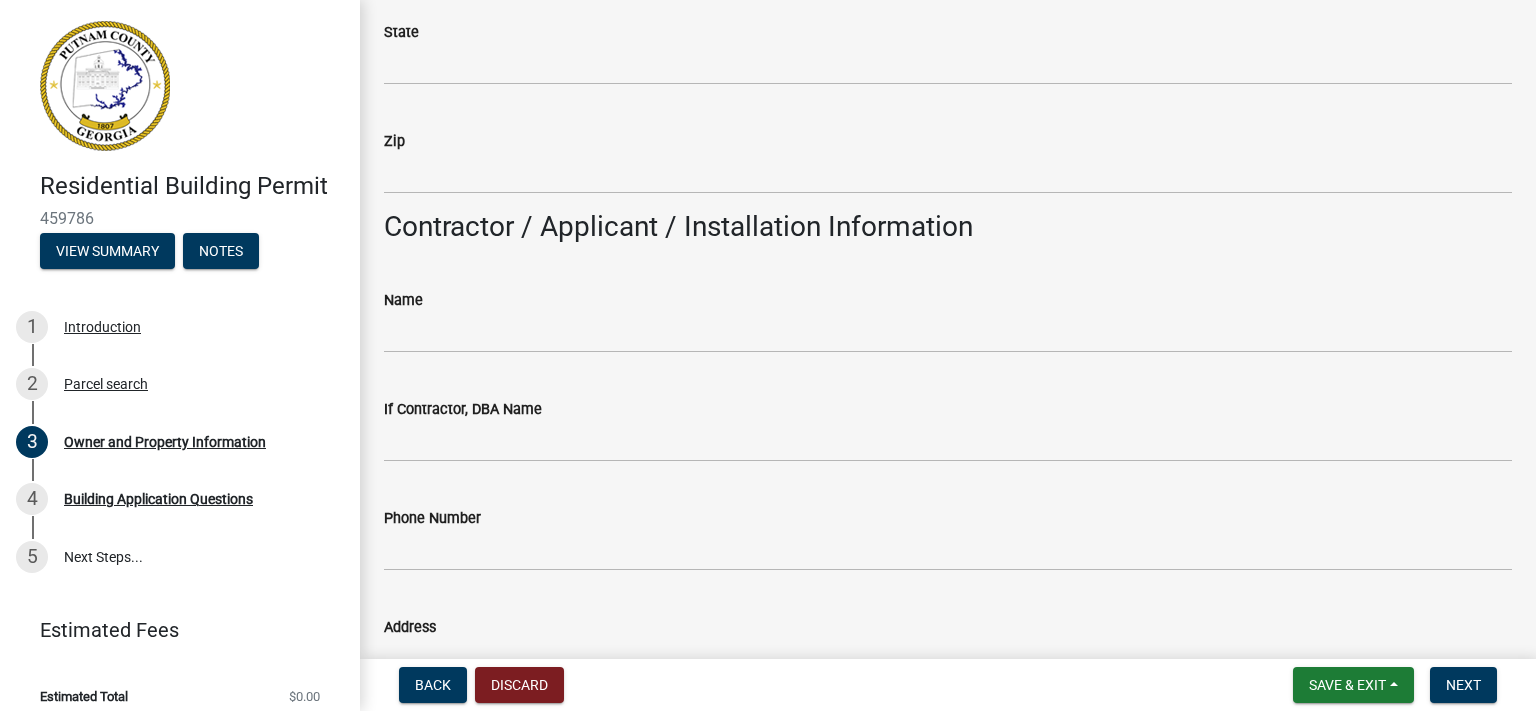 scroll, scrollTop: 1497, scrollLeft: 0, axis: vertical 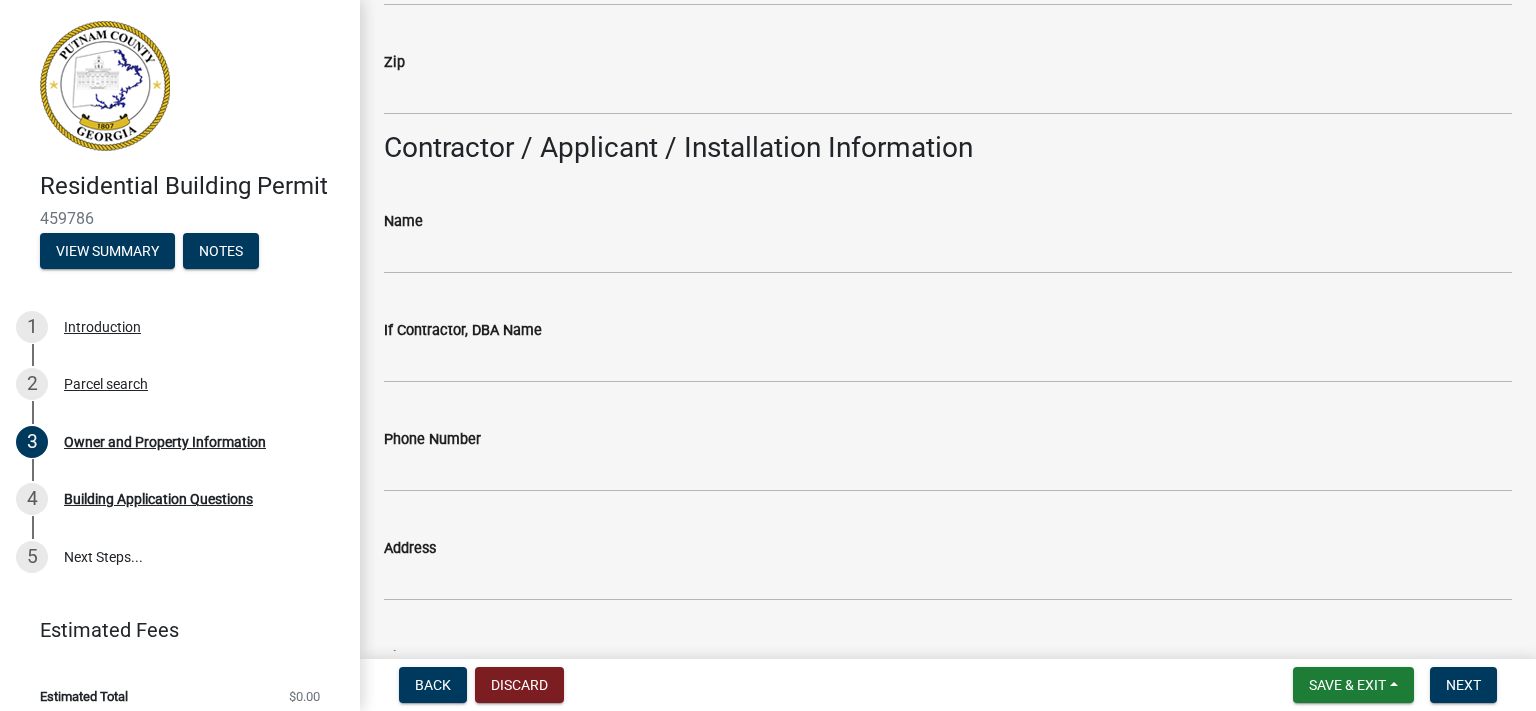 type on "Milledgeville" 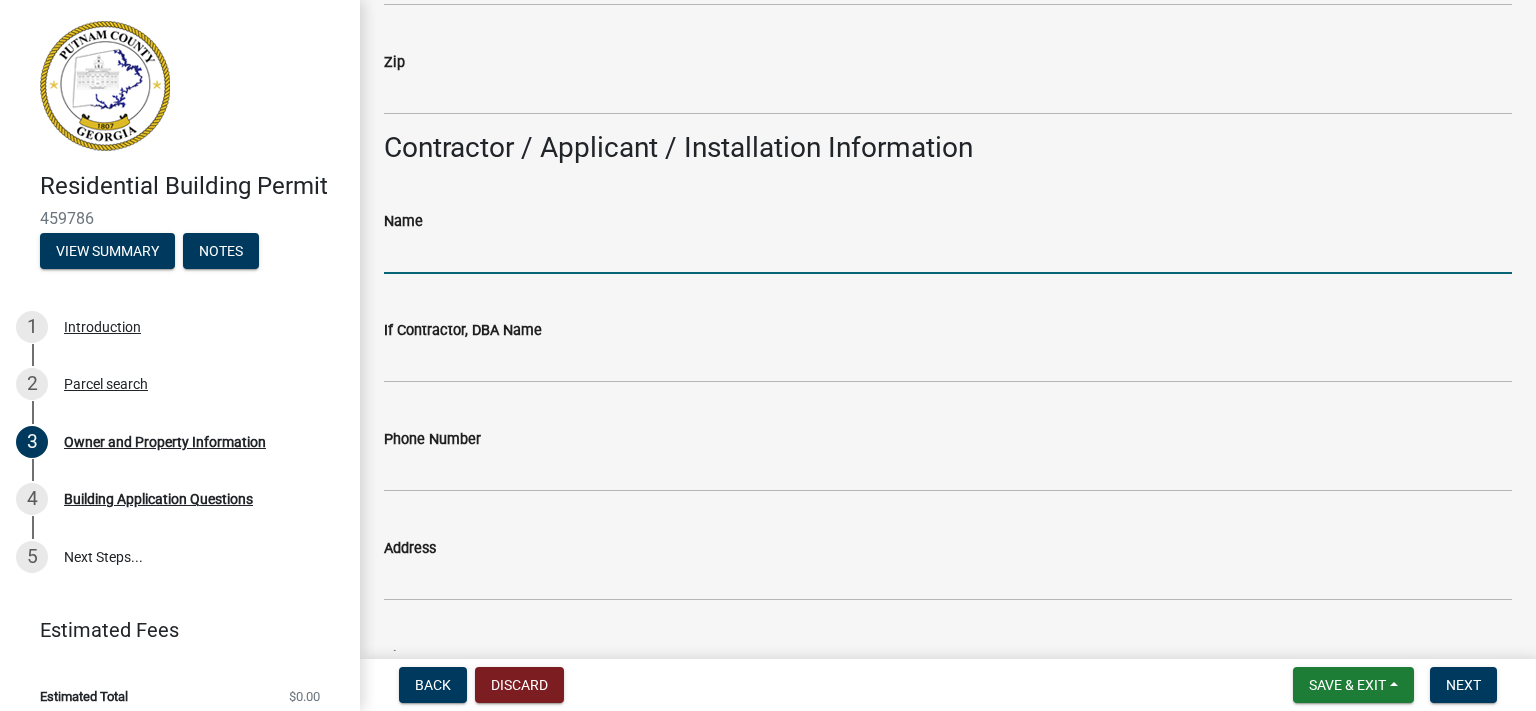 click on "Name" at bounding box center (948, 253) 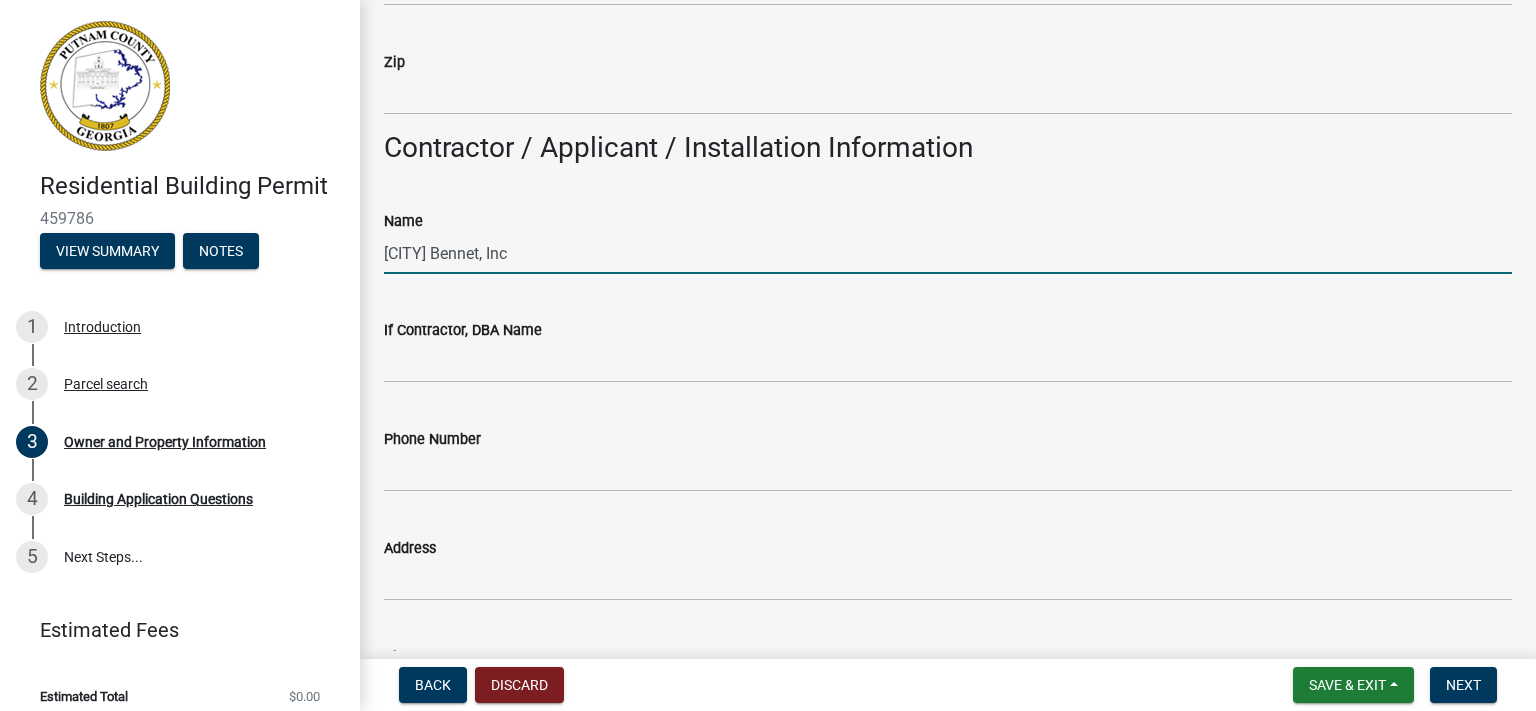type on "[CITY] Bennet, Inc" 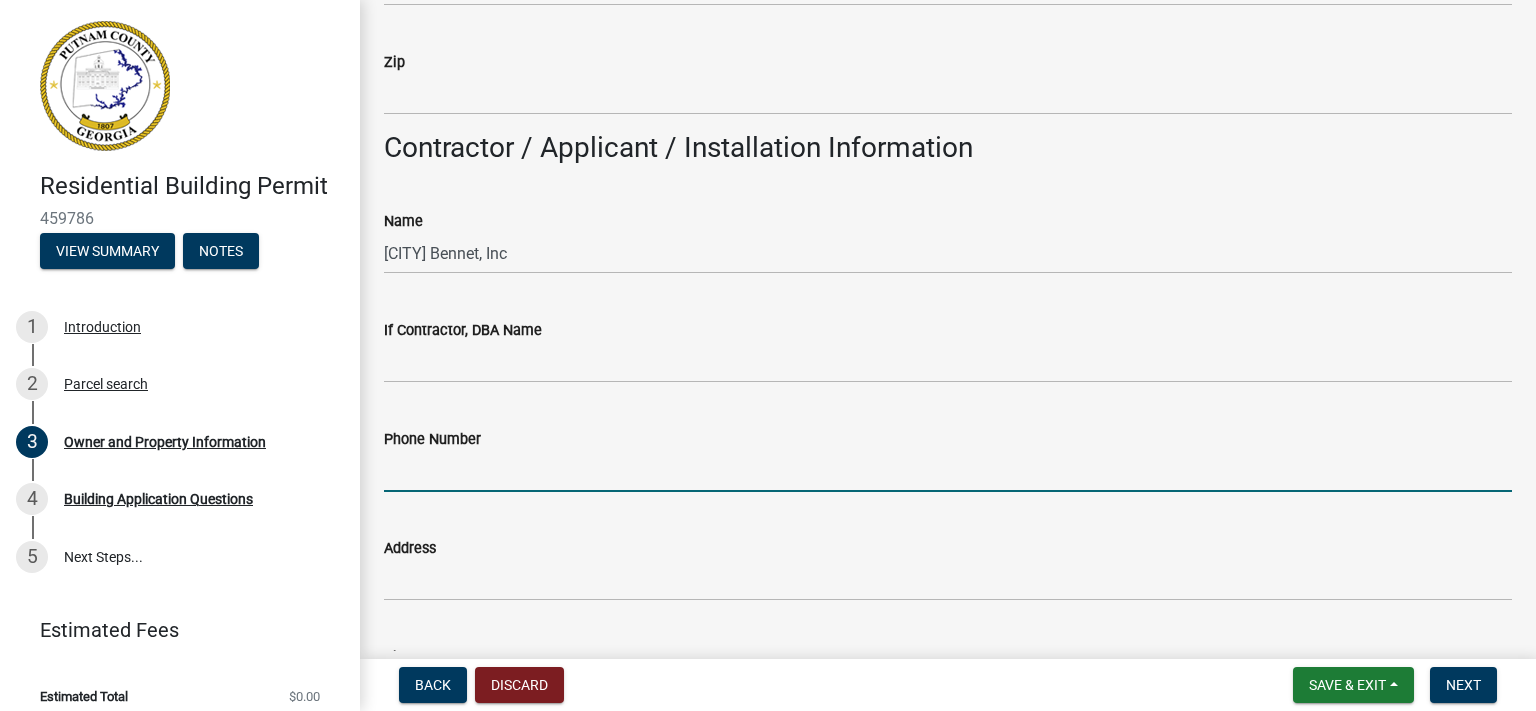 click on "Phone Number" at bounding box center (948, 471) 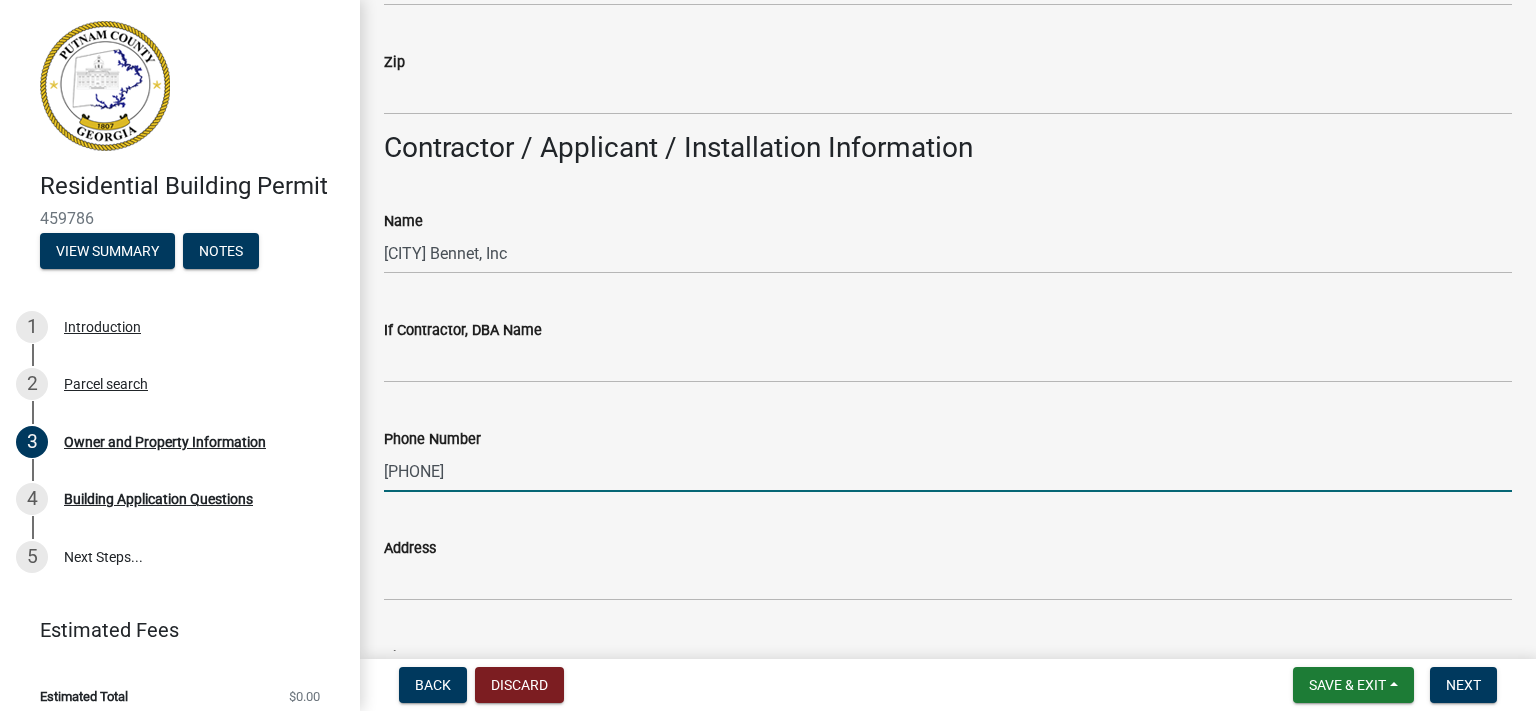 type on "[PHONE]" 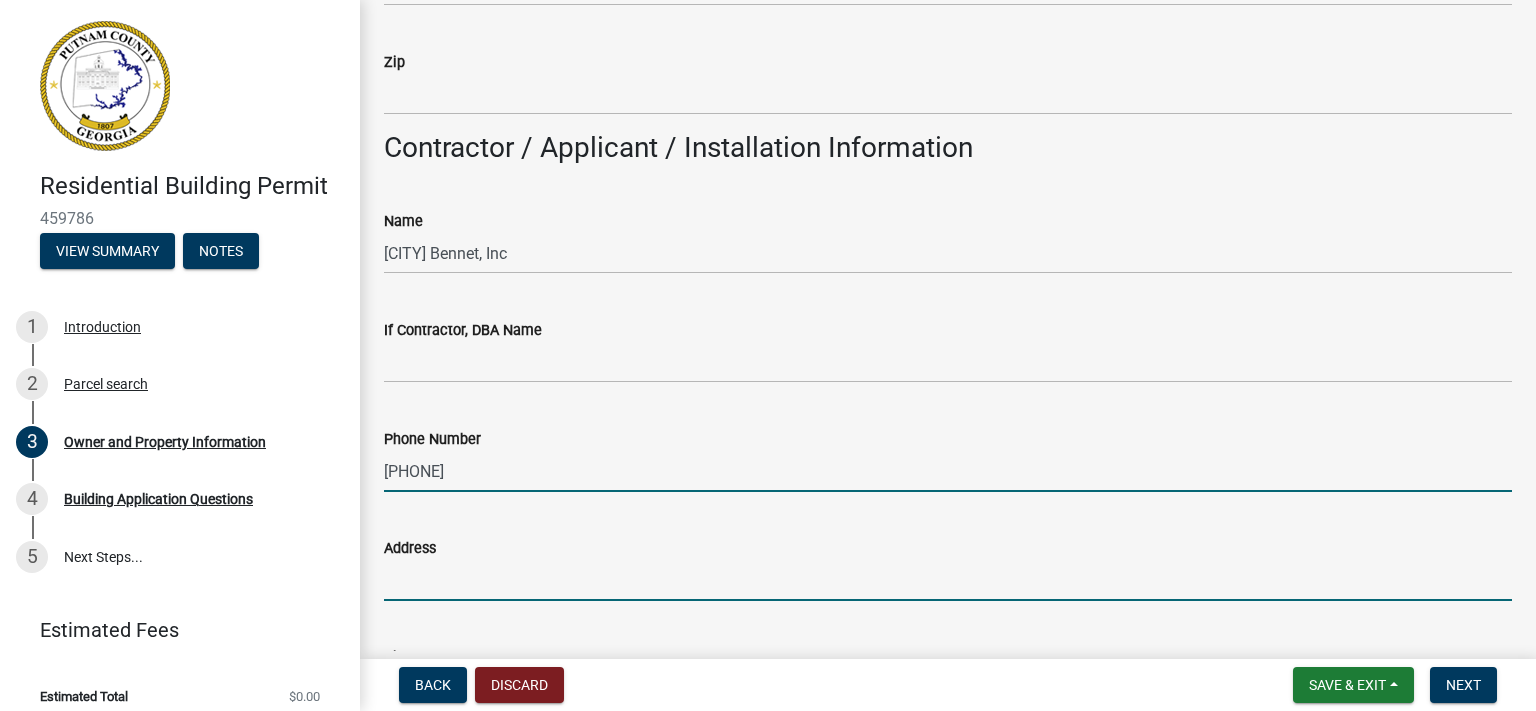 click on "Address" at bounding box center (948, 580) 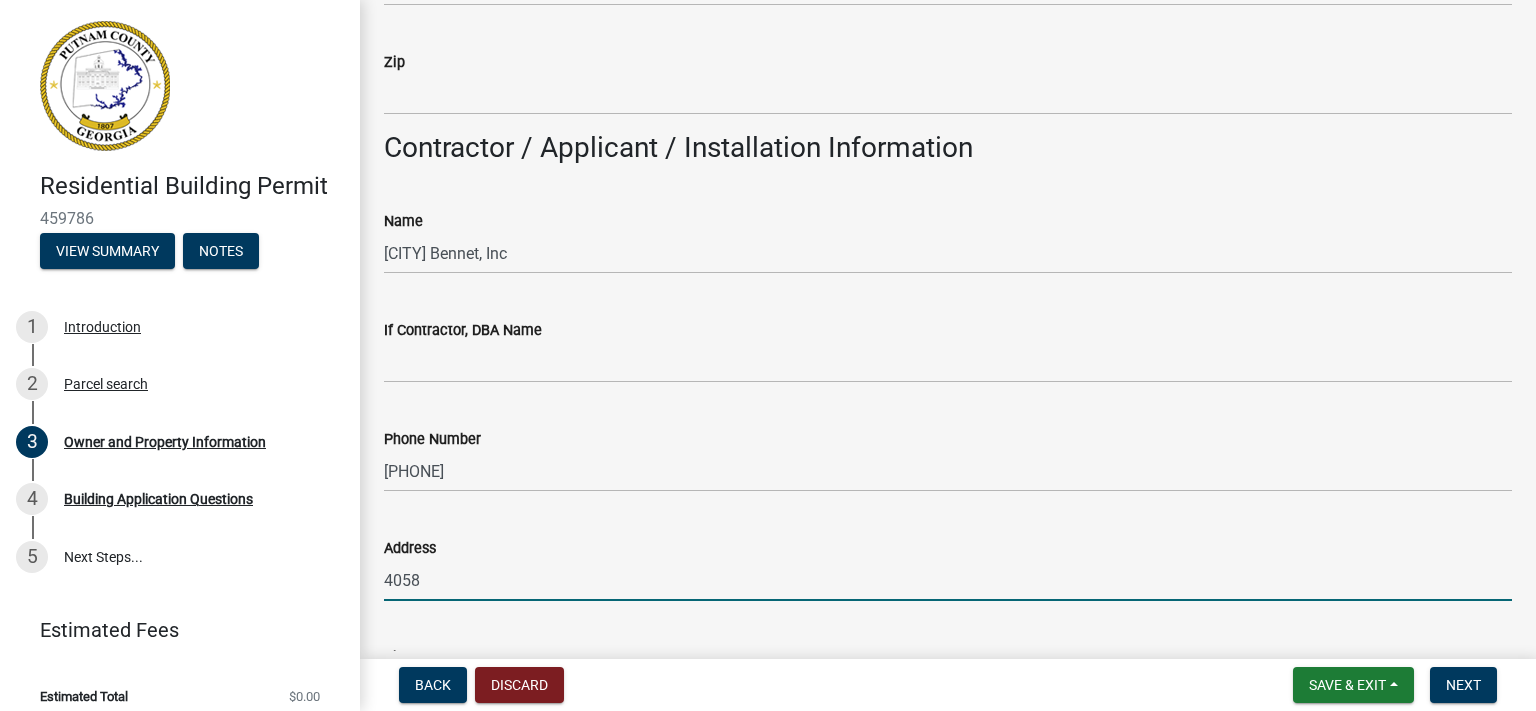type on "[NUMBER] [STREET] Ave" 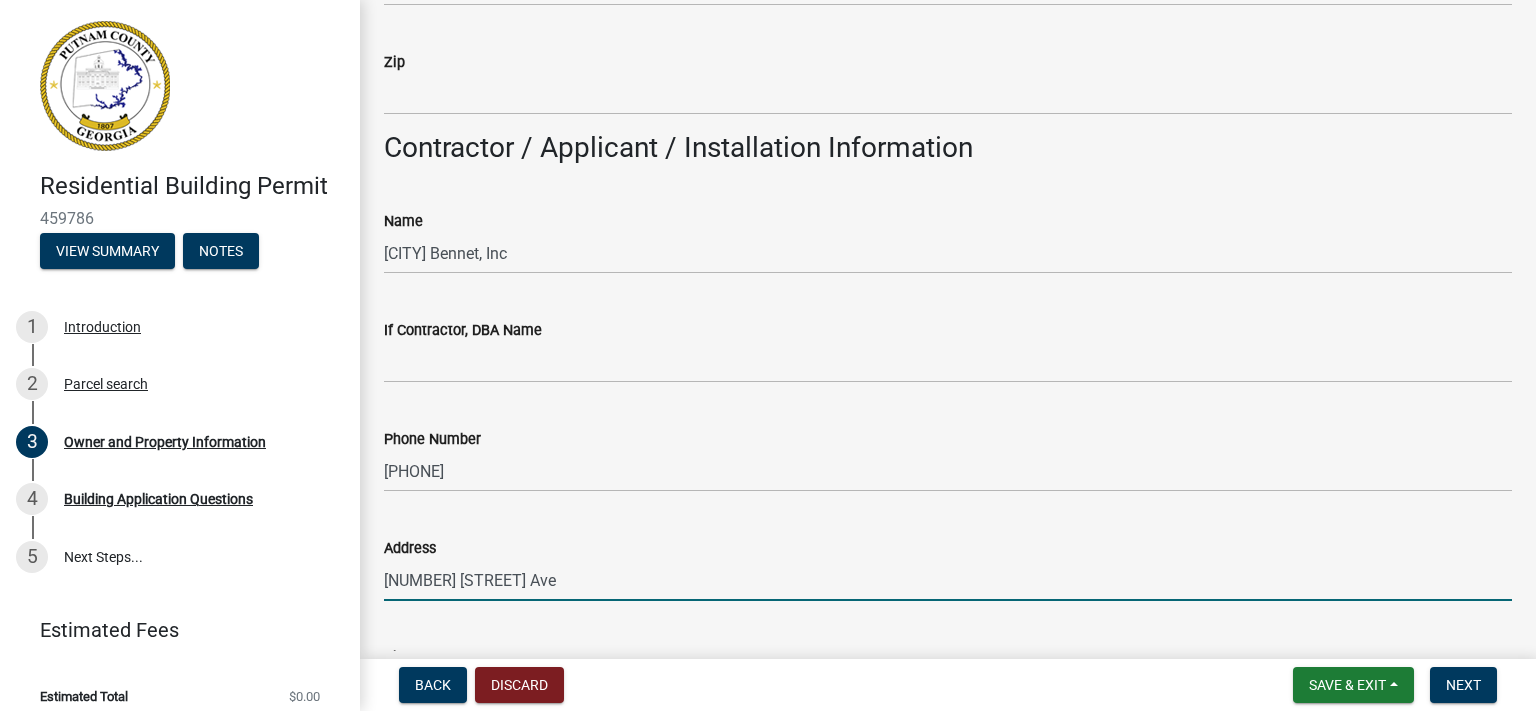 type on "[CITY]" 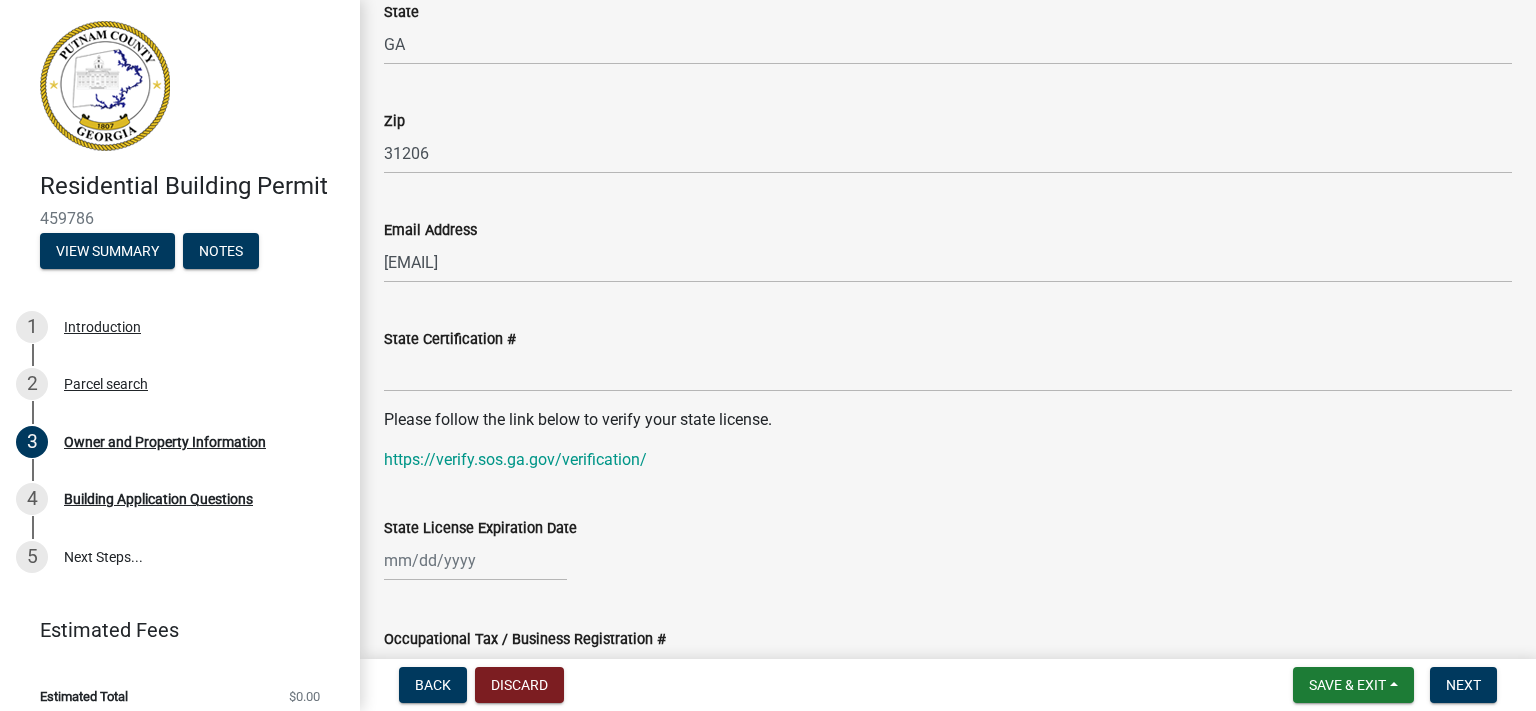scroll, scrollTop: 2304, scrollLeft: 0, axis: vertical 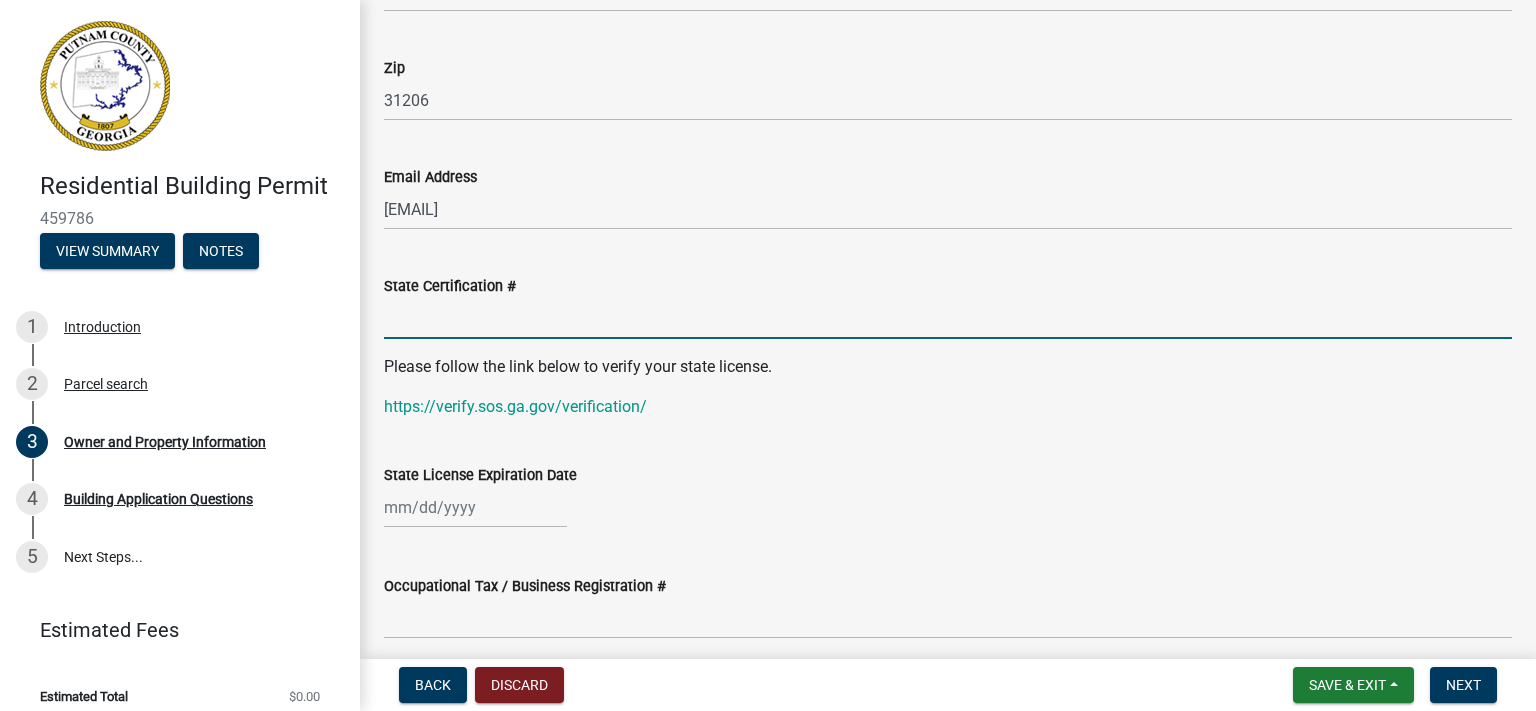 click on "State Certification #" at bounding box center [948, 318] 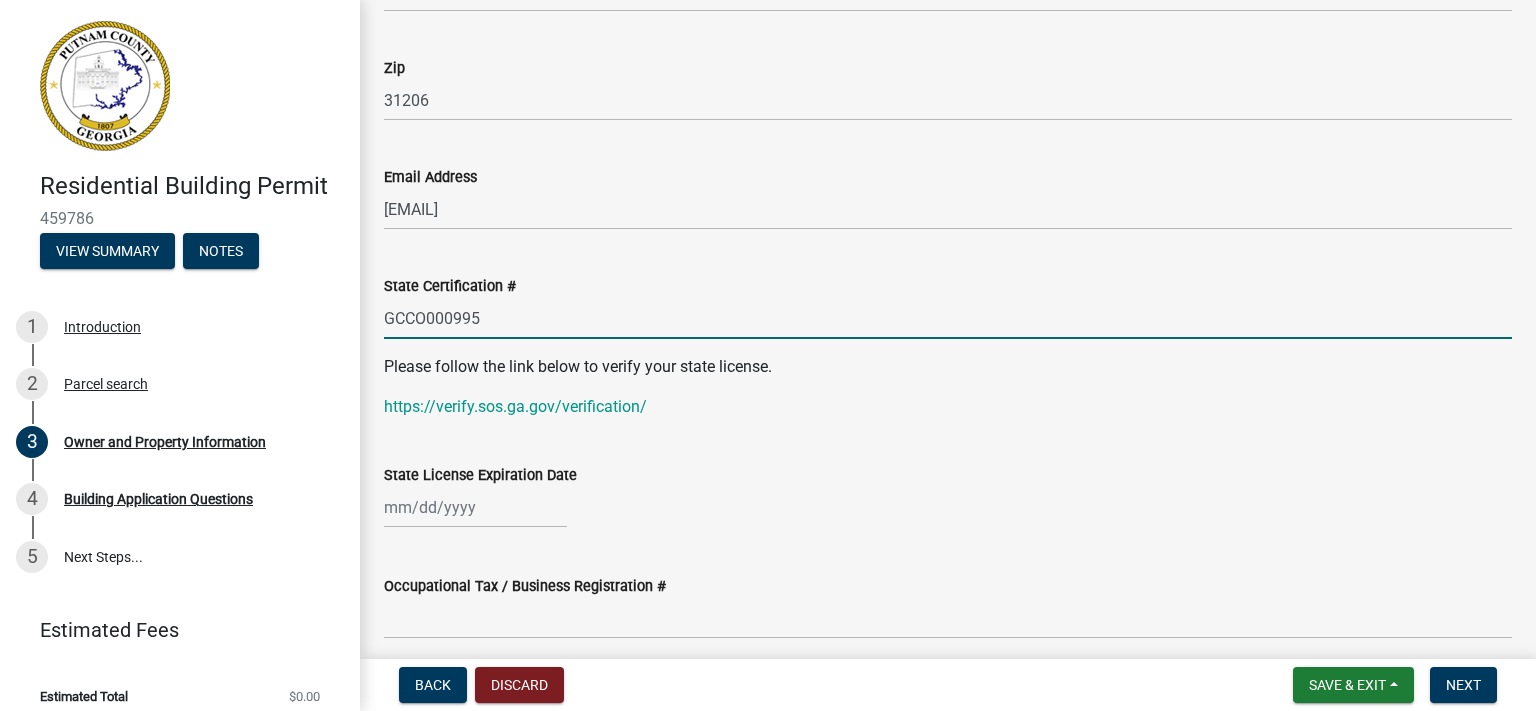 type on "GCCO000995" 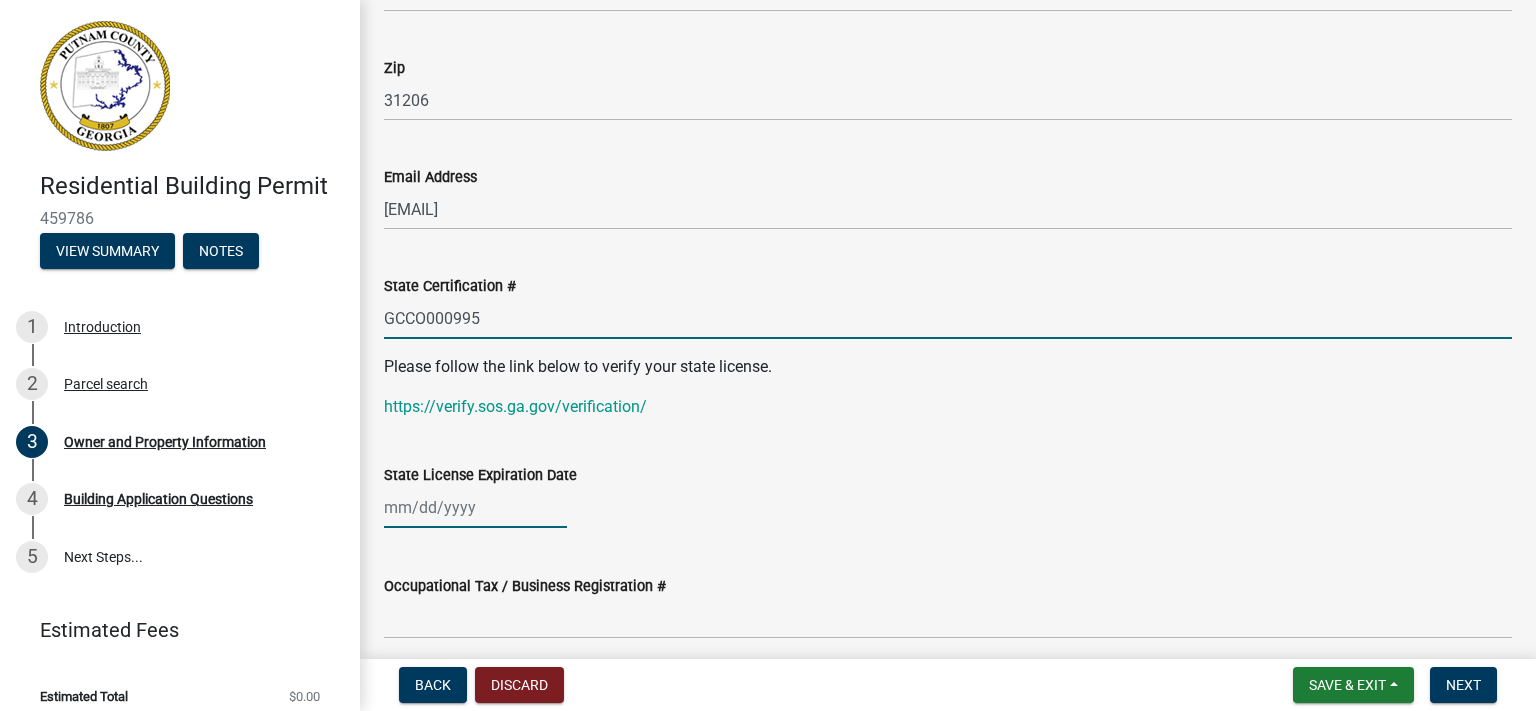 click on "State License Expiration Date" at bounding box center [475, 507] 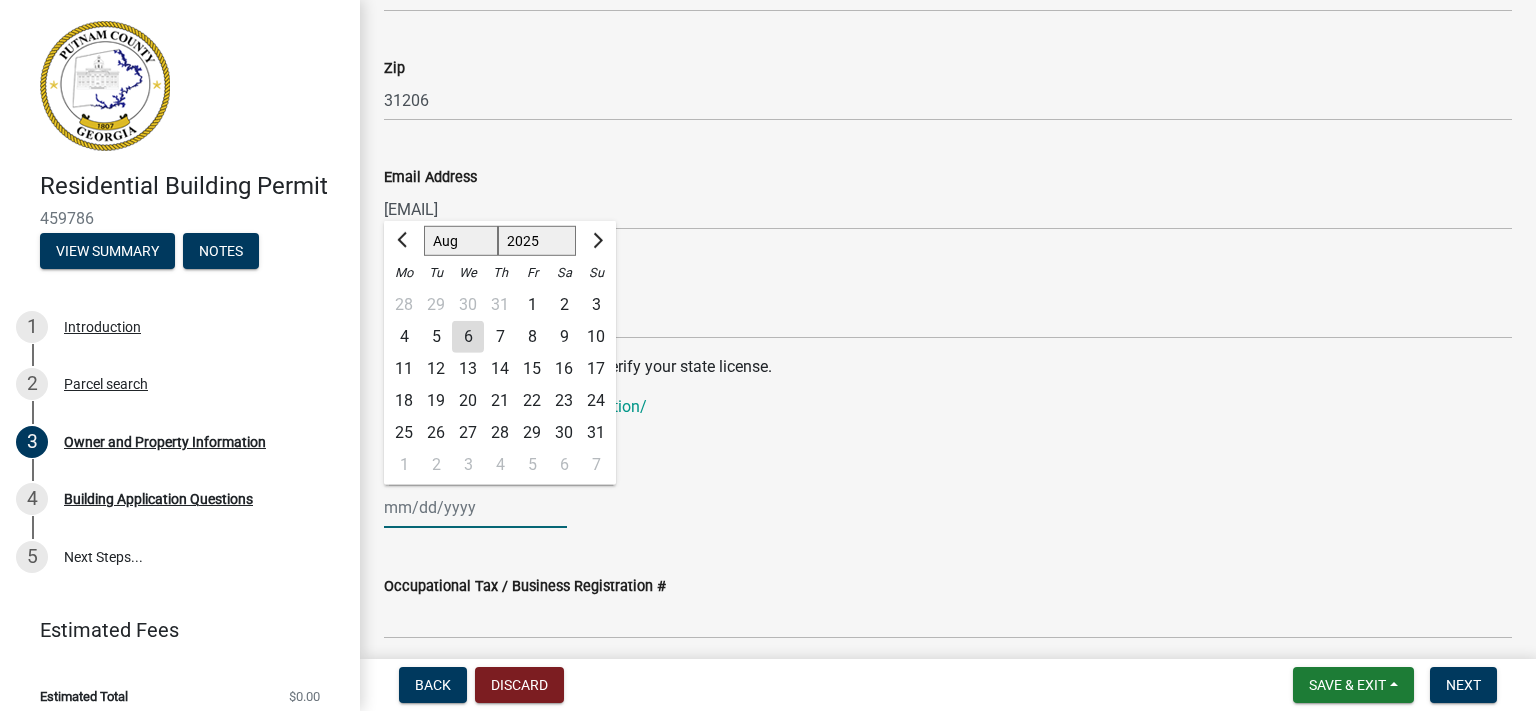 click on "State License Expiration Date" at bounding box center (475, 507) 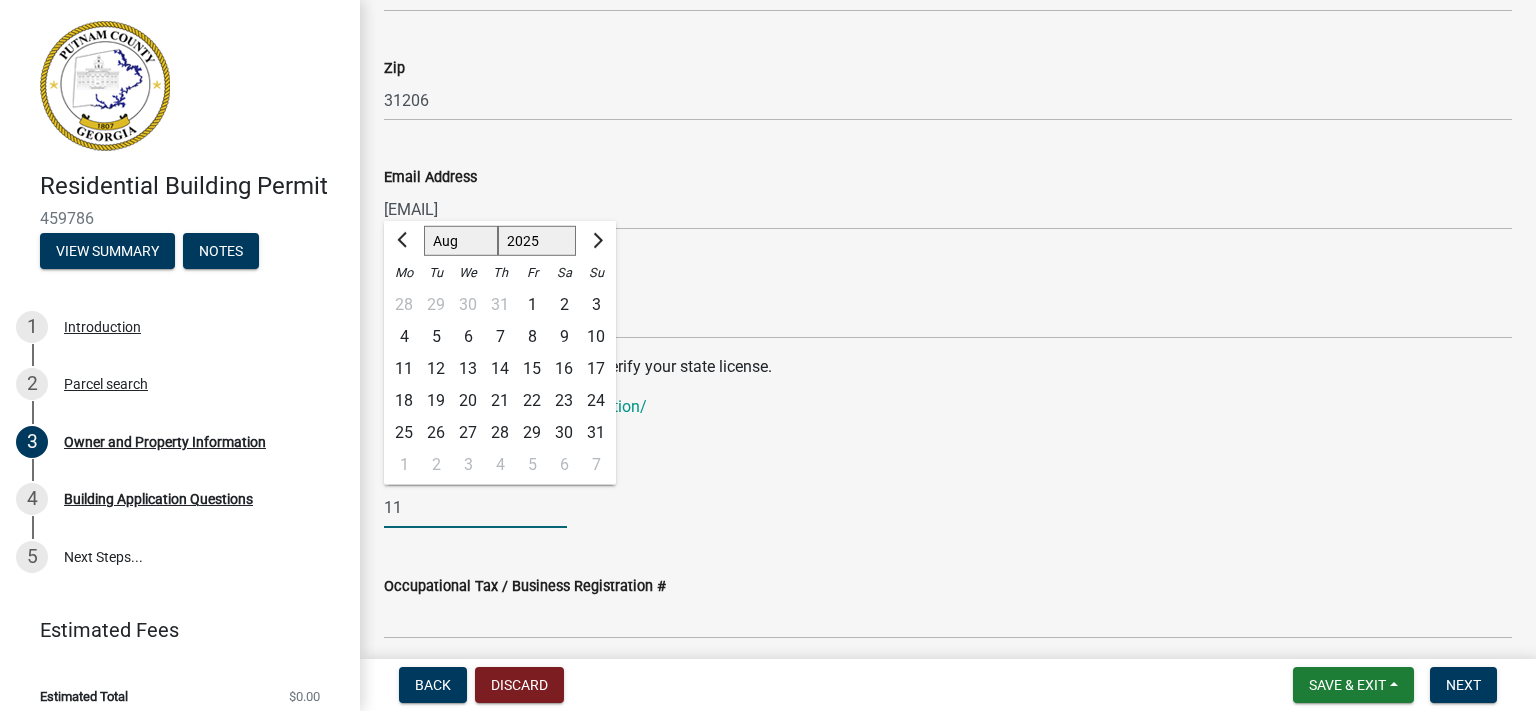 type on "1" 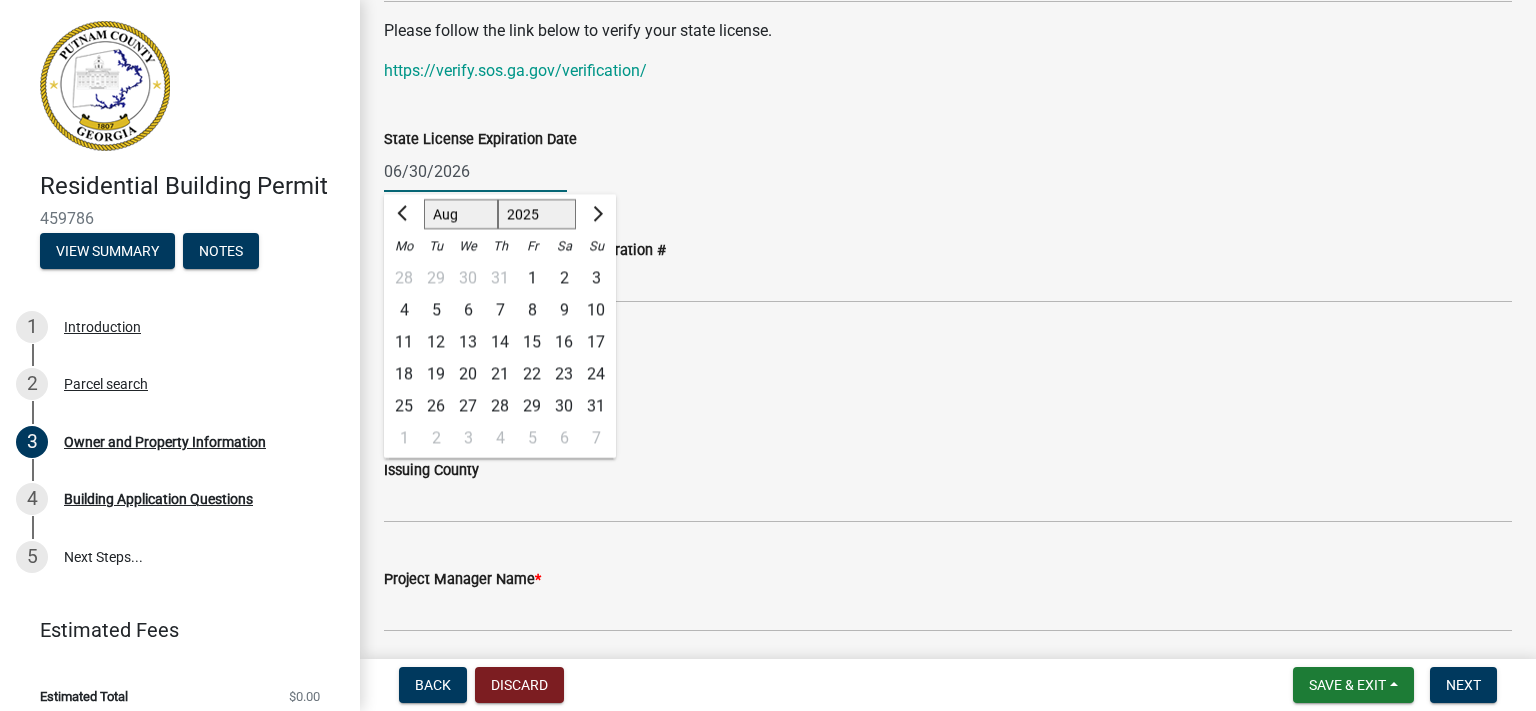 scroll, scrollTop: 2649, scrollLeft: 0, axis: vertical 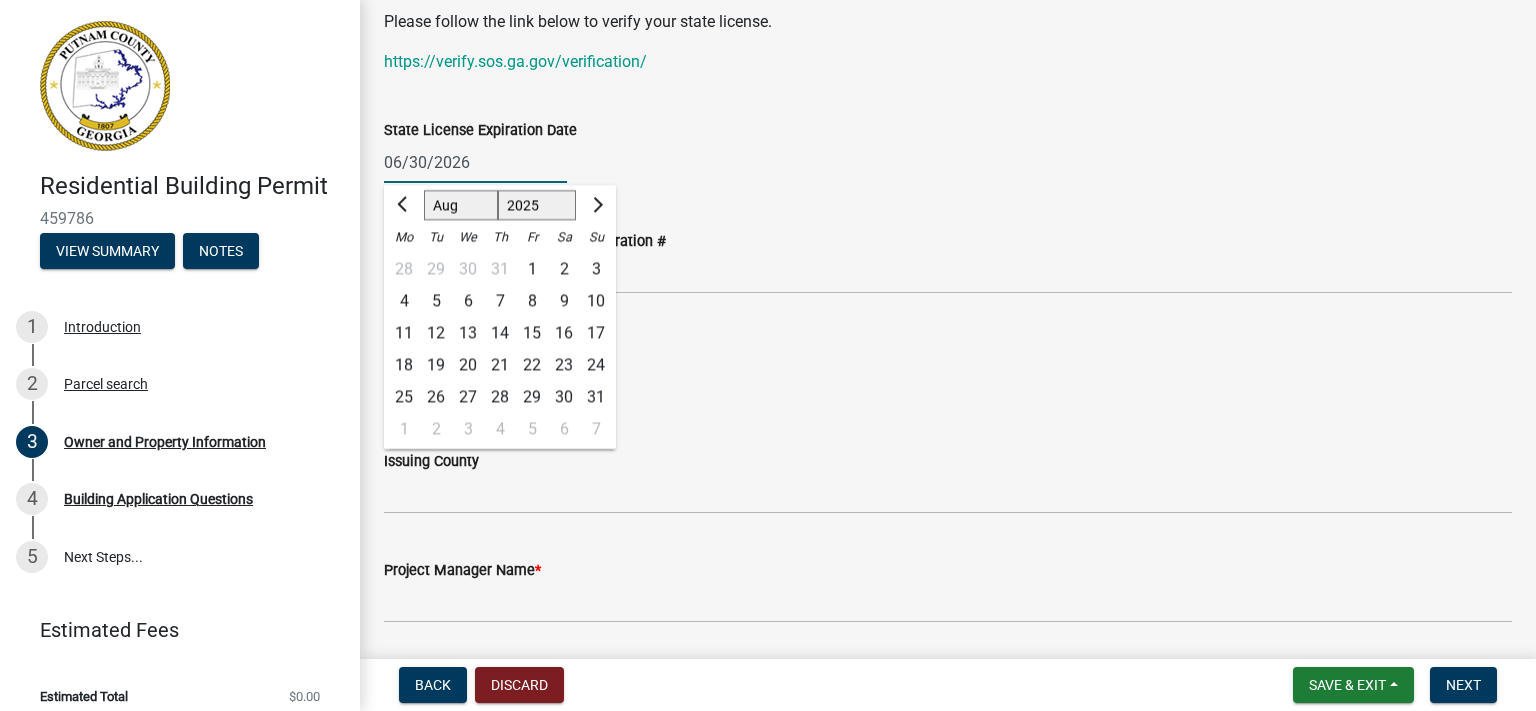 type on "06/30/2026" 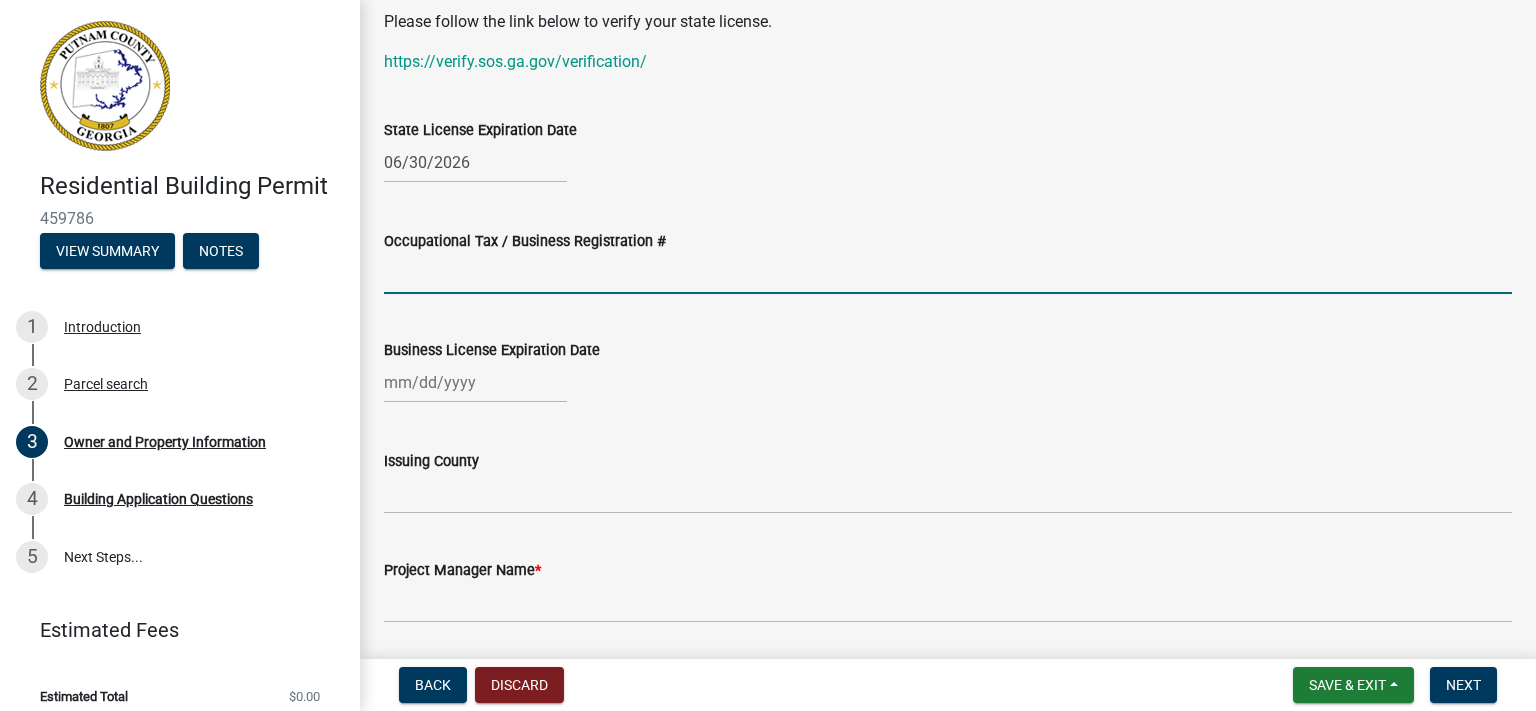 click on "Occupational Tax / Business Registration #" at bounding box center (948, 273) 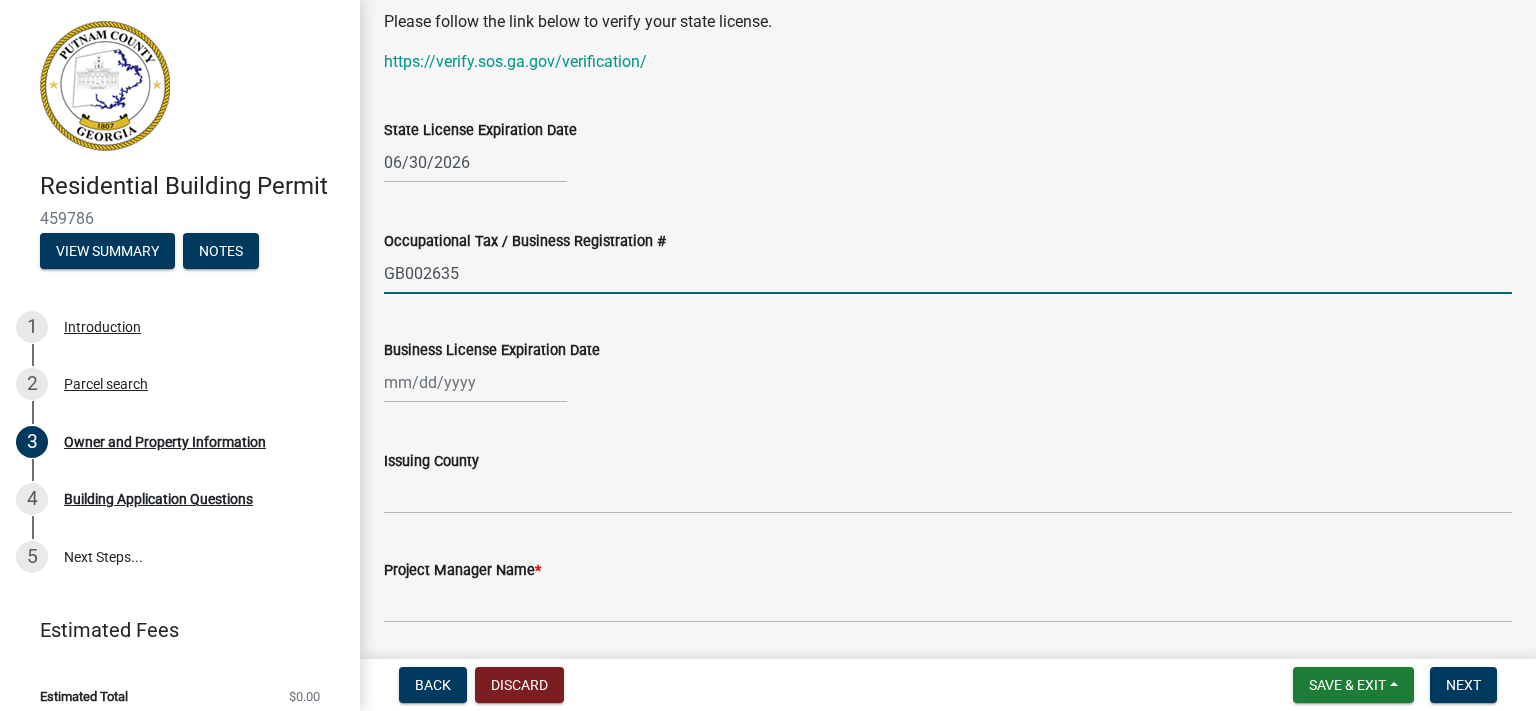 type on "GB002635" 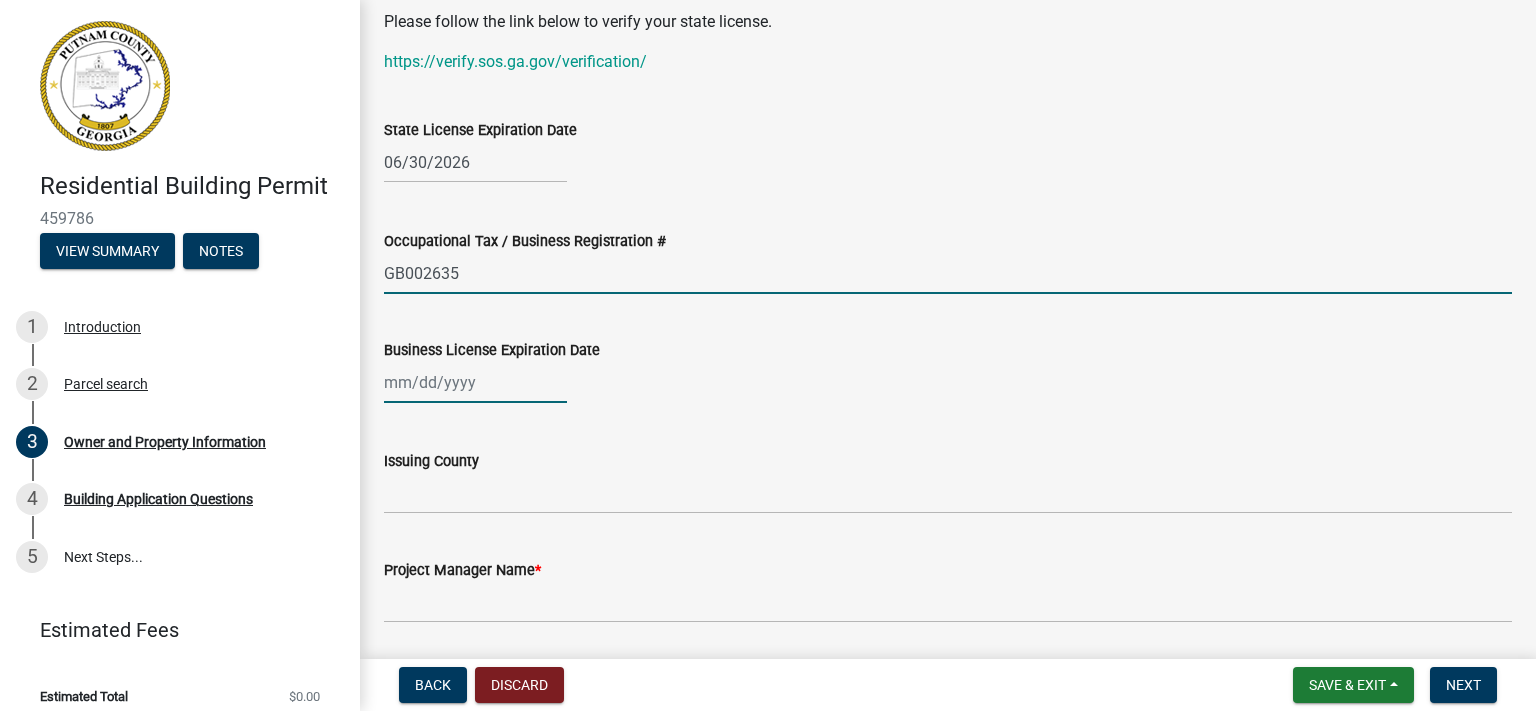 click on "Business License Expiration Date" at bounding box center (475, 382) 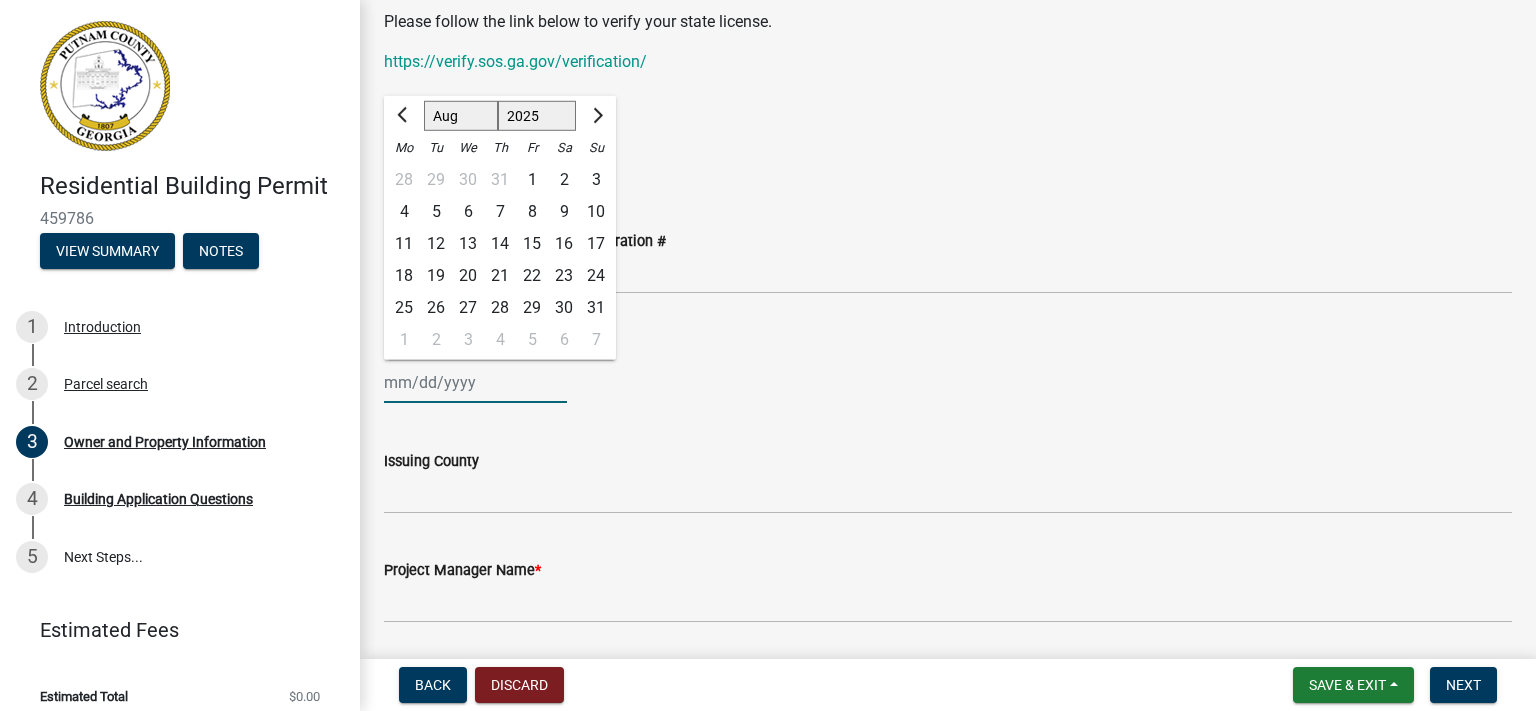 drag, startPoint x: 478, startPoint y: 382, endPoint x: 397, endPoint y: 371, distance: 81.7435 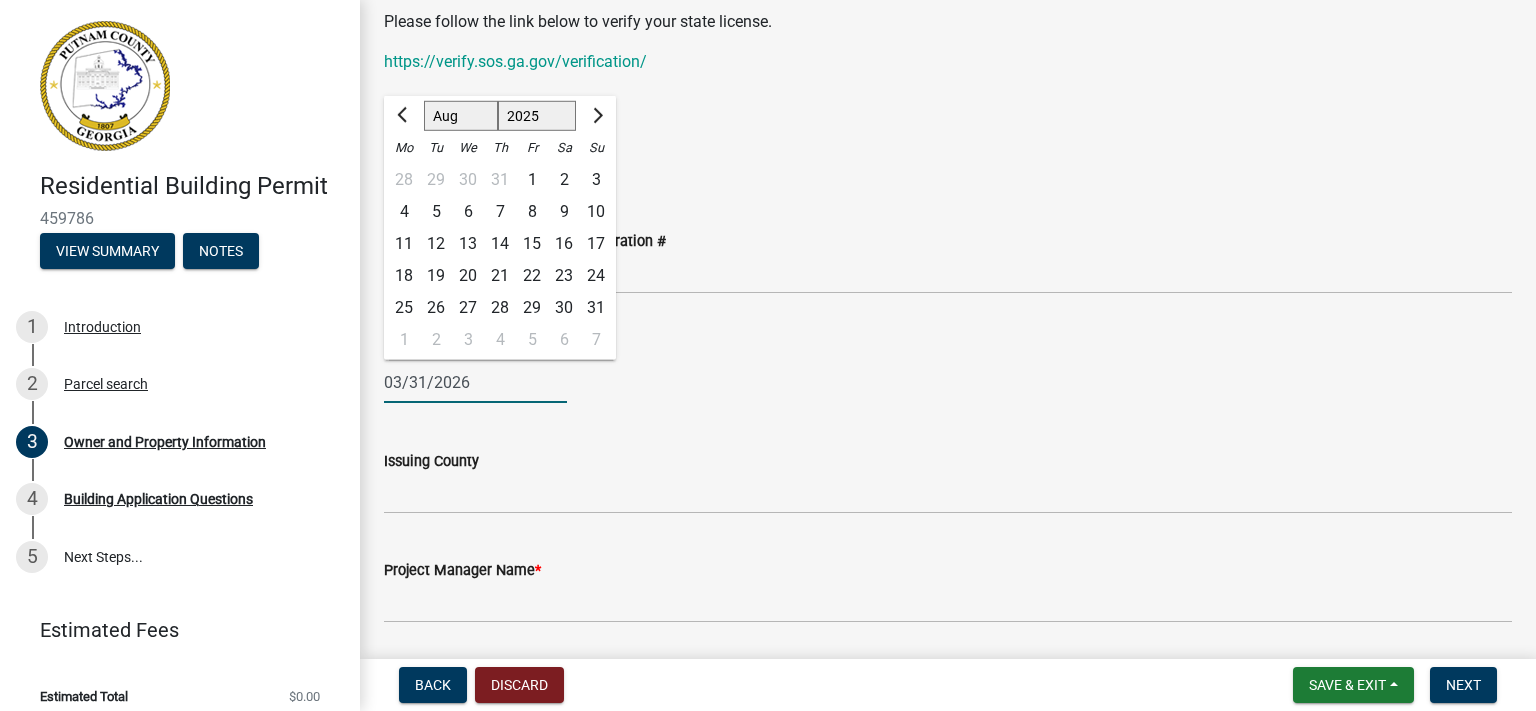 type on "03/31/2026" 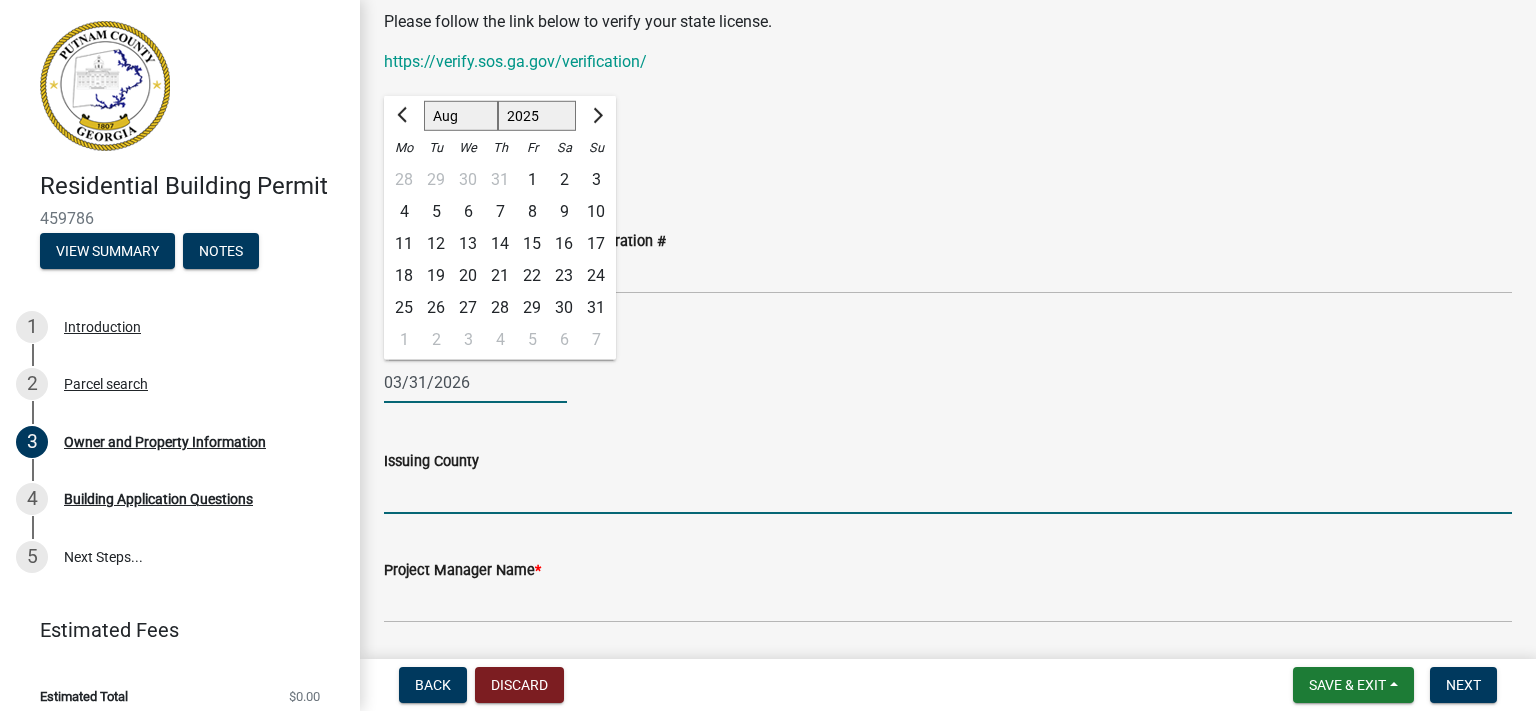 click on "Issuing County" at bounding box center [948, 493] 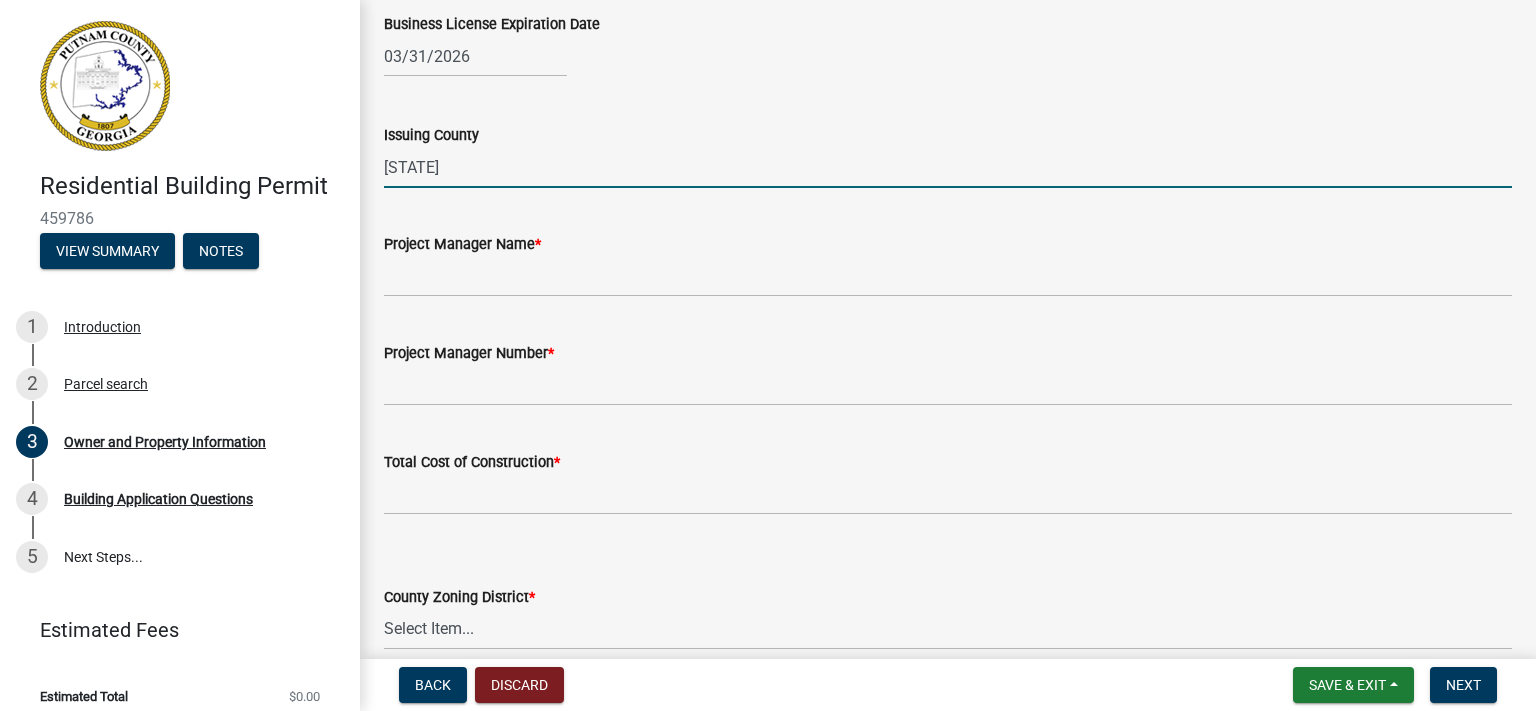 scroll, scrollTop: 2995, scrollLeft: 0, axis: vertical 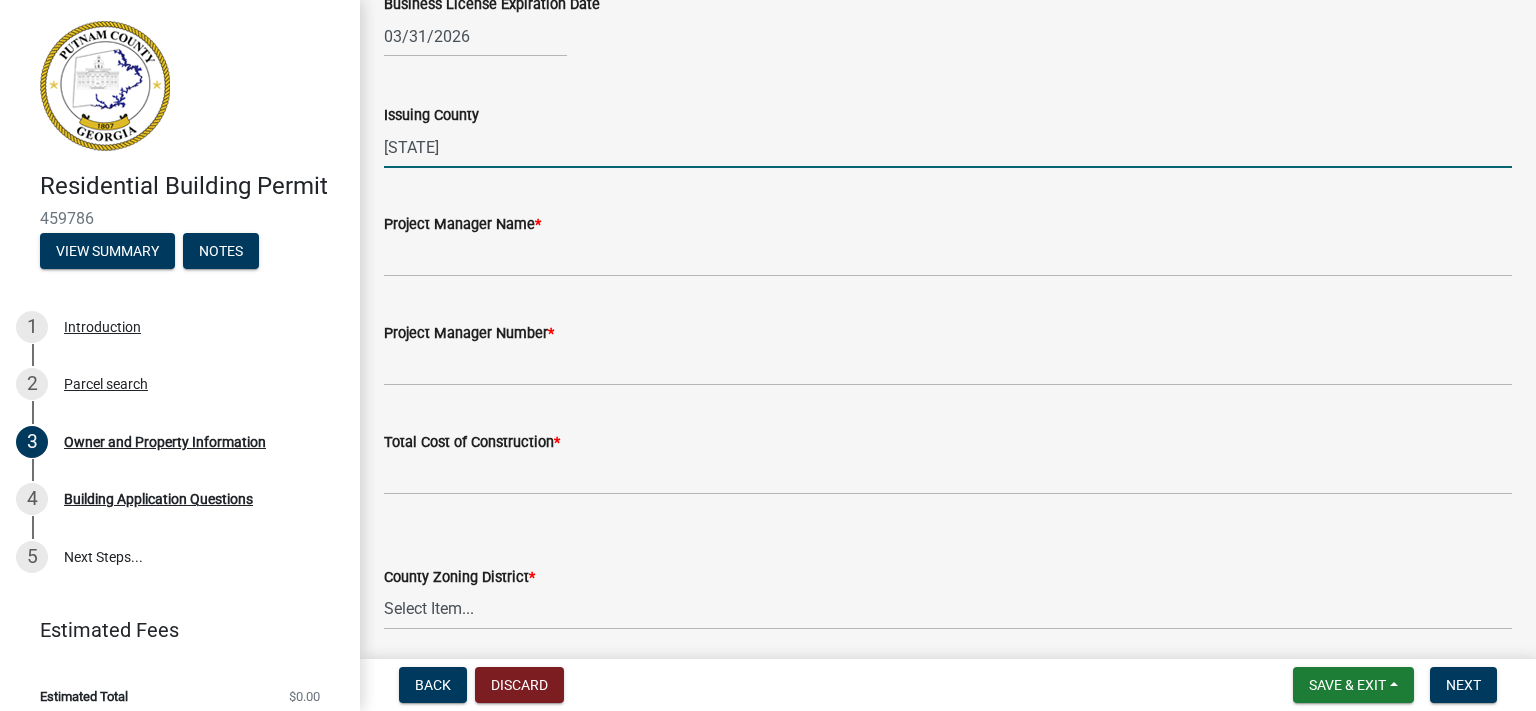type on "[STATE]" 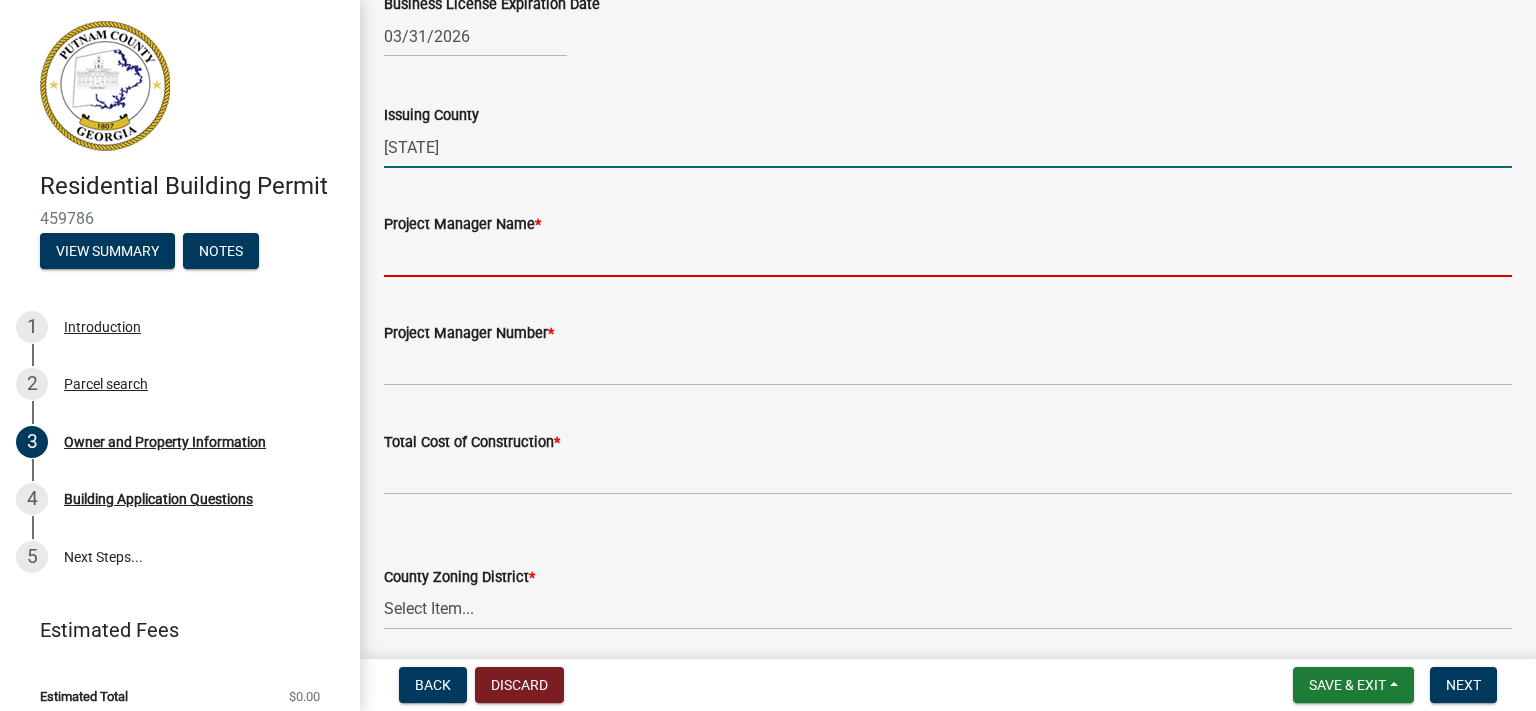 click on "Project Manager Name  *" at bounding box center [948, 256] 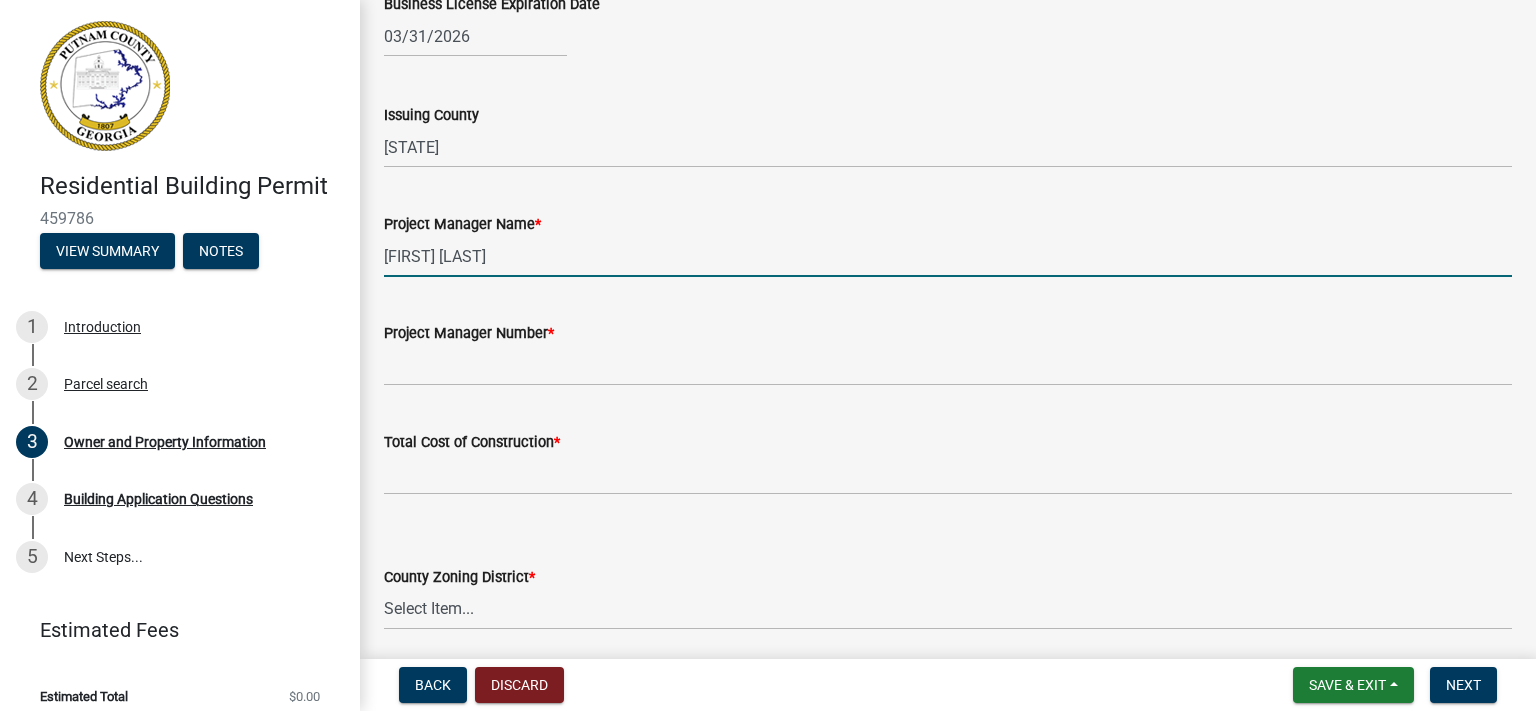 type on "[FIRST] [LAST]" 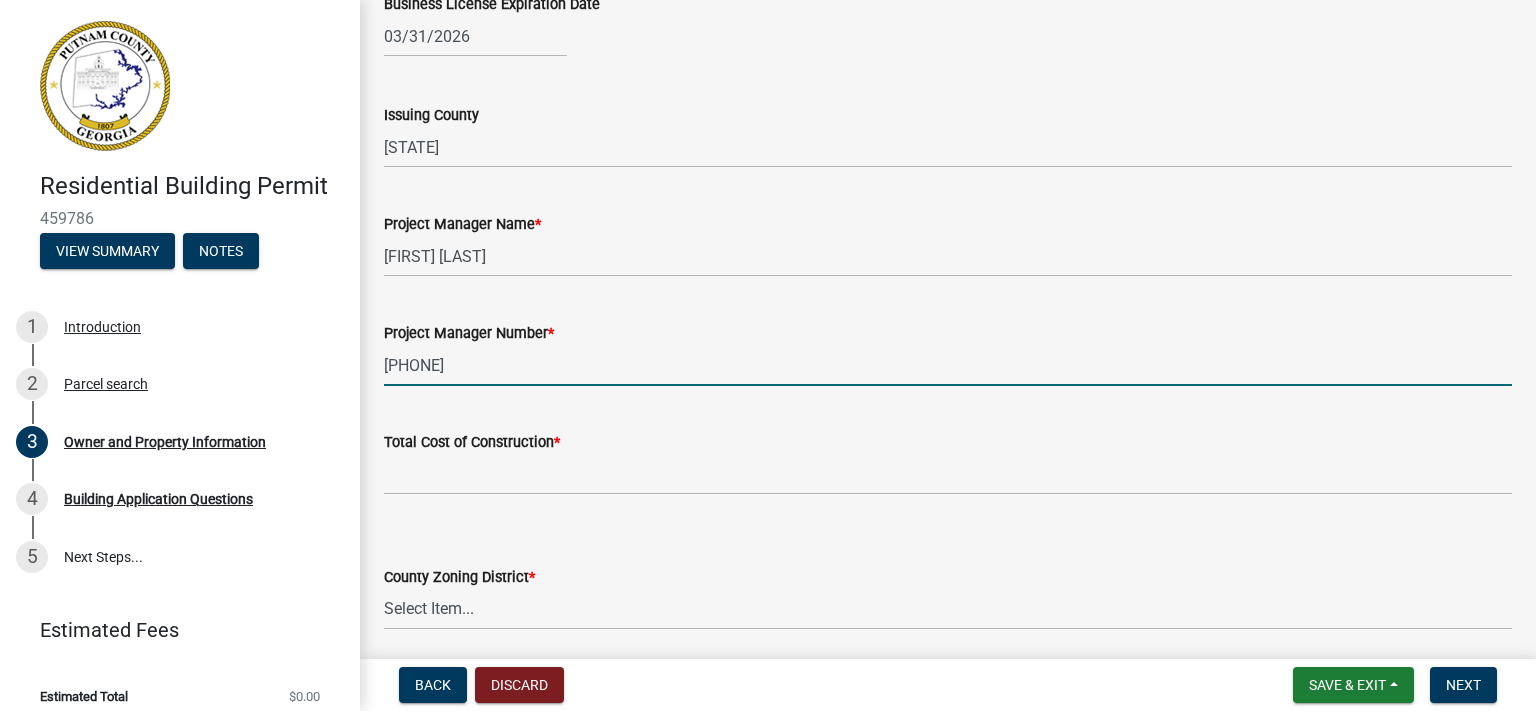 type on "[PHONE]" 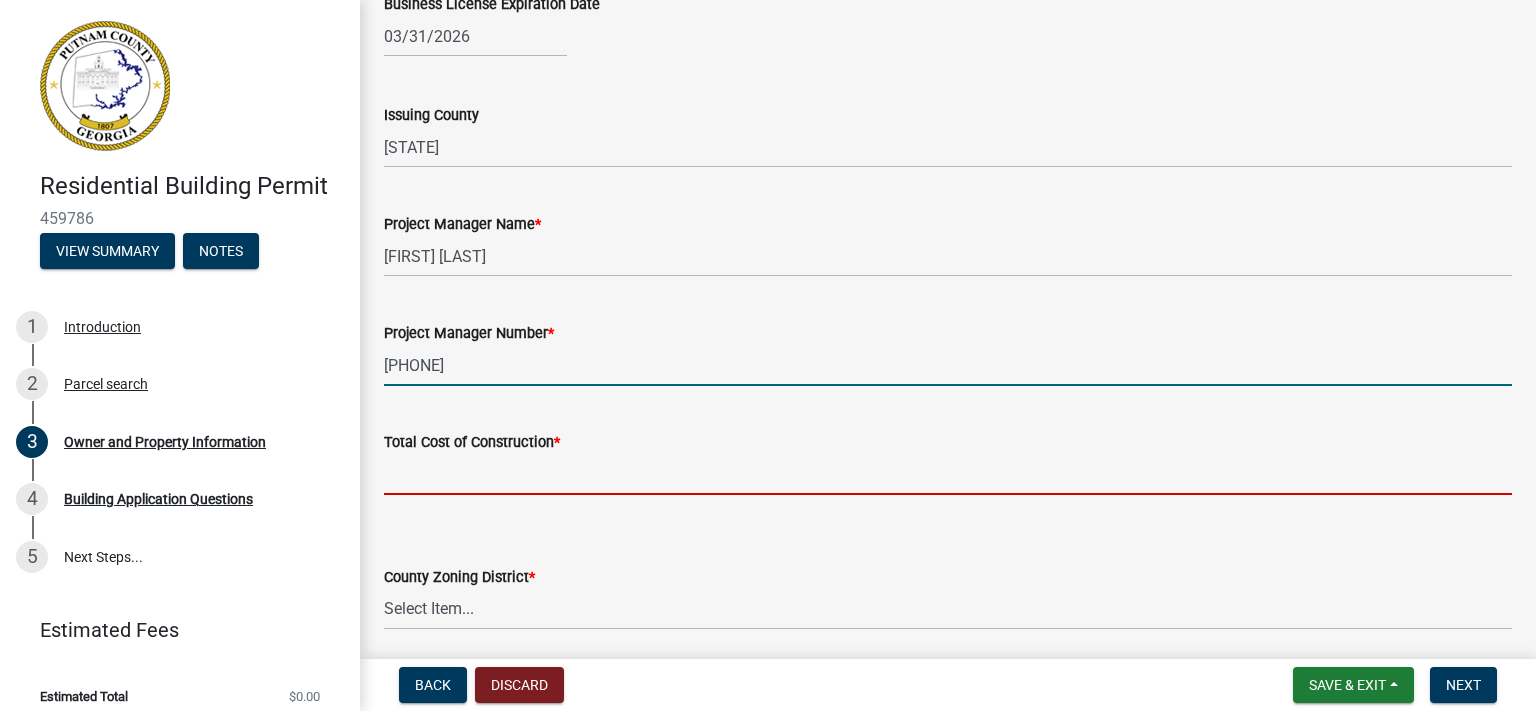 click 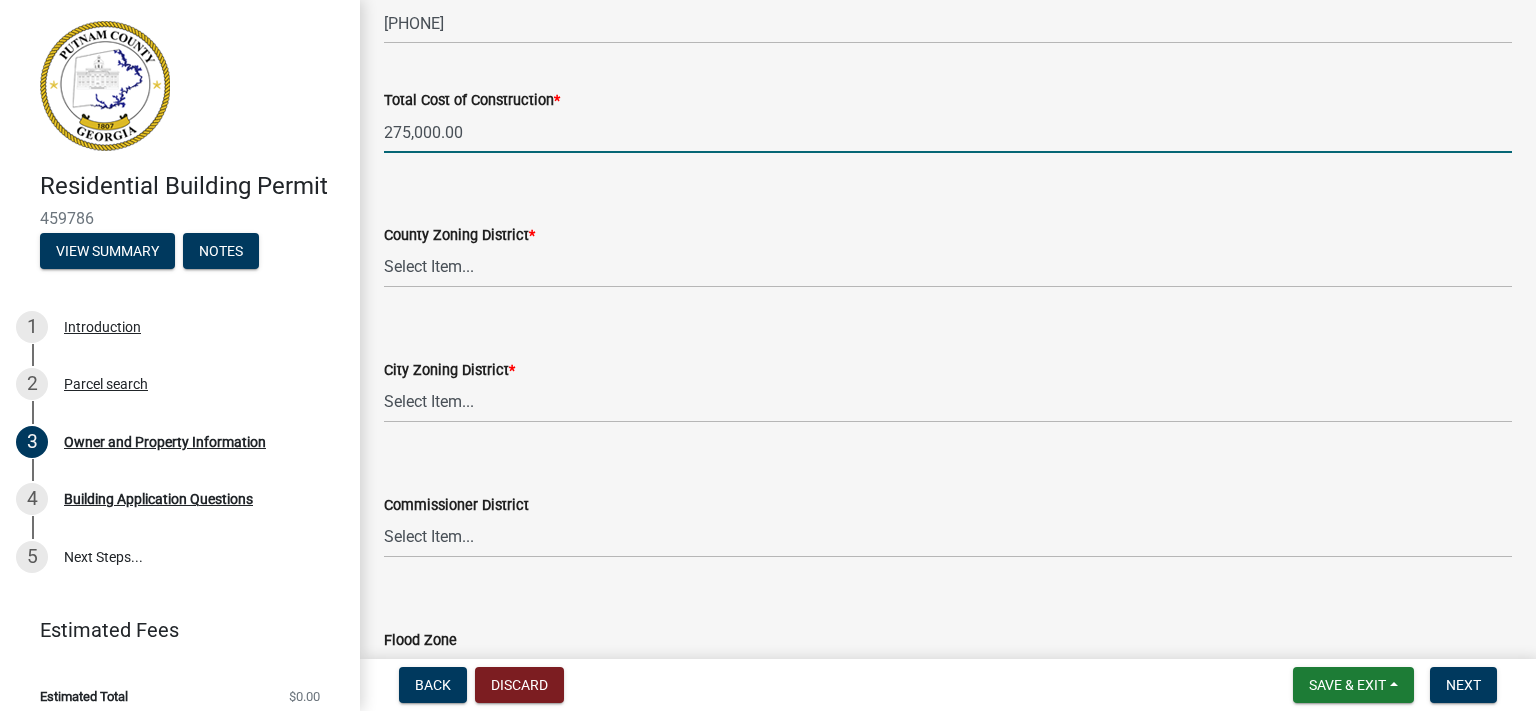 scroll, scrollTop: 3340, scrollLeft: 0, axis: vertical 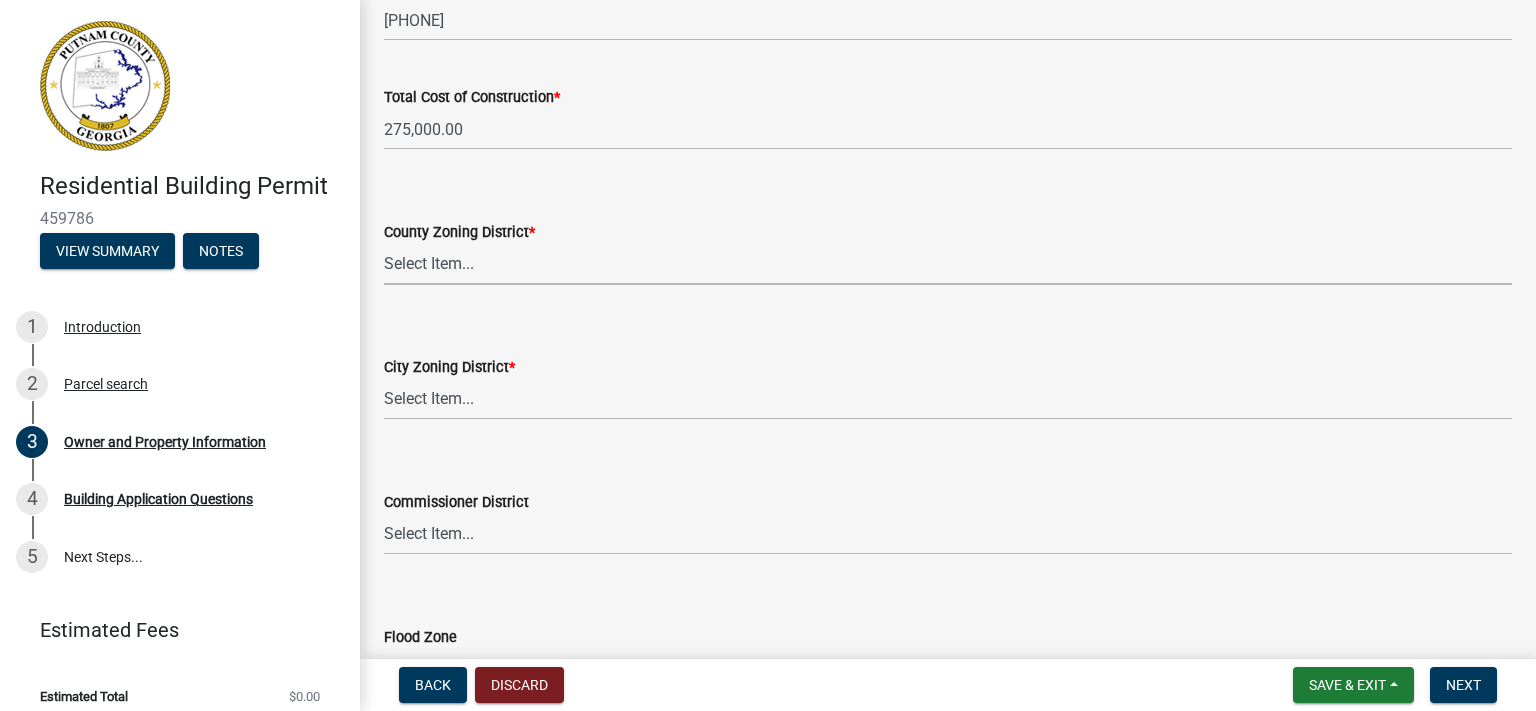 type on "275000" 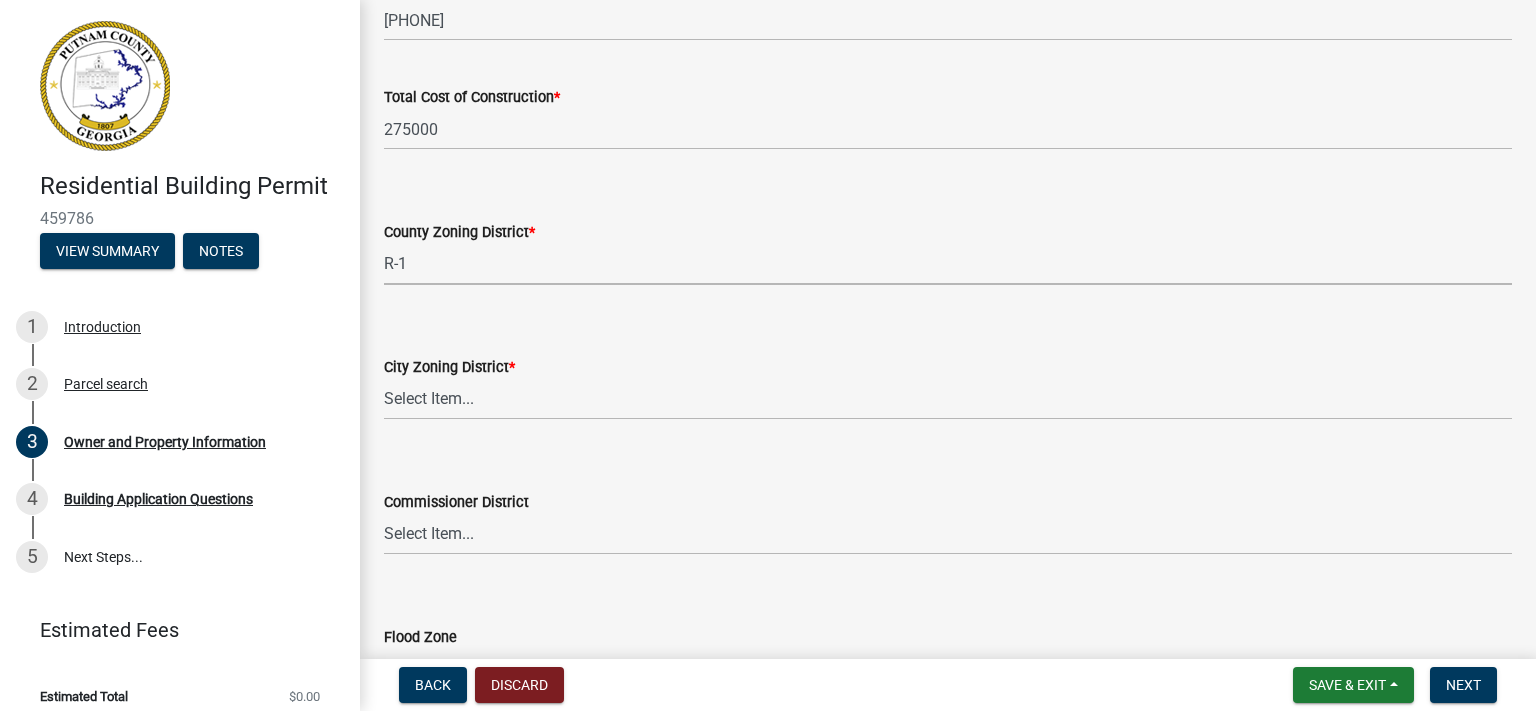 click on "R-1" at bounding box center (0, 0) 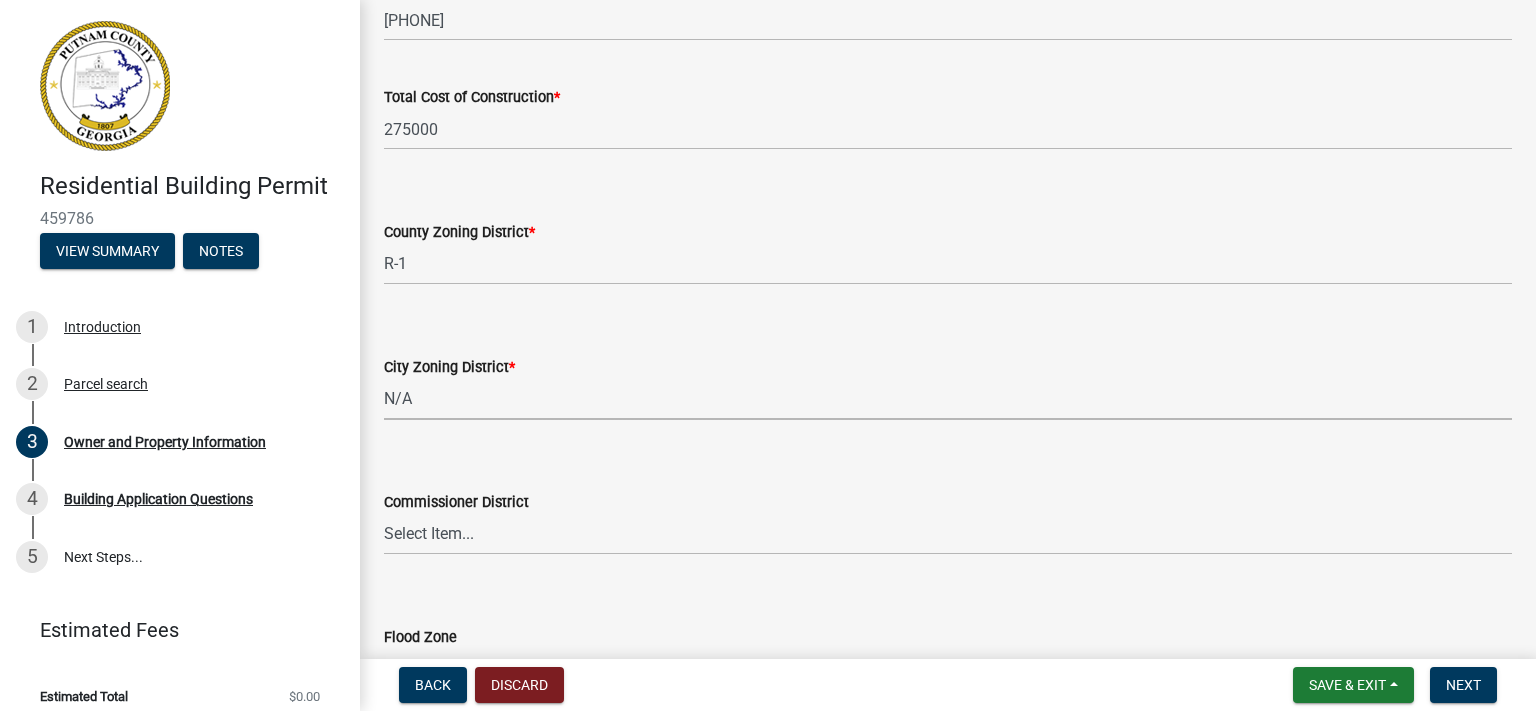 click on "N/A" at bounding box center (0, 0) 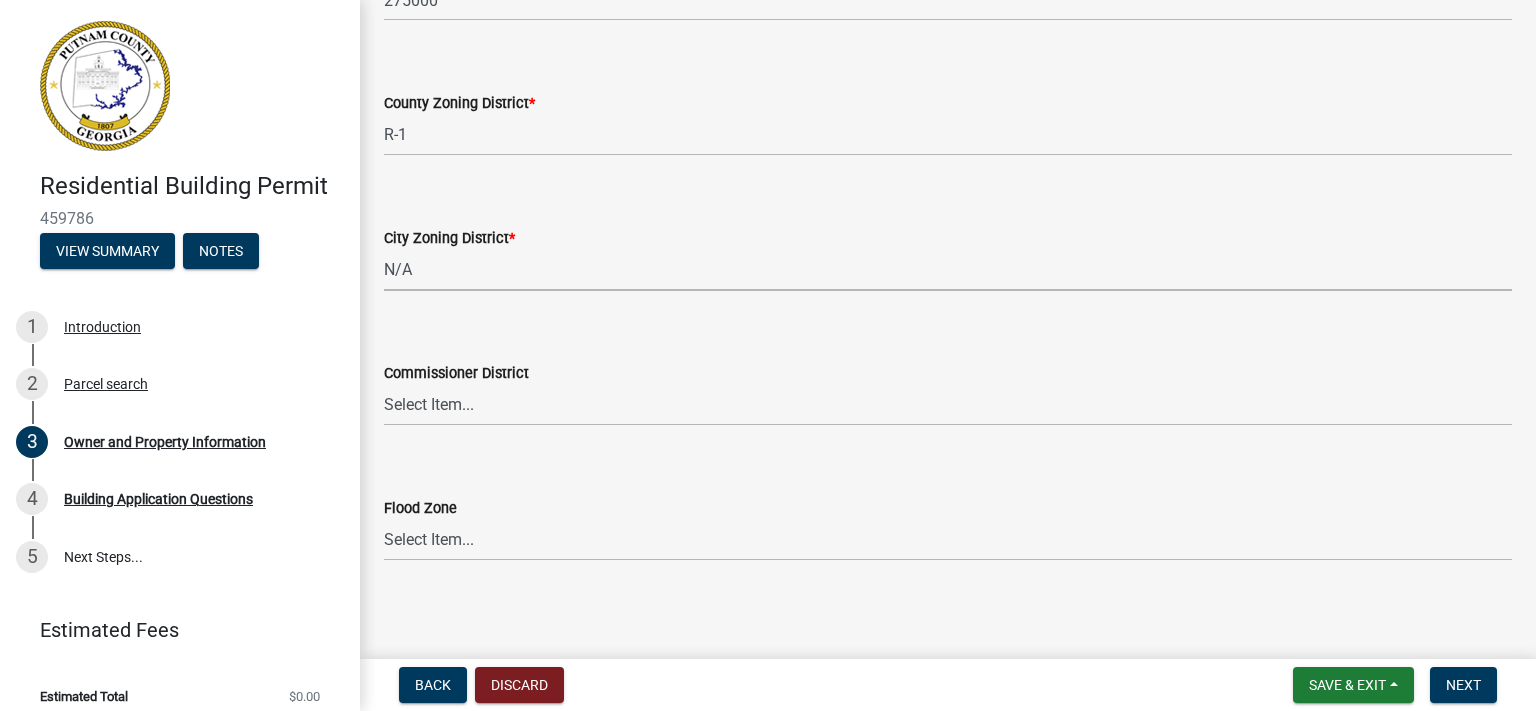 scroll, scrollTop: 3474, scrollLeft: 0, axis: vertical 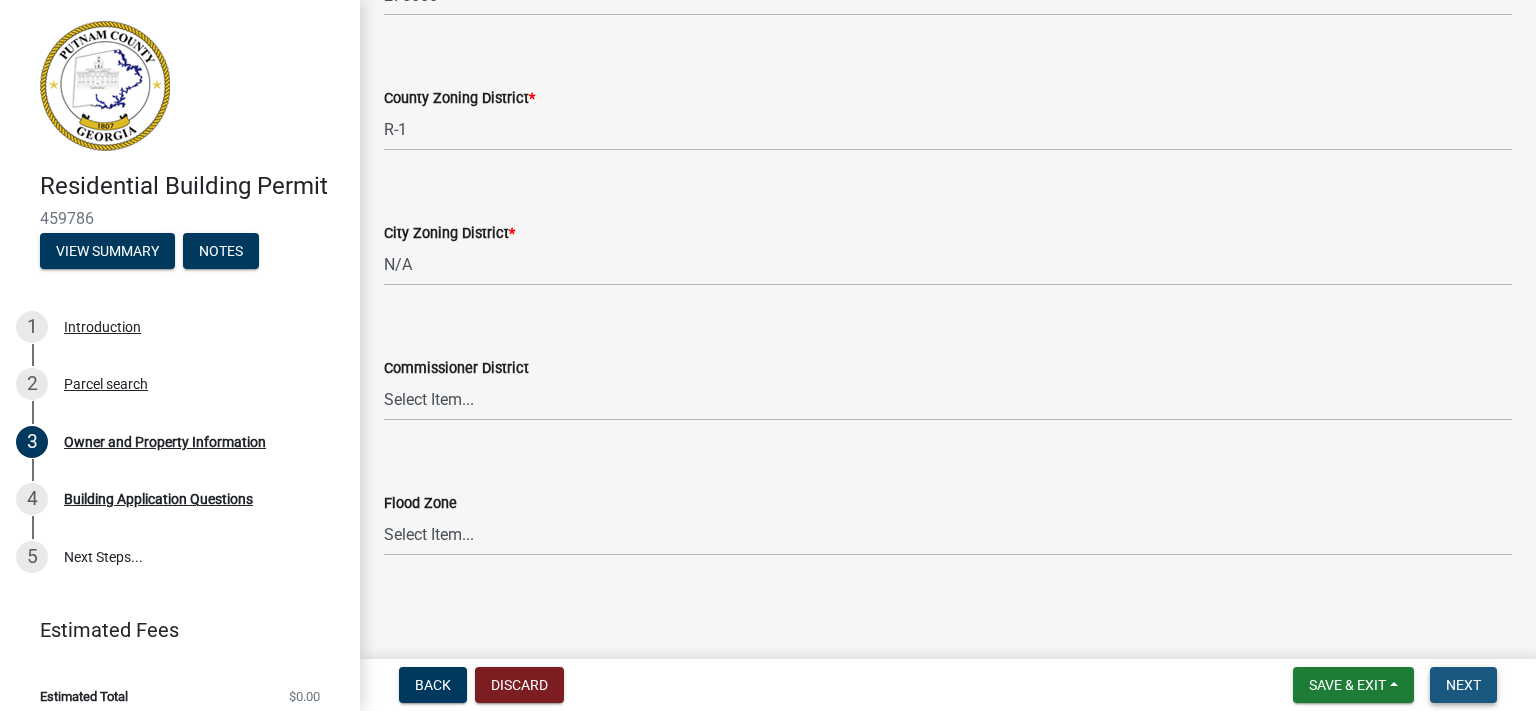 click on "Next" at bounding box center (1463, 685) 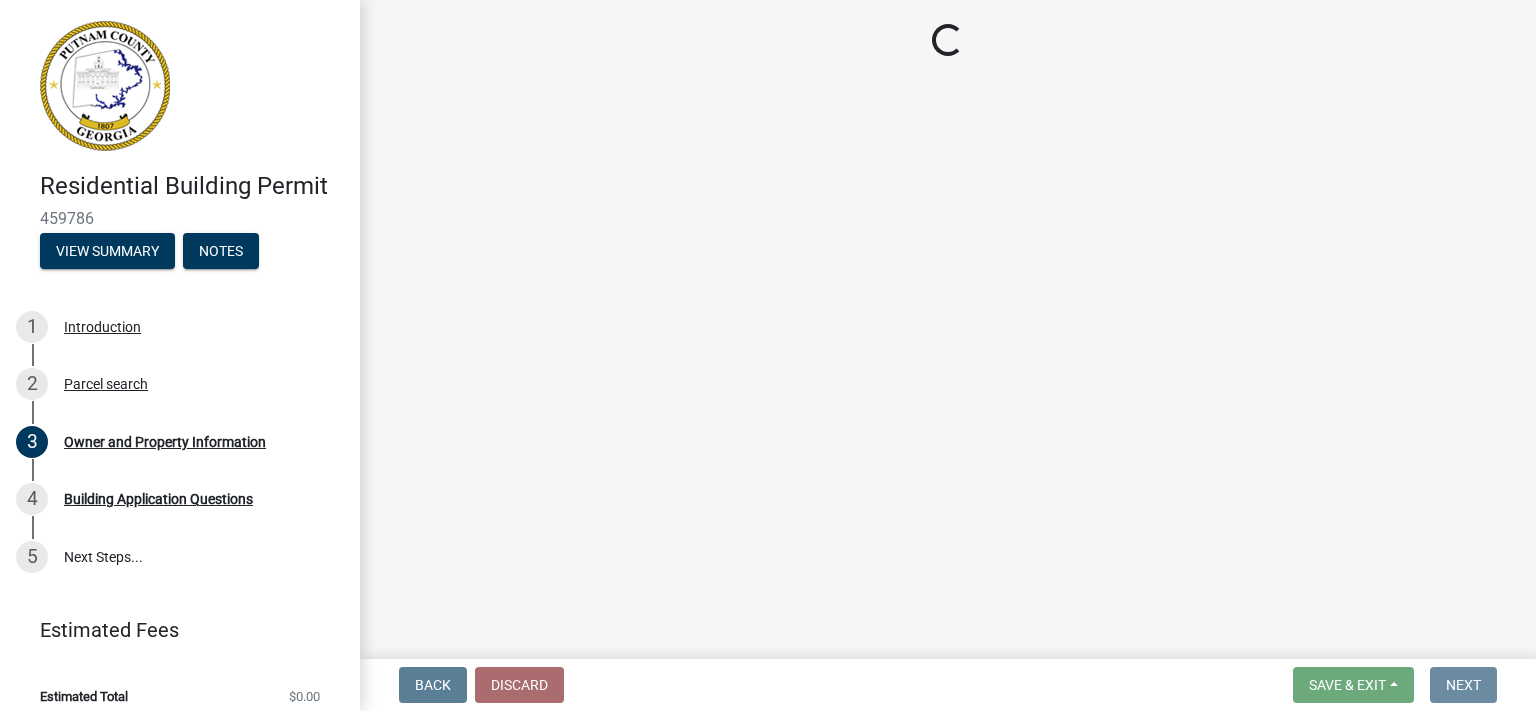 scroll, scrollTop: 0, scrollLeft: 0, axis: both 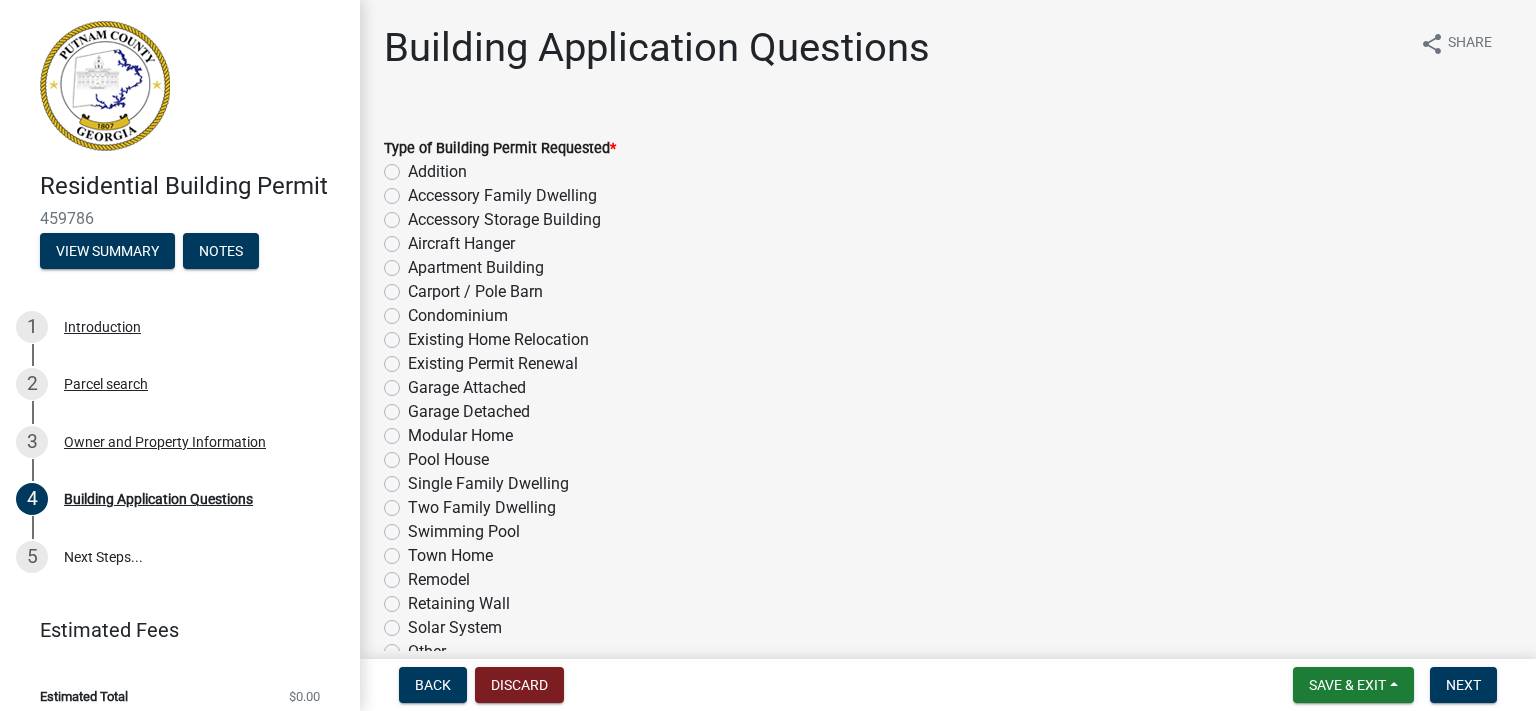 click on "Remodel" 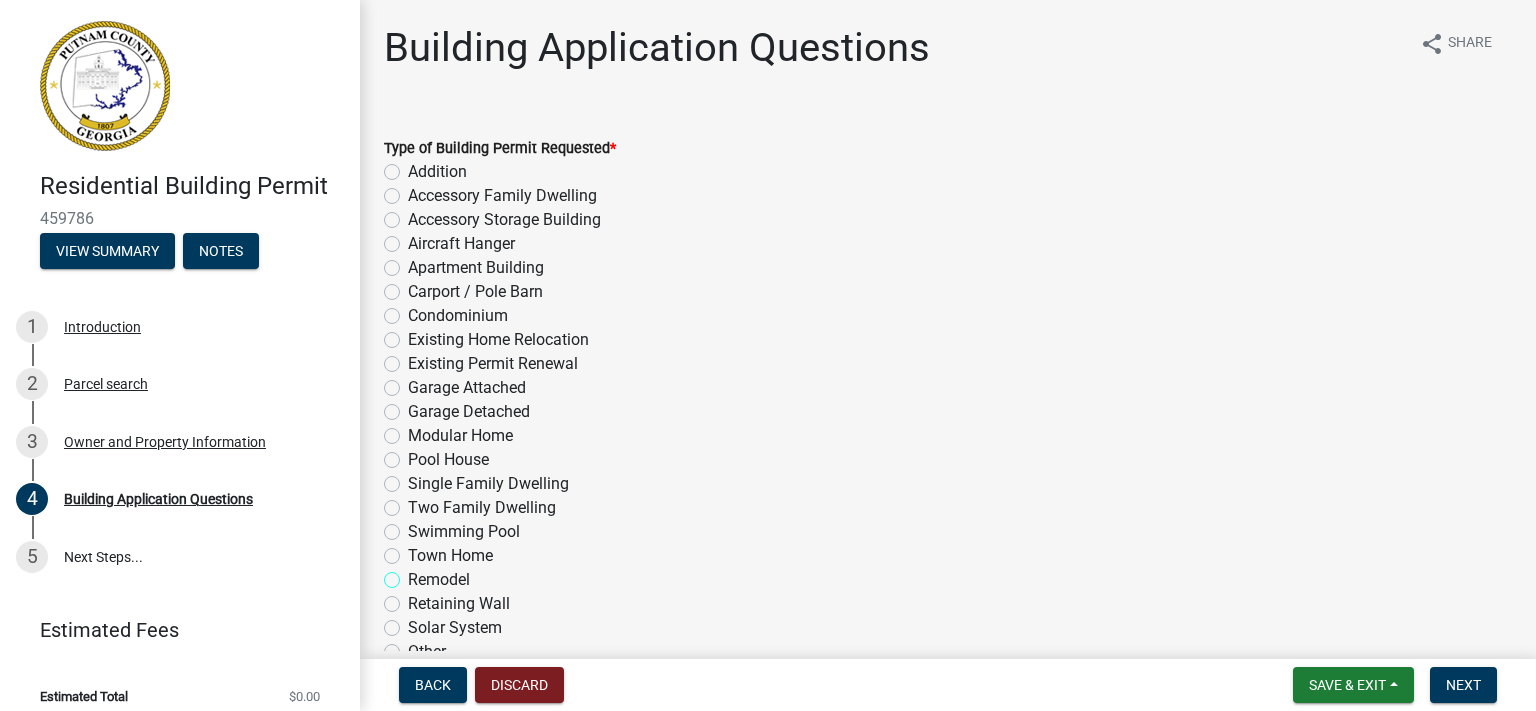 click on "Remodel" at bounding box center (414, 574) 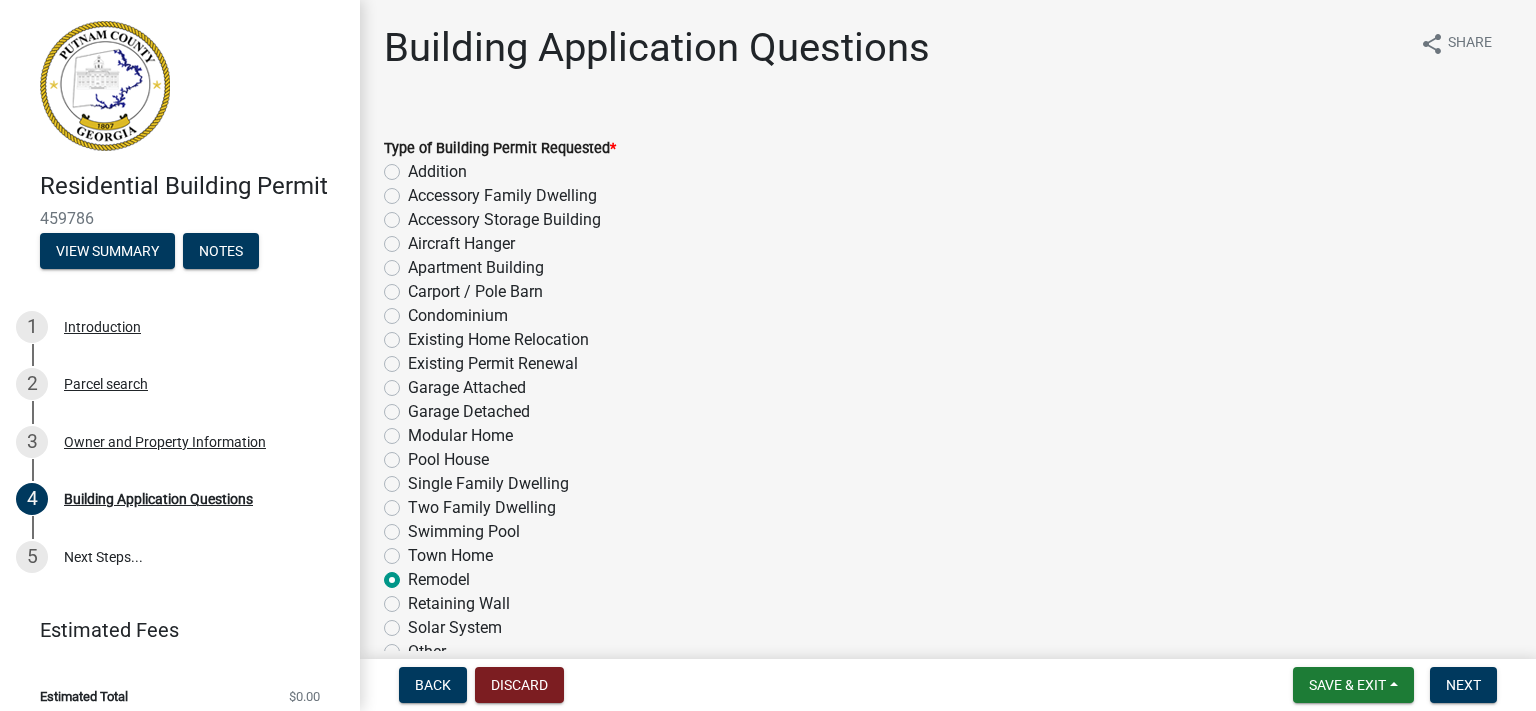 radio on "true" 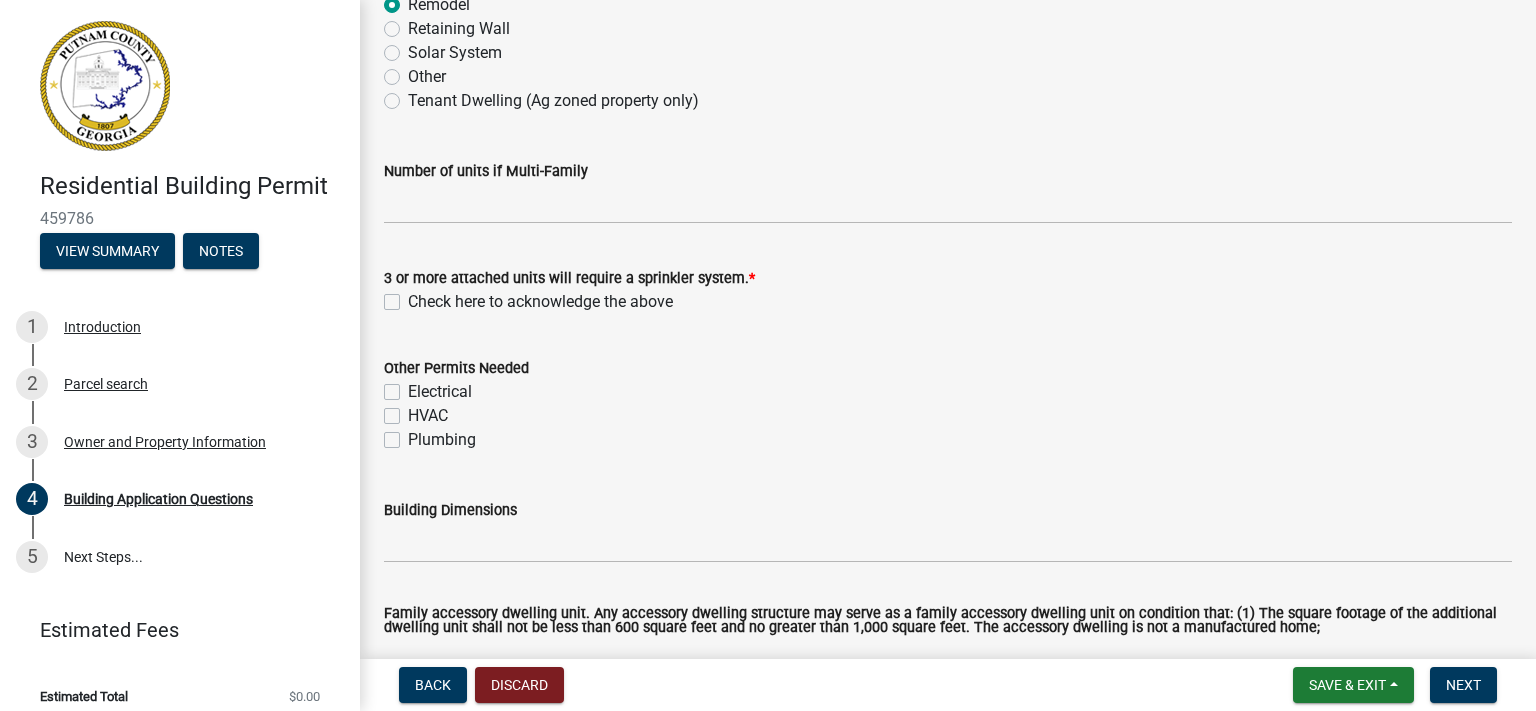 scroll, scrollTop: 576, scrollLeft: 0, axis: vertical 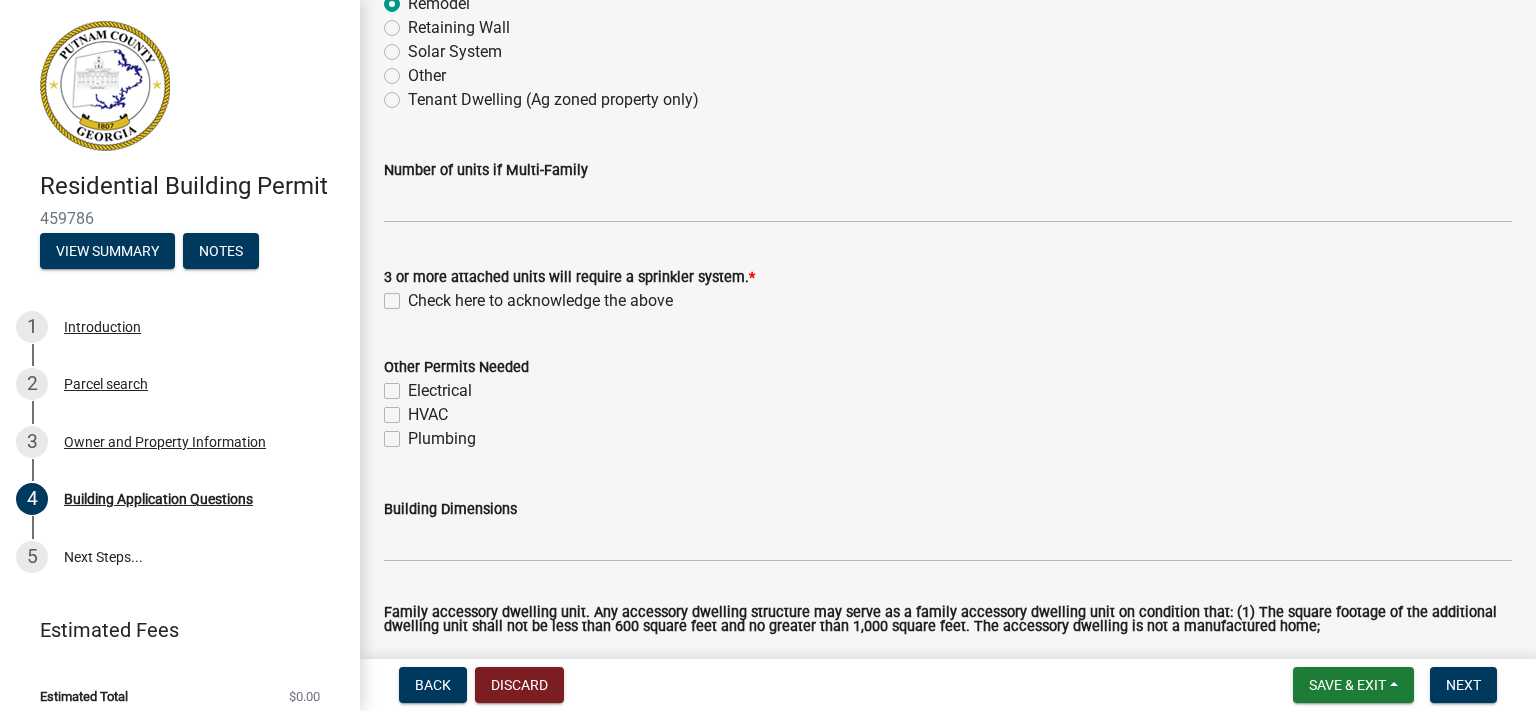 click on "Check here to acknowledge the above" 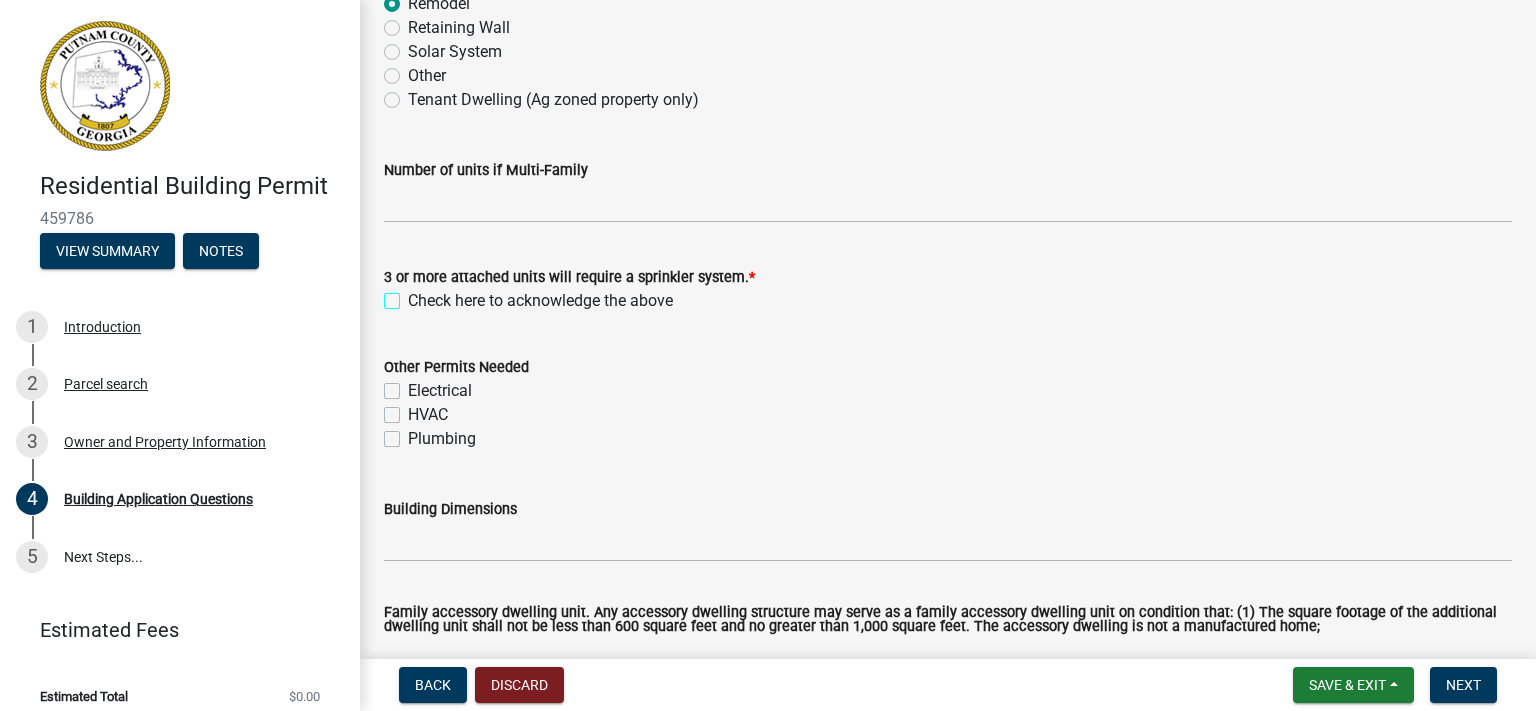 click on "Check here to acknowledge the above" at bounding box center (414, 295) 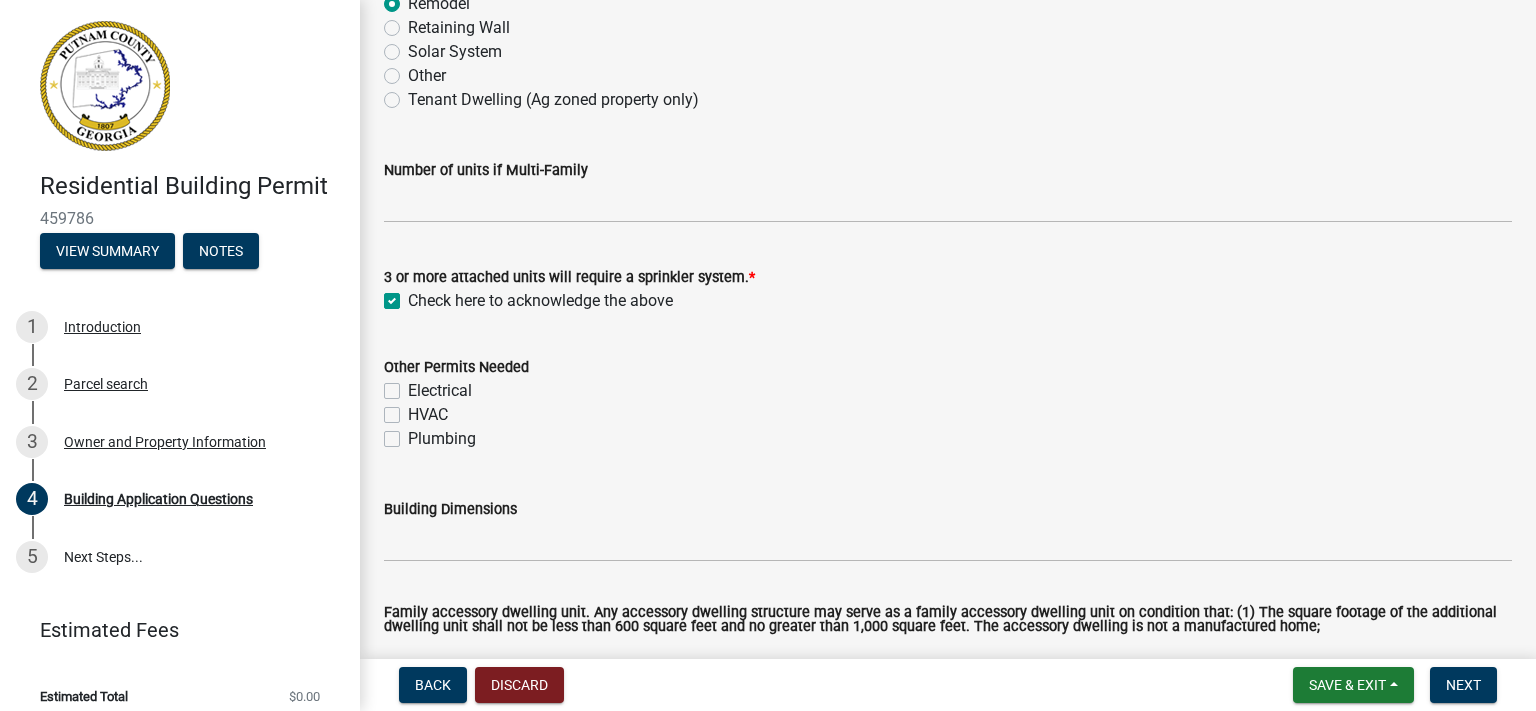 checkbox on "true" 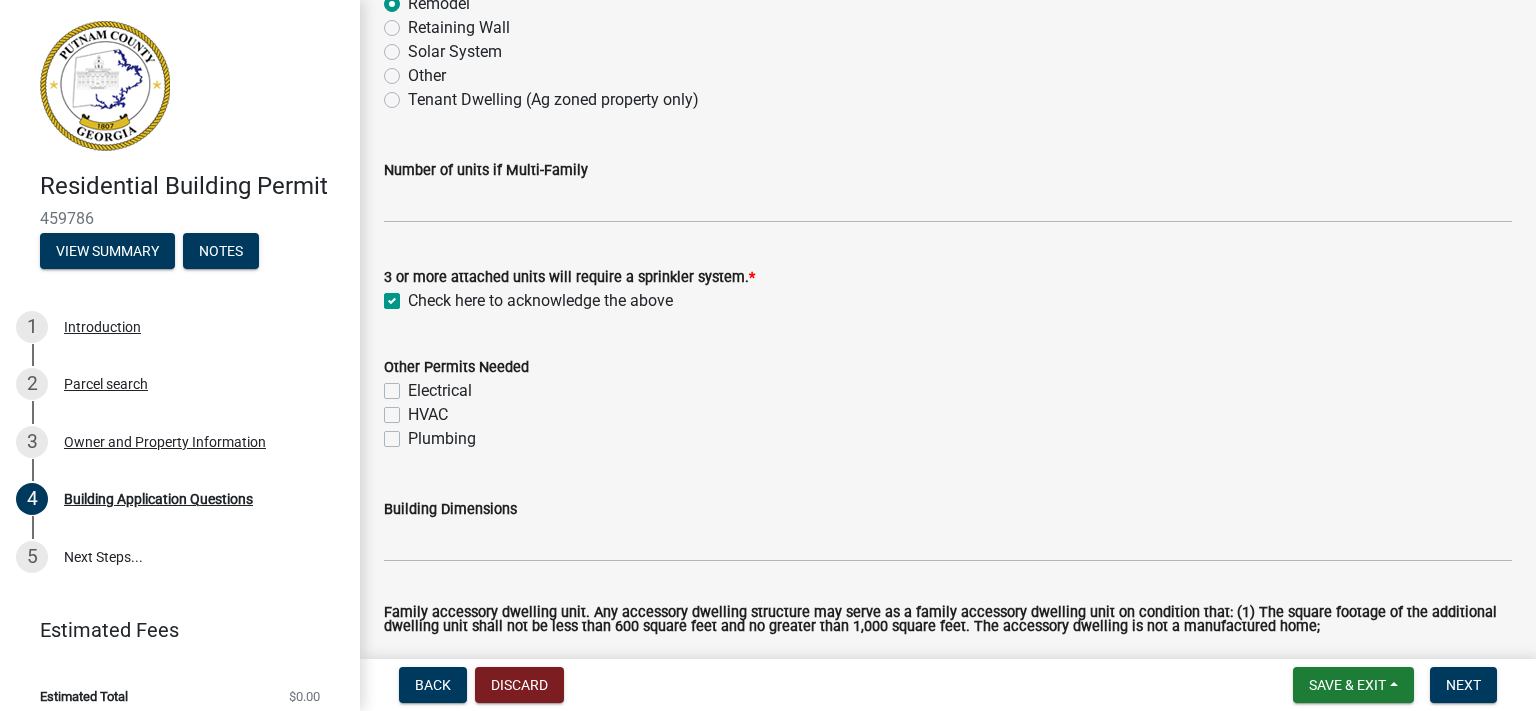 click on "Electrical" 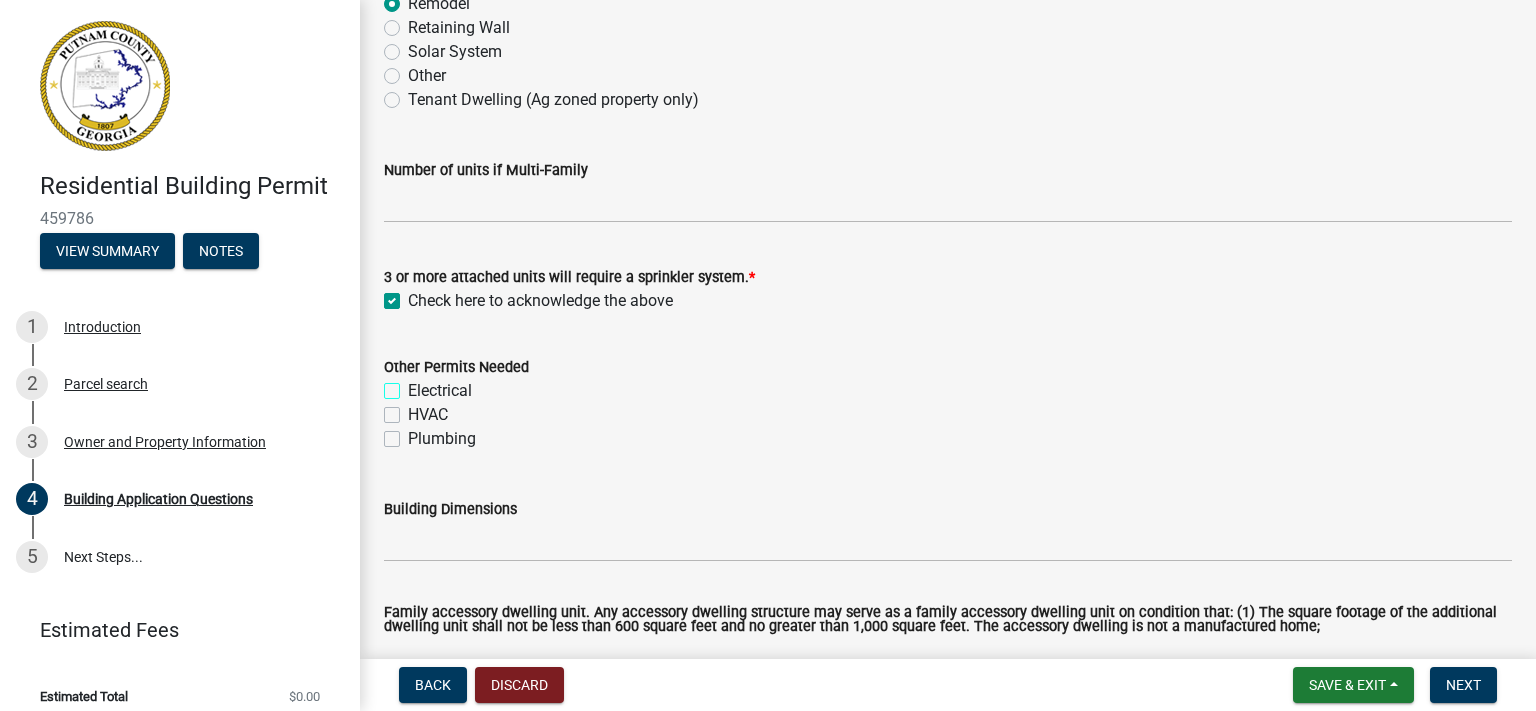 click on "Electrical" at bounding box center [414, 385] 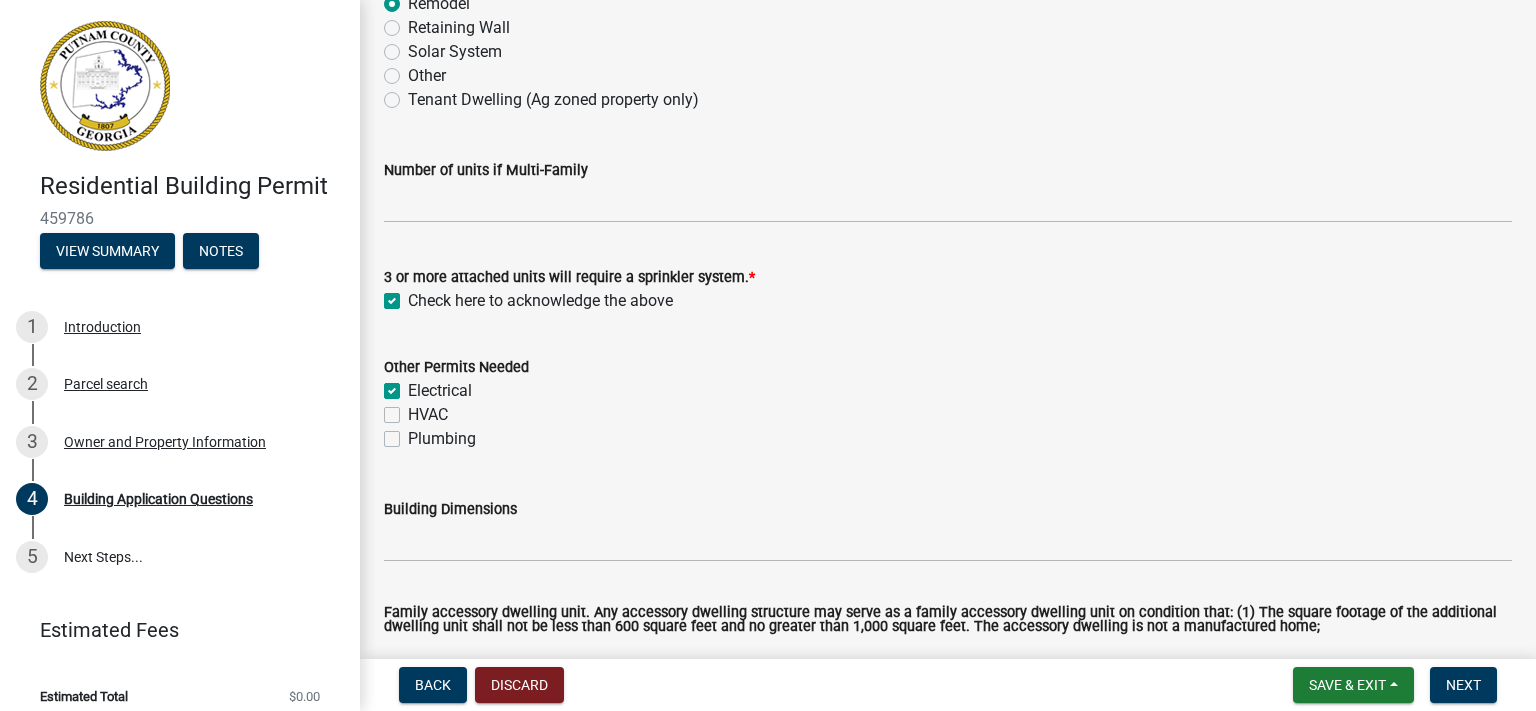 checkbox on "true" 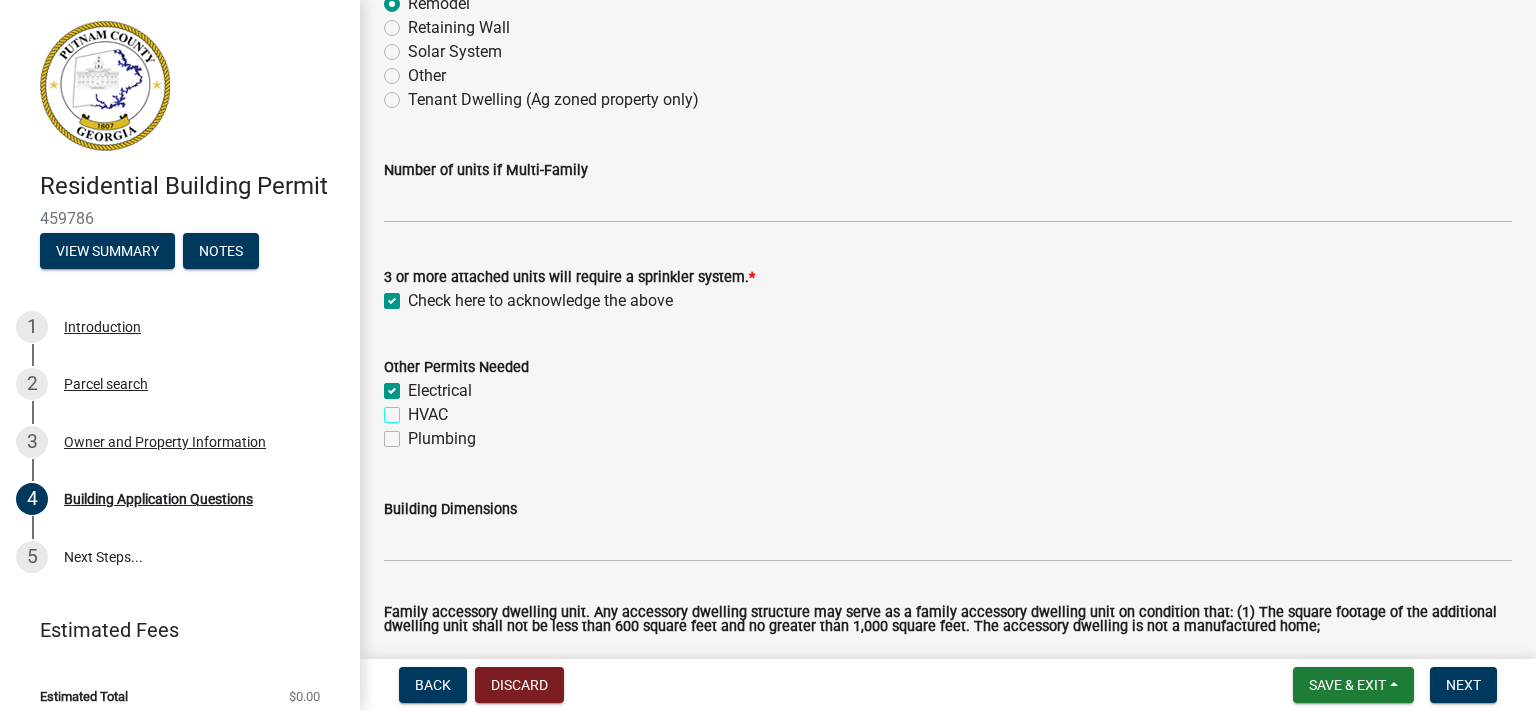click on "HVAC" at bounding box center [414, 409] 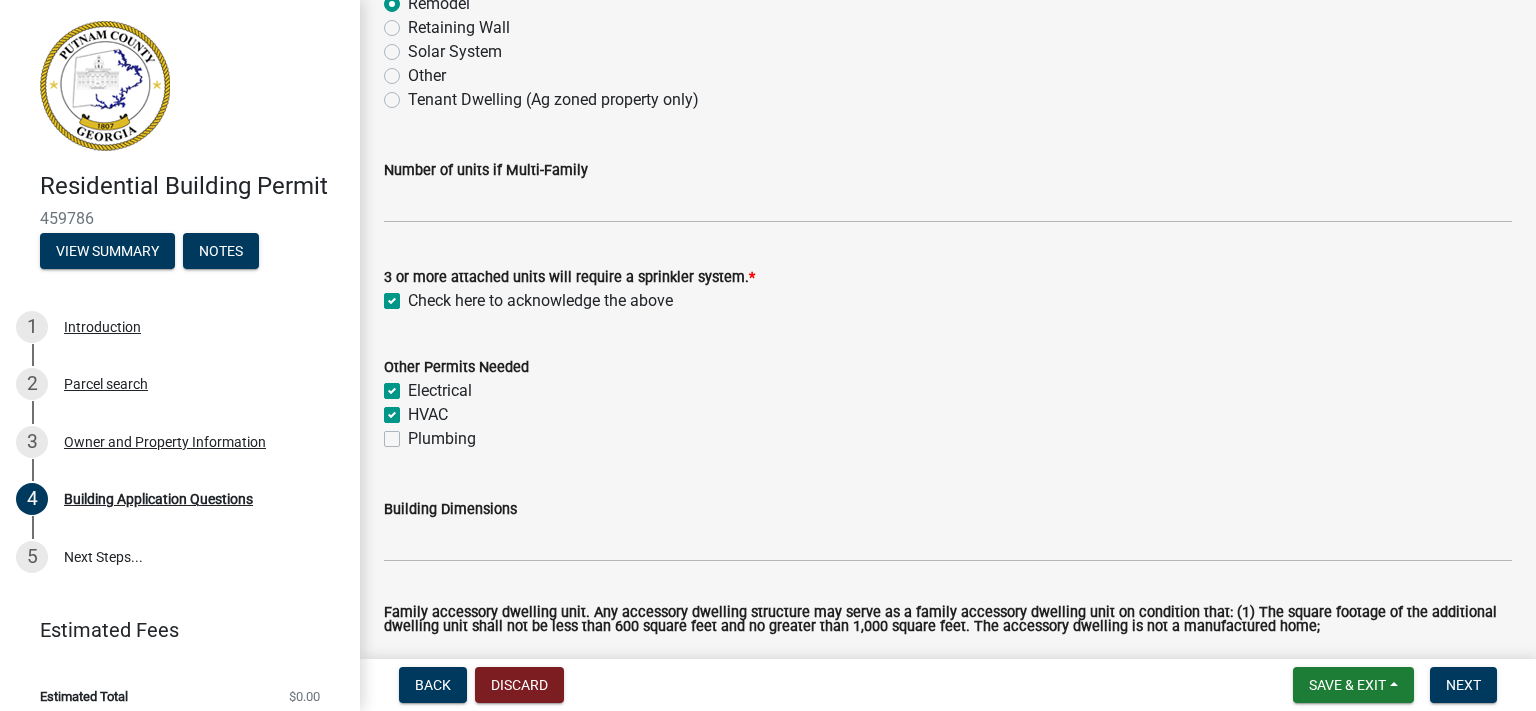checkbox on "true" 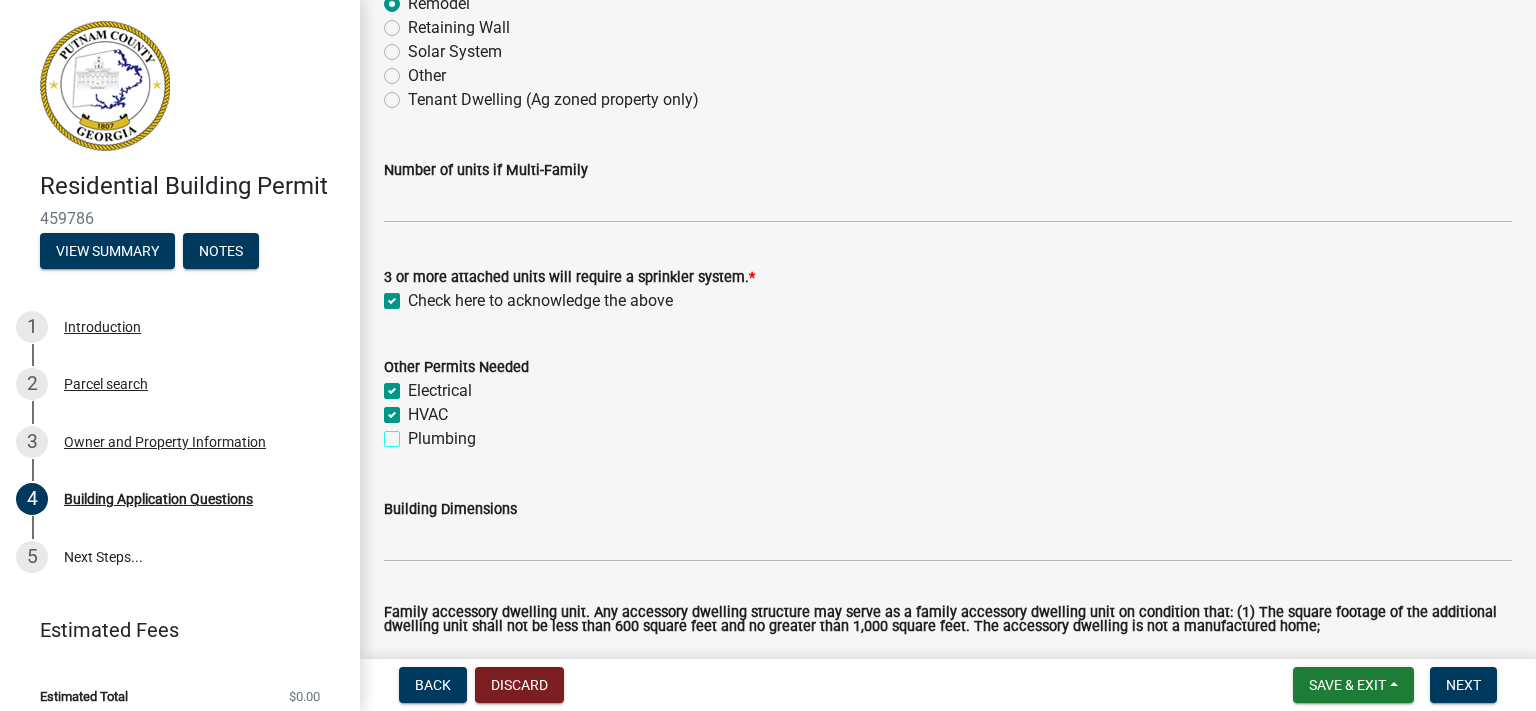 click on "Plumbing" at bounding box center [414, 433] 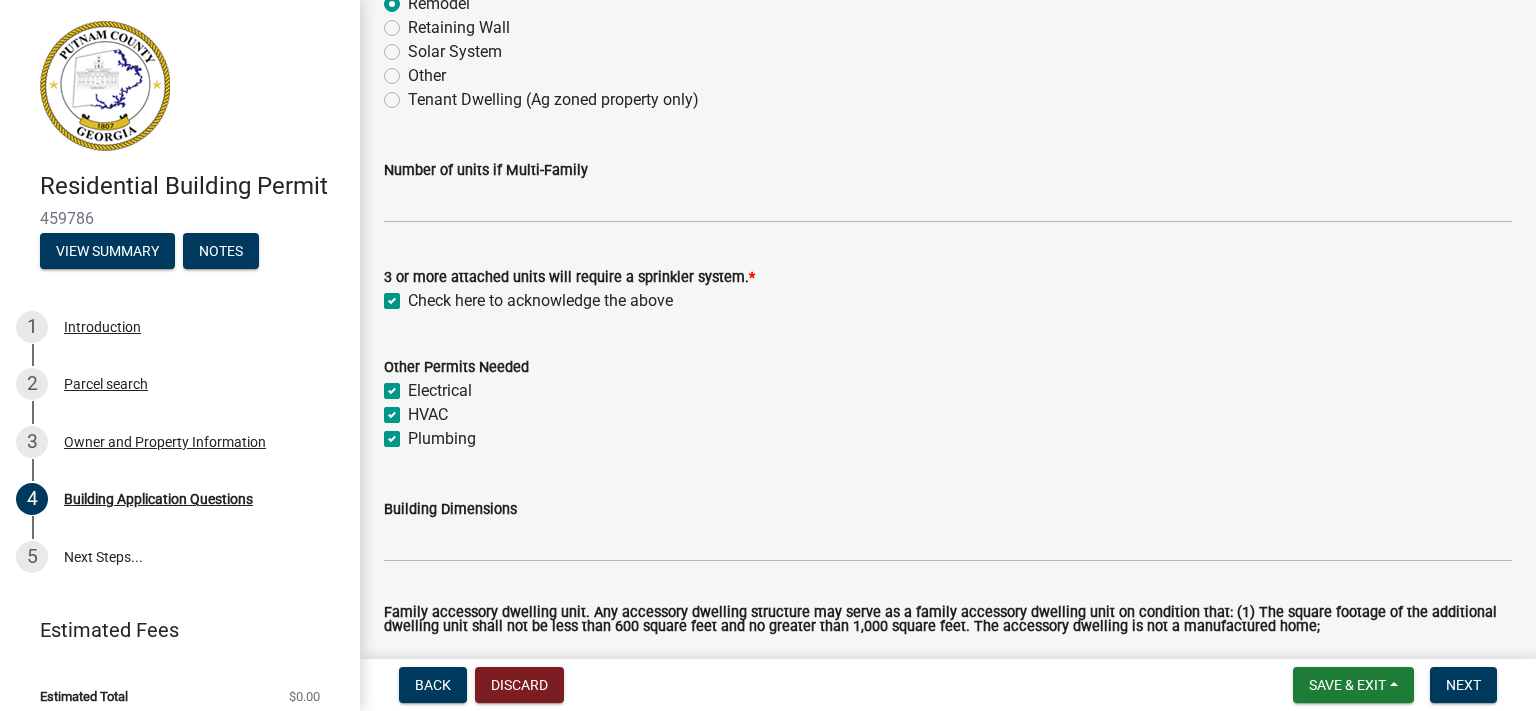 checkbox on "true" 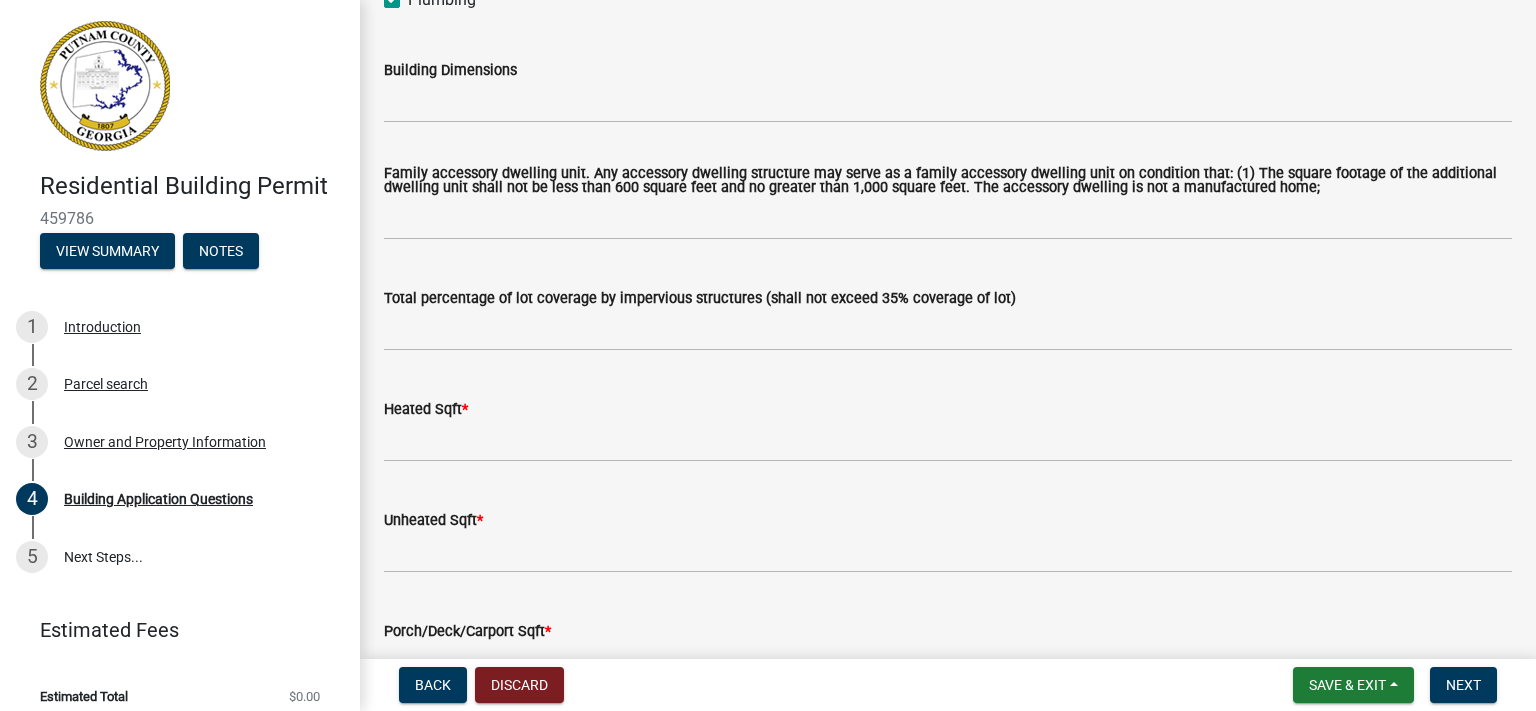 scroll, scrollTop: 1036, scrollLeft: 0, axis: vertical 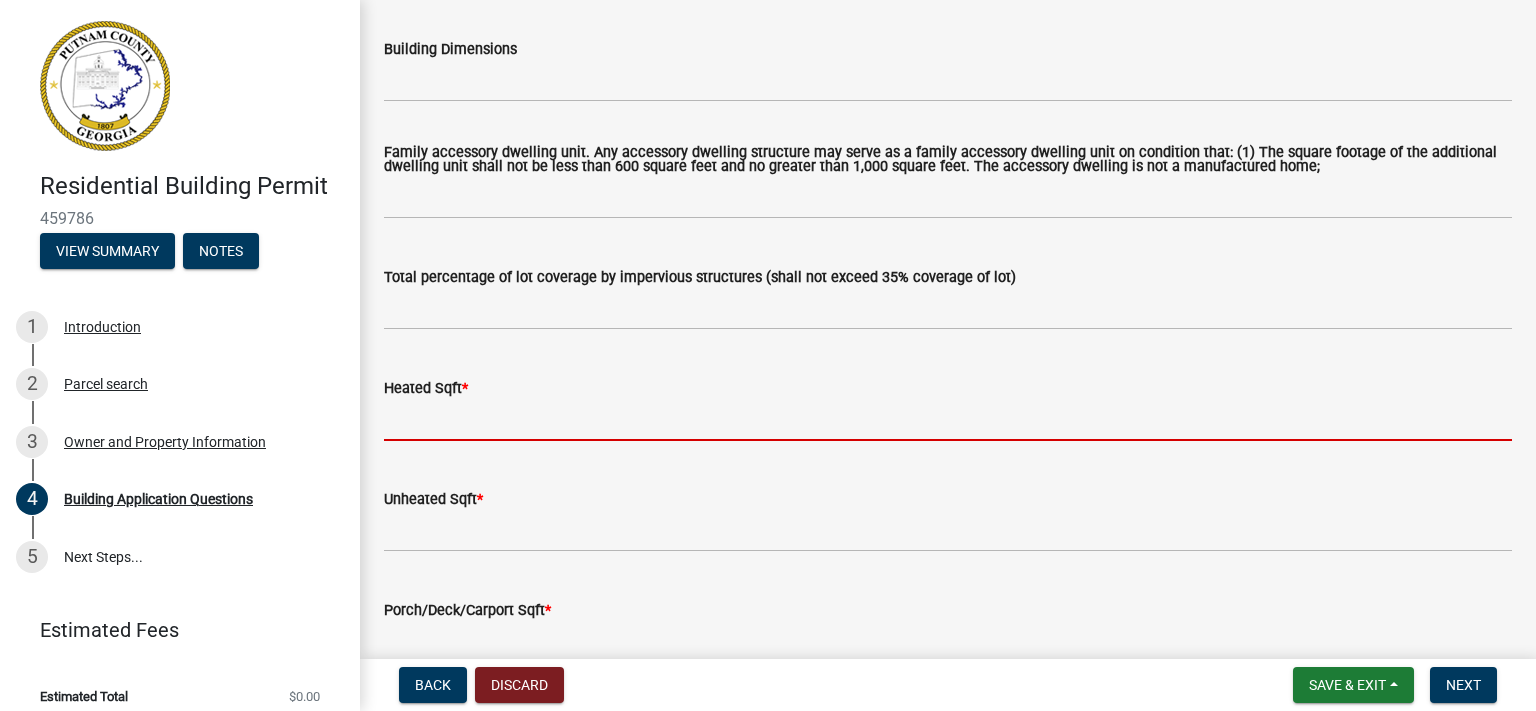 click 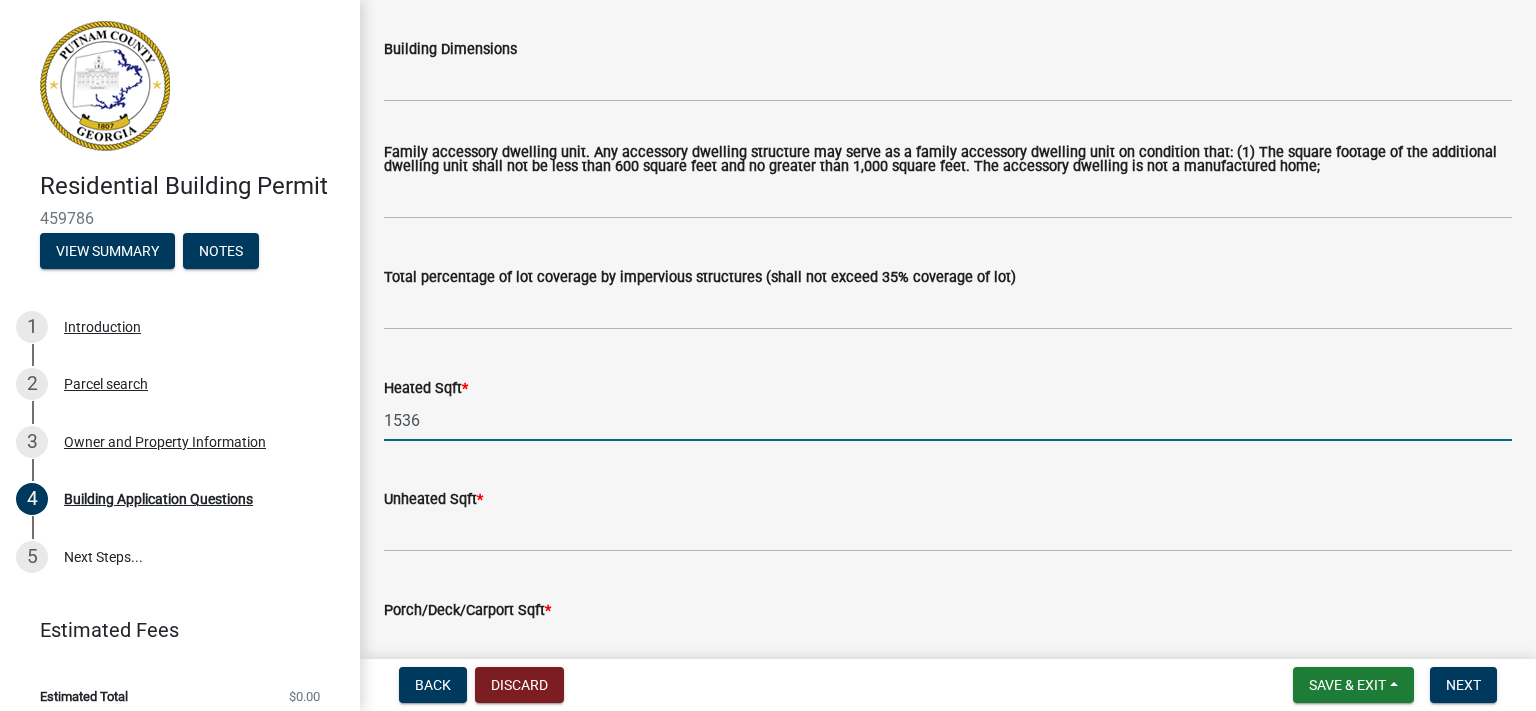 type on "1536" 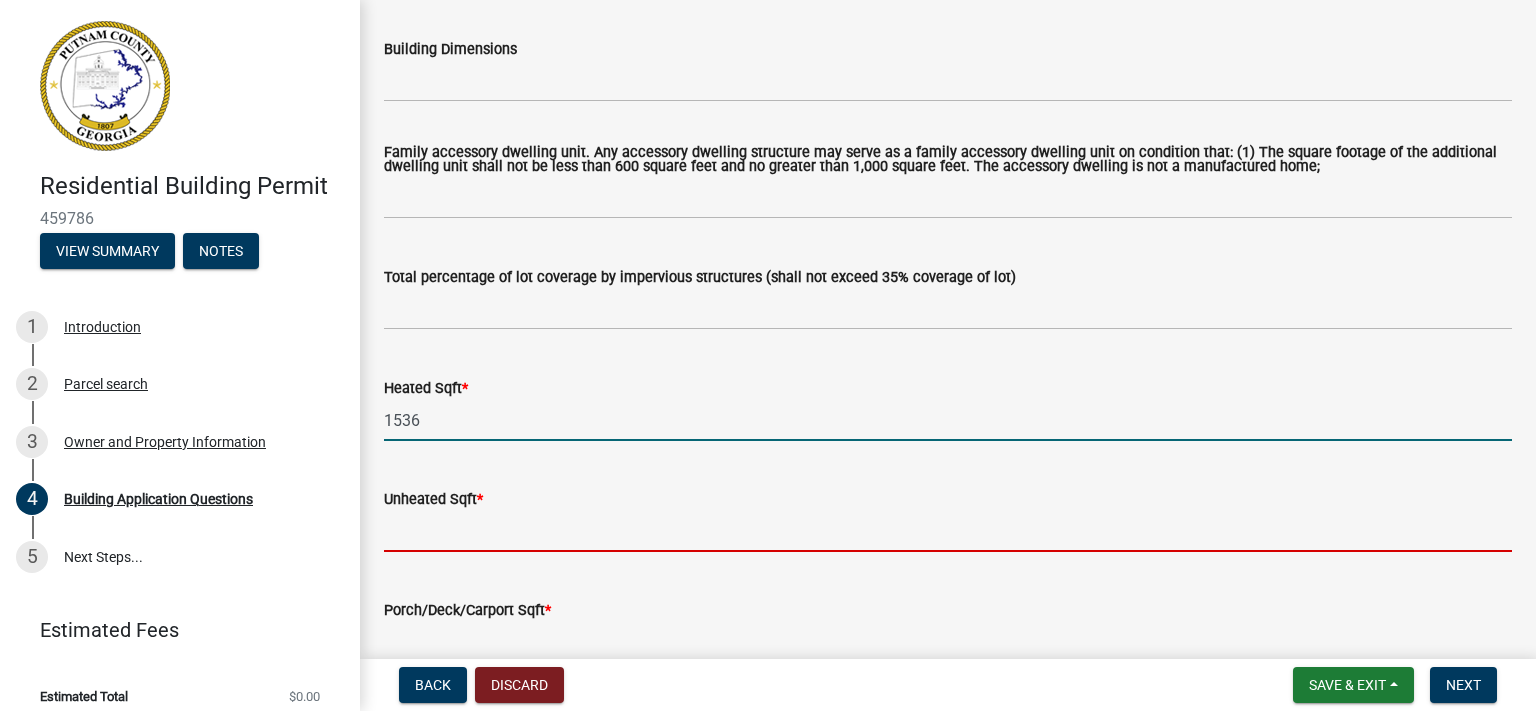 click 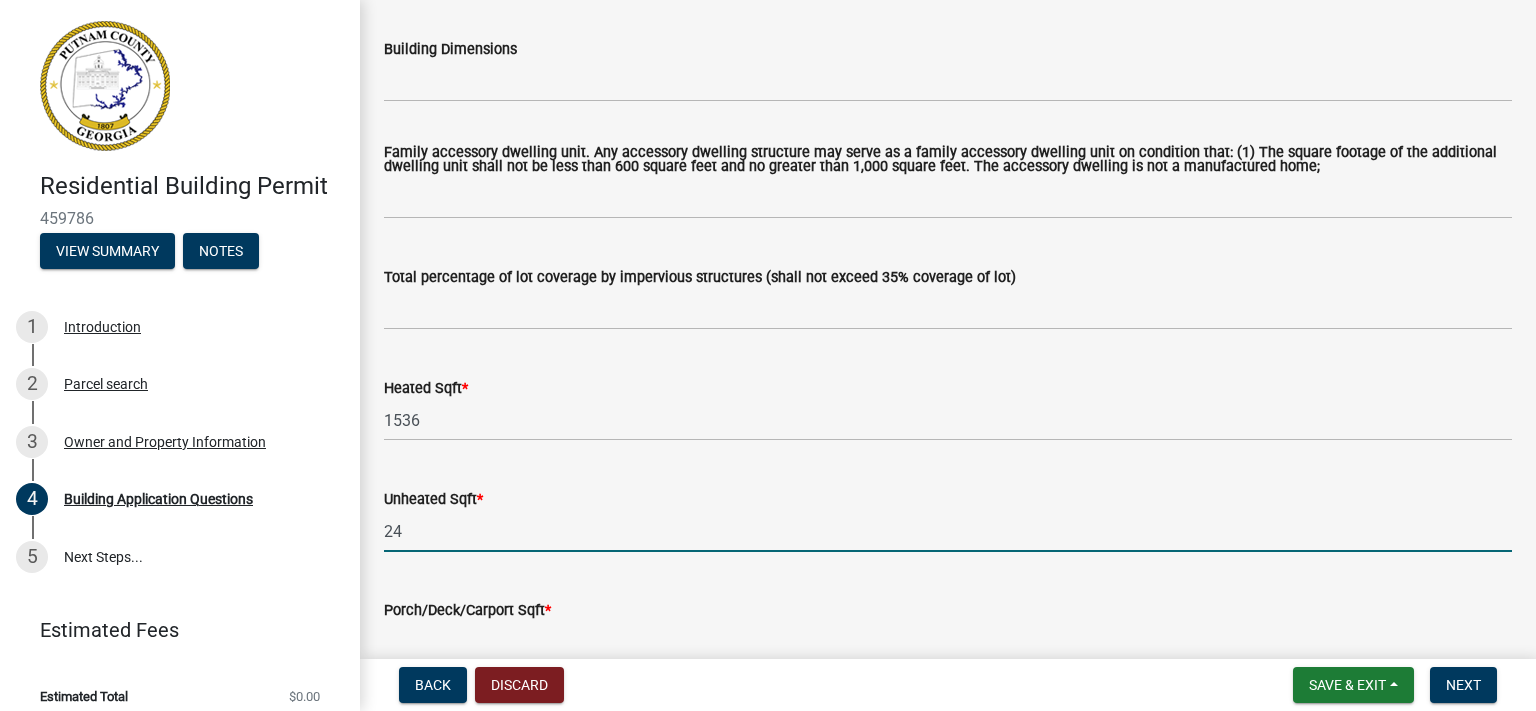 type on "2" 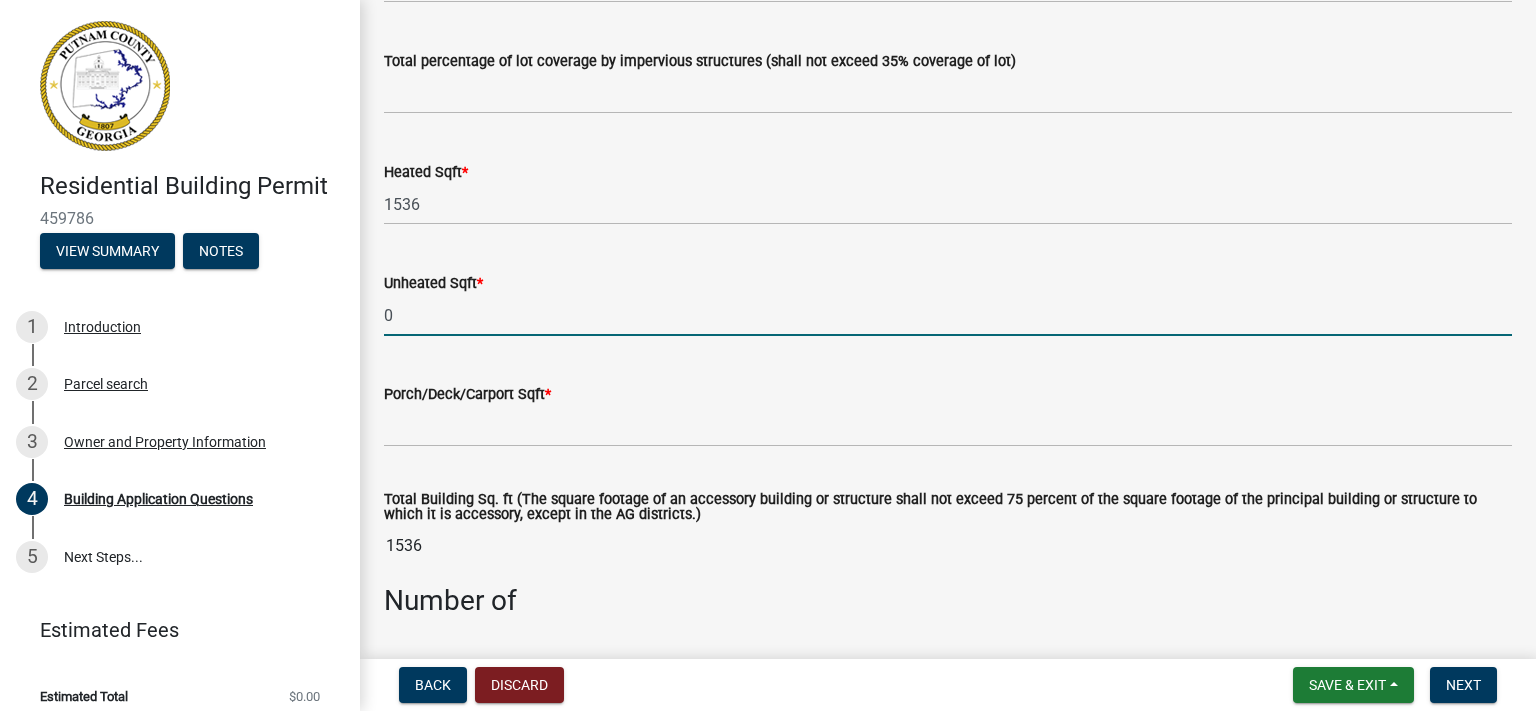 scroll, scrollTop: 1382, scrollLeft: 0, axis: vertical 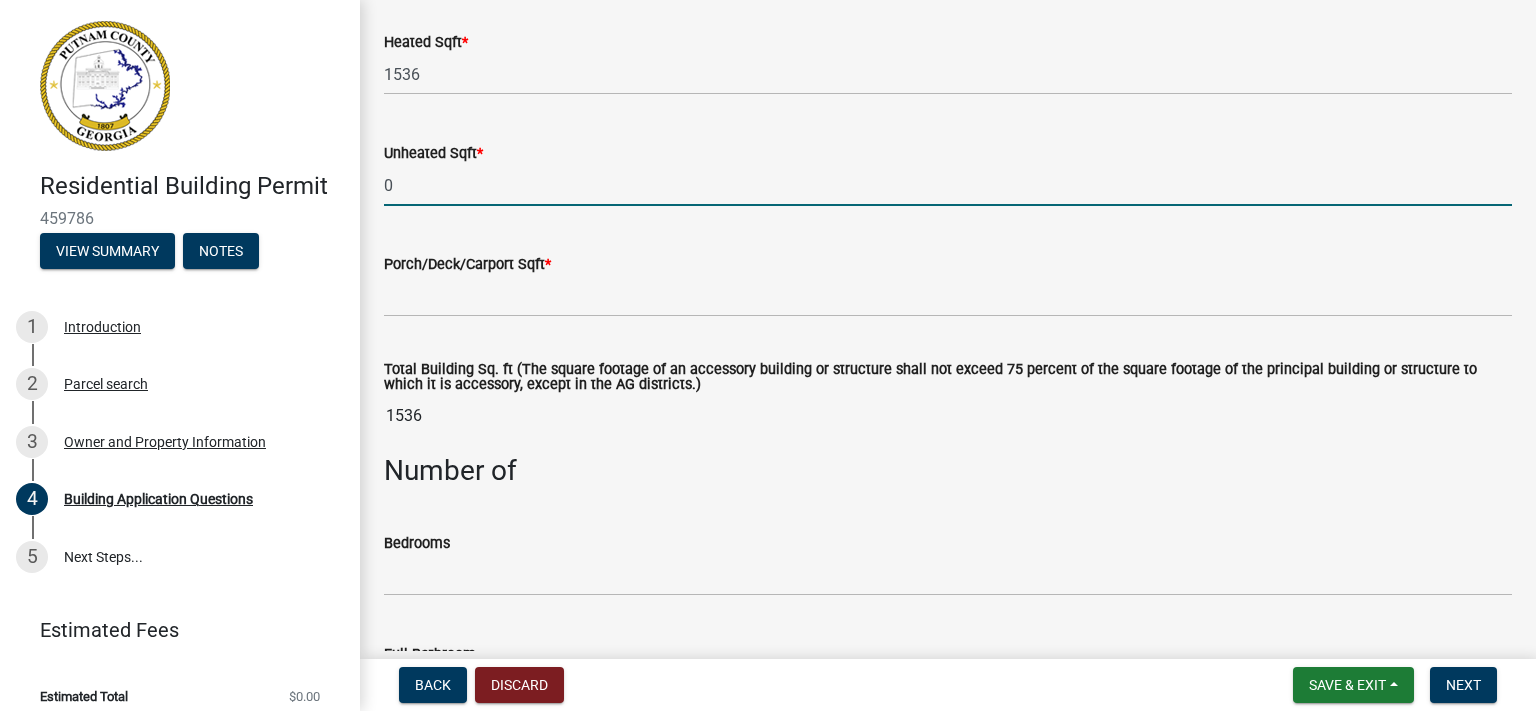 type on "0" 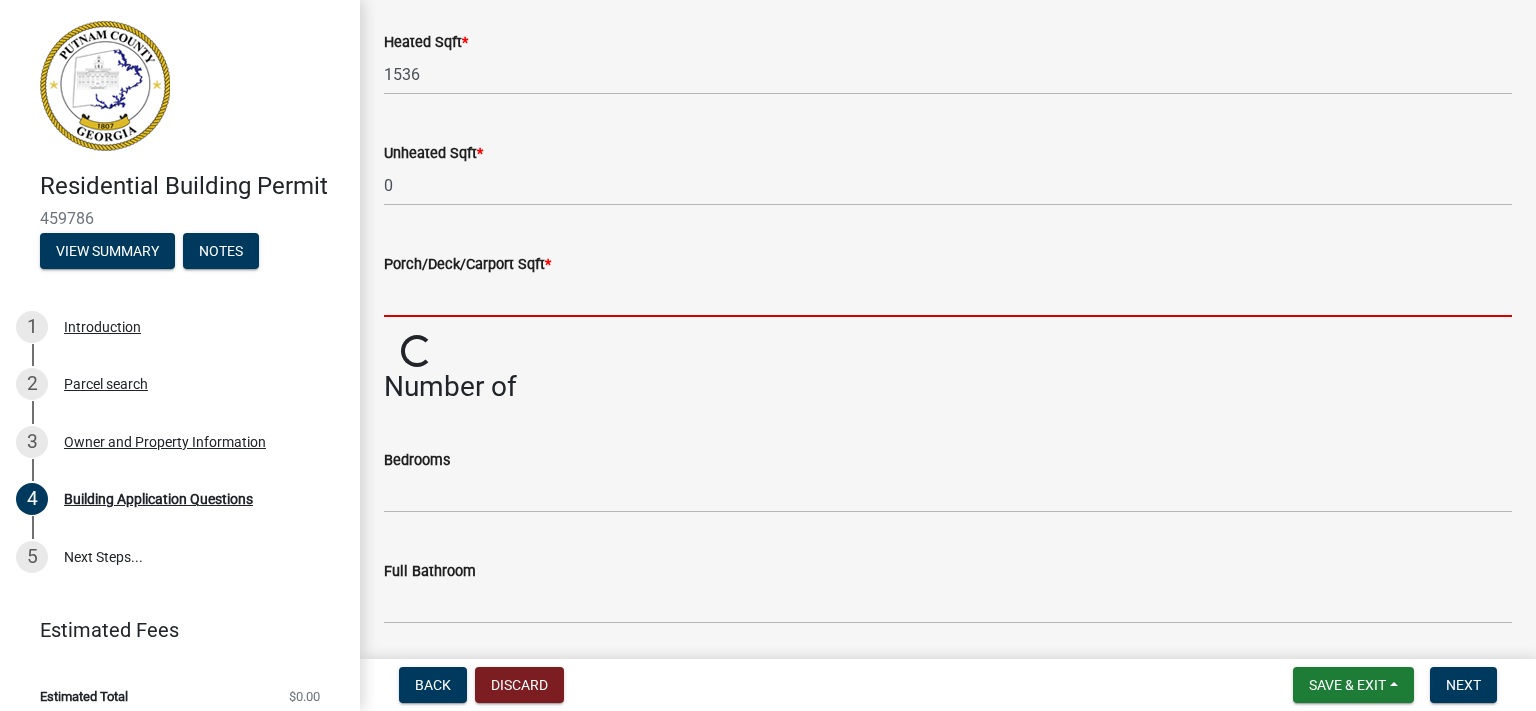 click 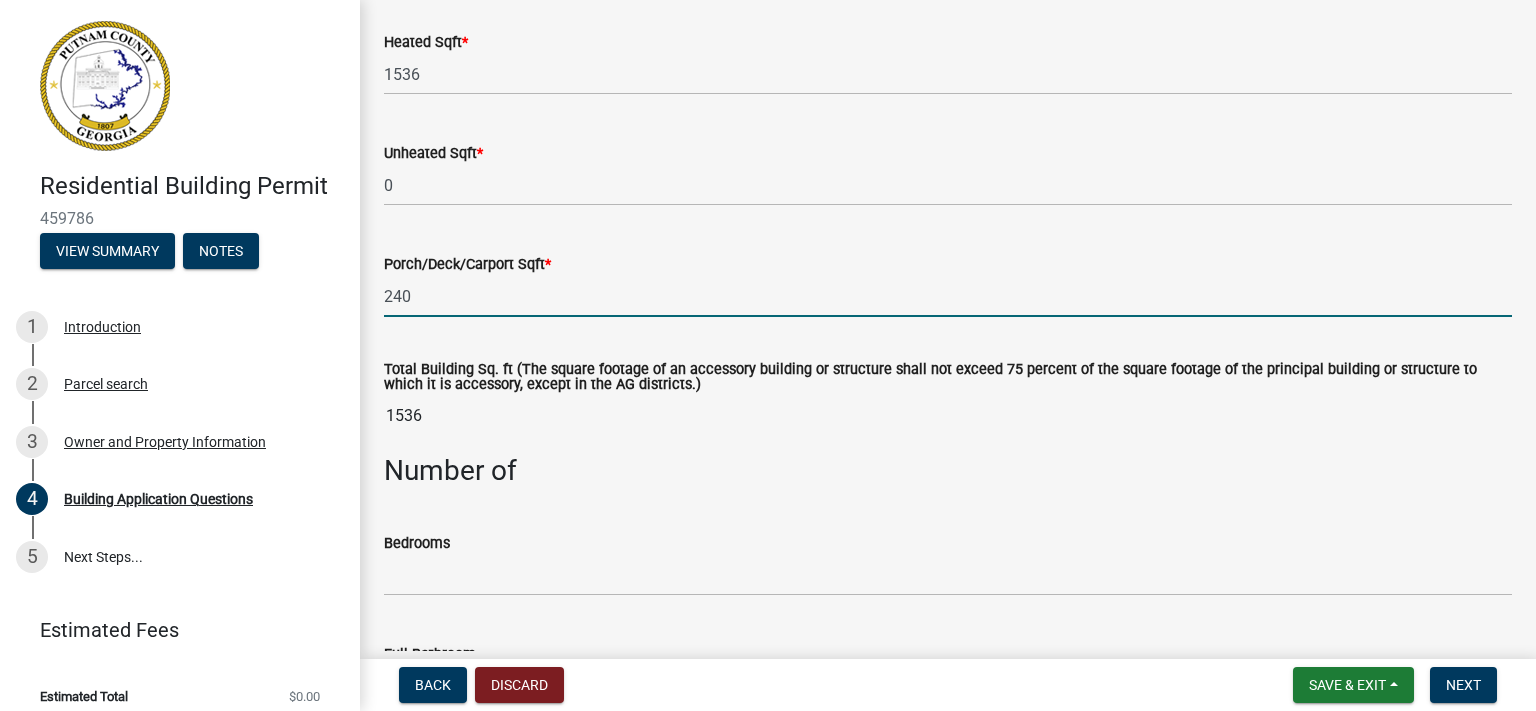 type on "240" 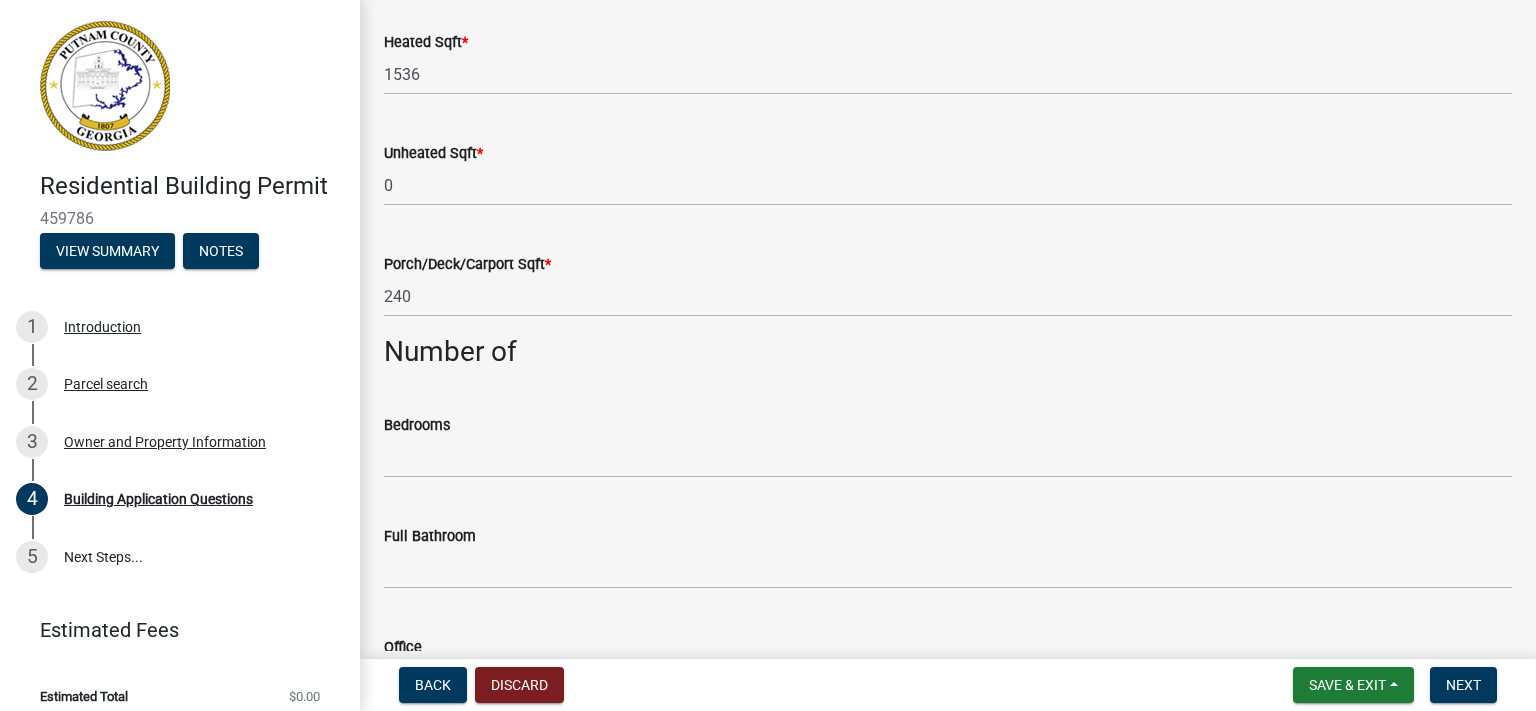 click on "Type of Building Permit Requested  *  Addition   Accessory Family Dwelling   Accessory Storage Building   Aircraft Hanger   Apartment Building   Carport / Pole Barn   Condominium   Existing Home Relocation   Existing Permit Renewal   Garage Attached   Garage Detached   Modular Home   Pool House   Single Family Dwelling   Two Family Dwelling   Swimming Pool   Town Home   Remodel   Retaining Wall   Solar System   Other   Tenant Dwelling (Ag zoned property only)   Number of units if Multi-Family   3 or more attached units will require a sprinkler system.  *  Check here to acknowledge the above    Other Permits Needed   Electrical   HVAC   Plumbing   Building Dimensions   Family accessory dwelling unit. Any accessory dwelling structure may serve as a family accessory dwelling unit on condition that: (1) The square footage of the additional dwelling unit shall not be less than 600 square feet and no greater than 1,000 square feet. The accessory dwelling is not a manufactured home;    Heated Sqft  * 1536 * 0 * 240" 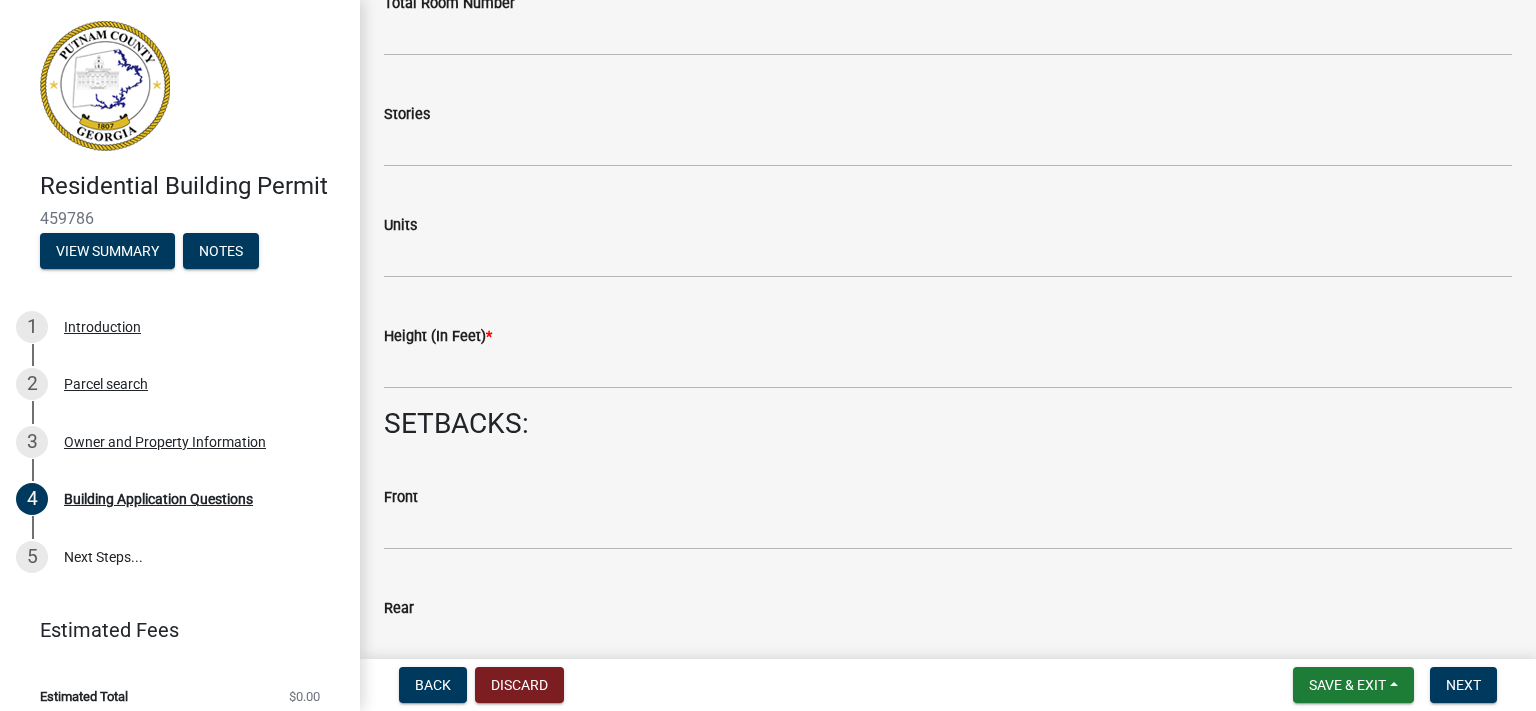 scroll, scrollTop: 2534, scrollLeft: 0, axis: vertical 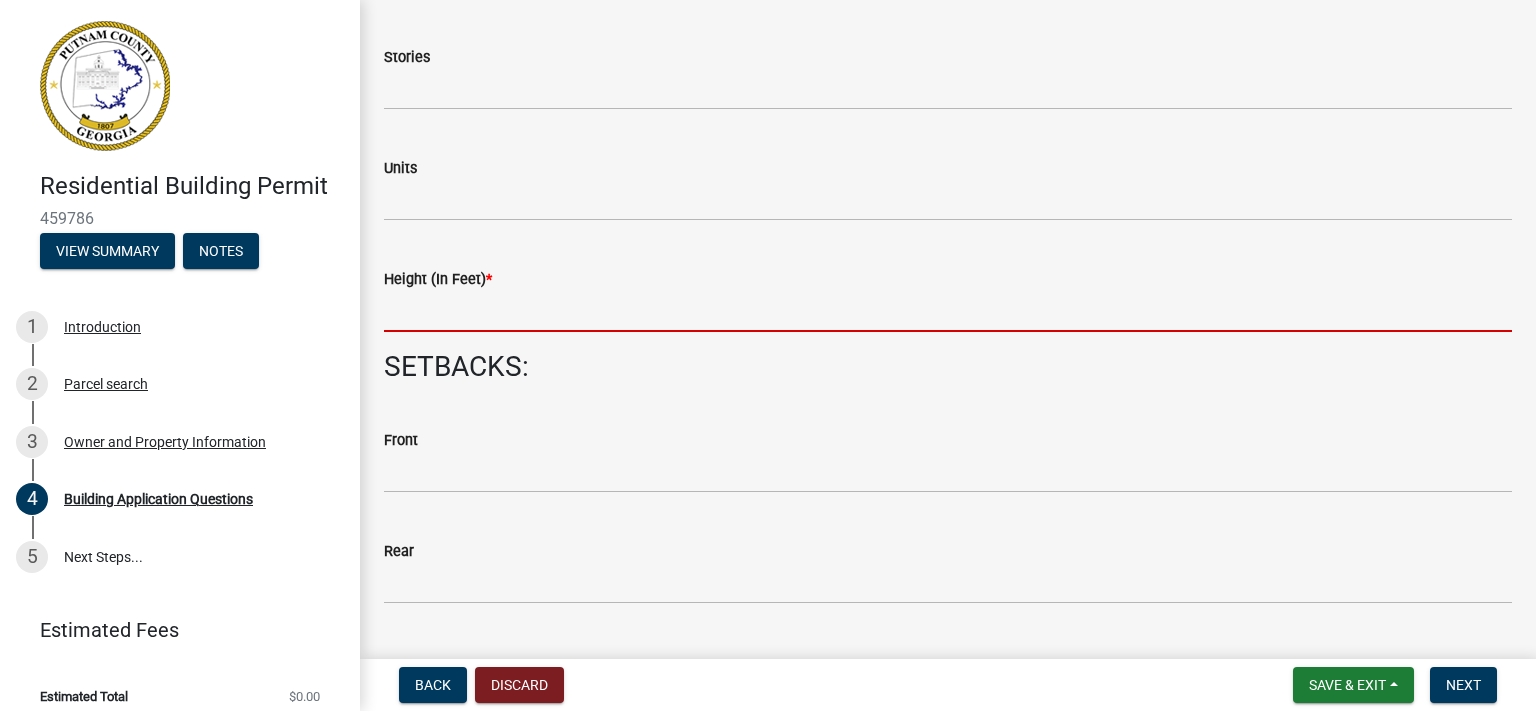 click 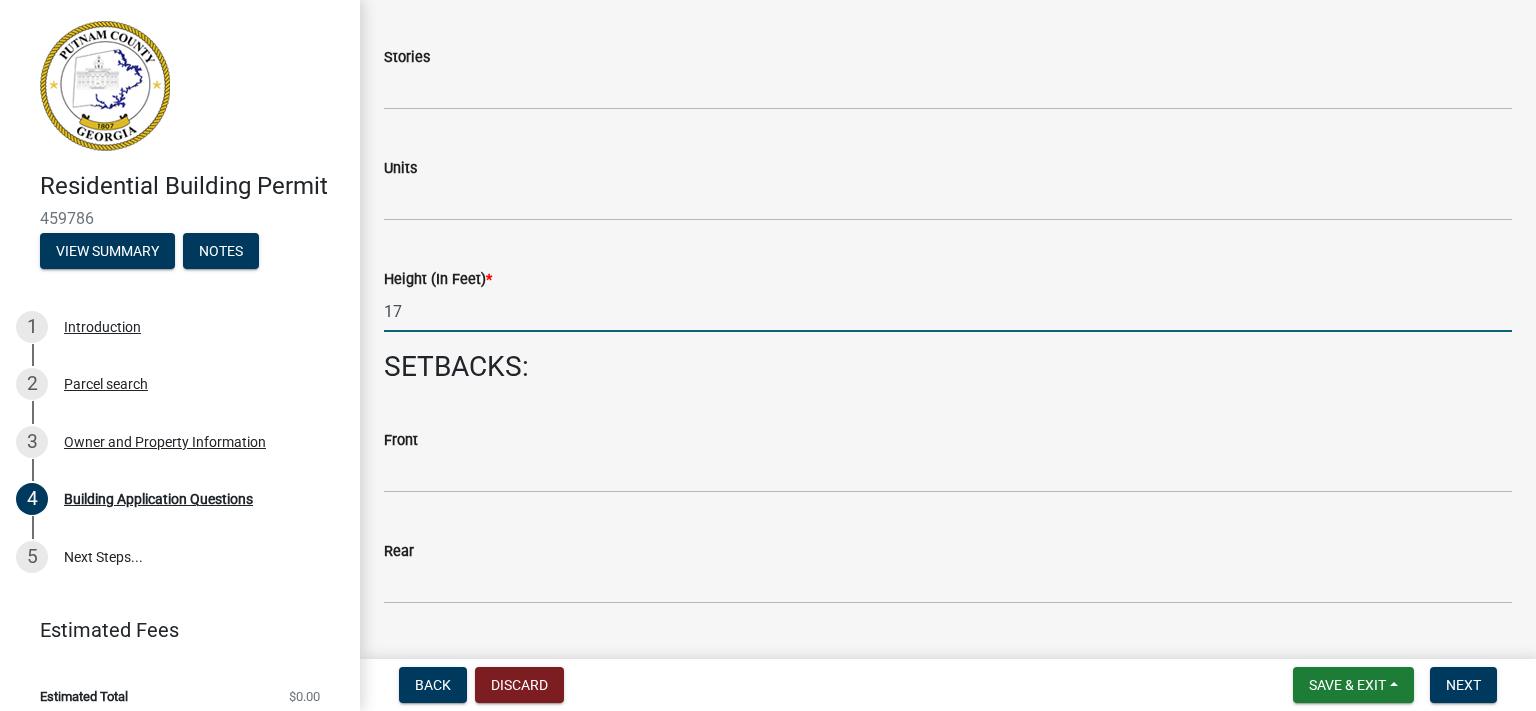 type on "17" 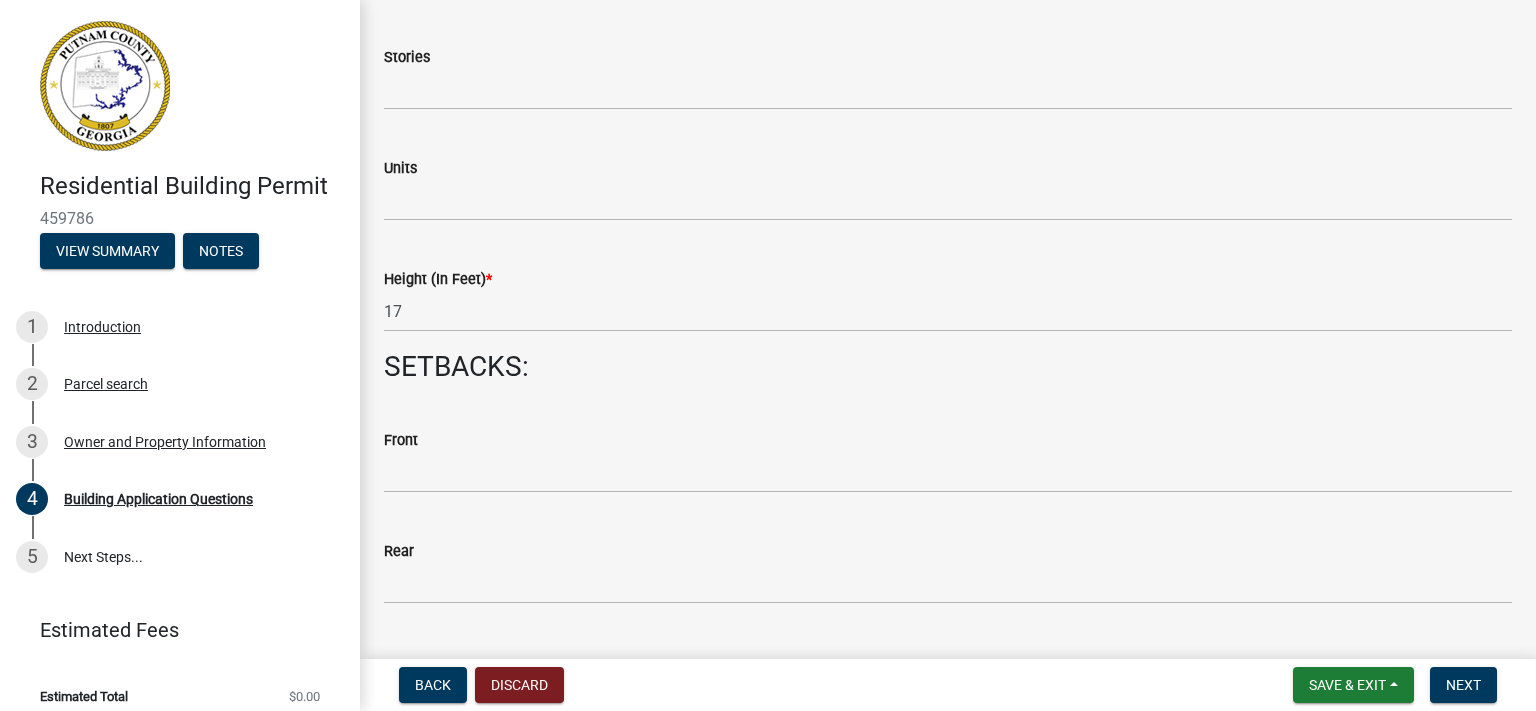 click on "Front" 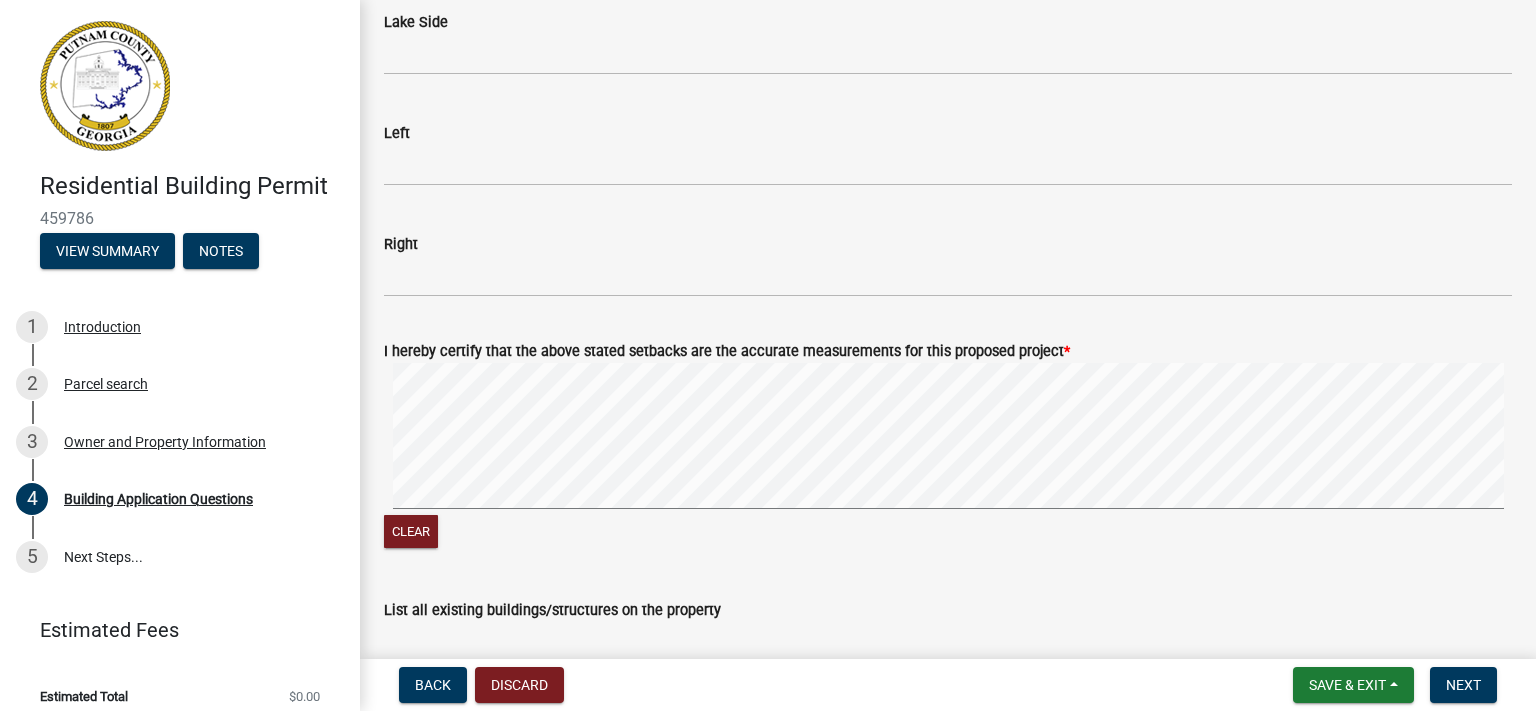 scroll, scrollTop: 3225, scrollLeft: 0, axis: vertical 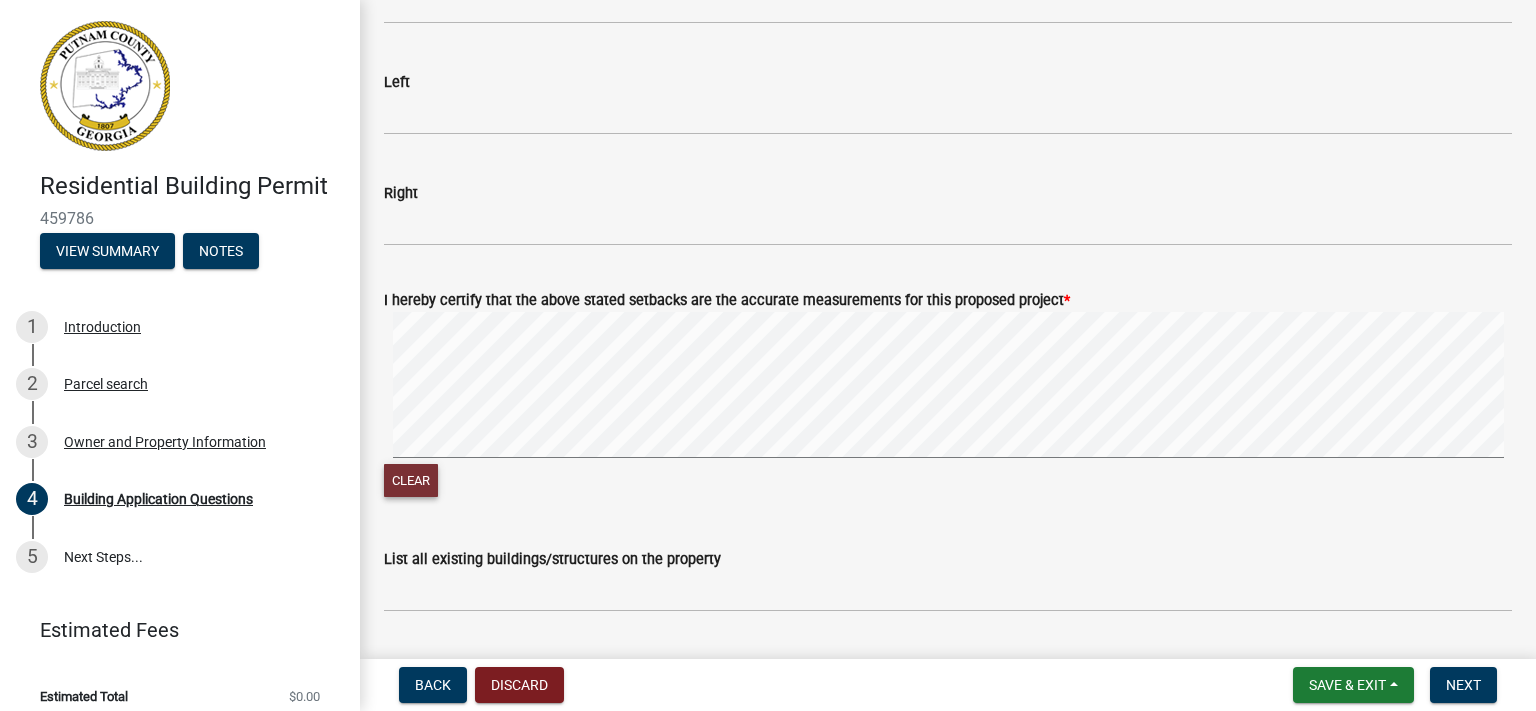 click on "Clear" 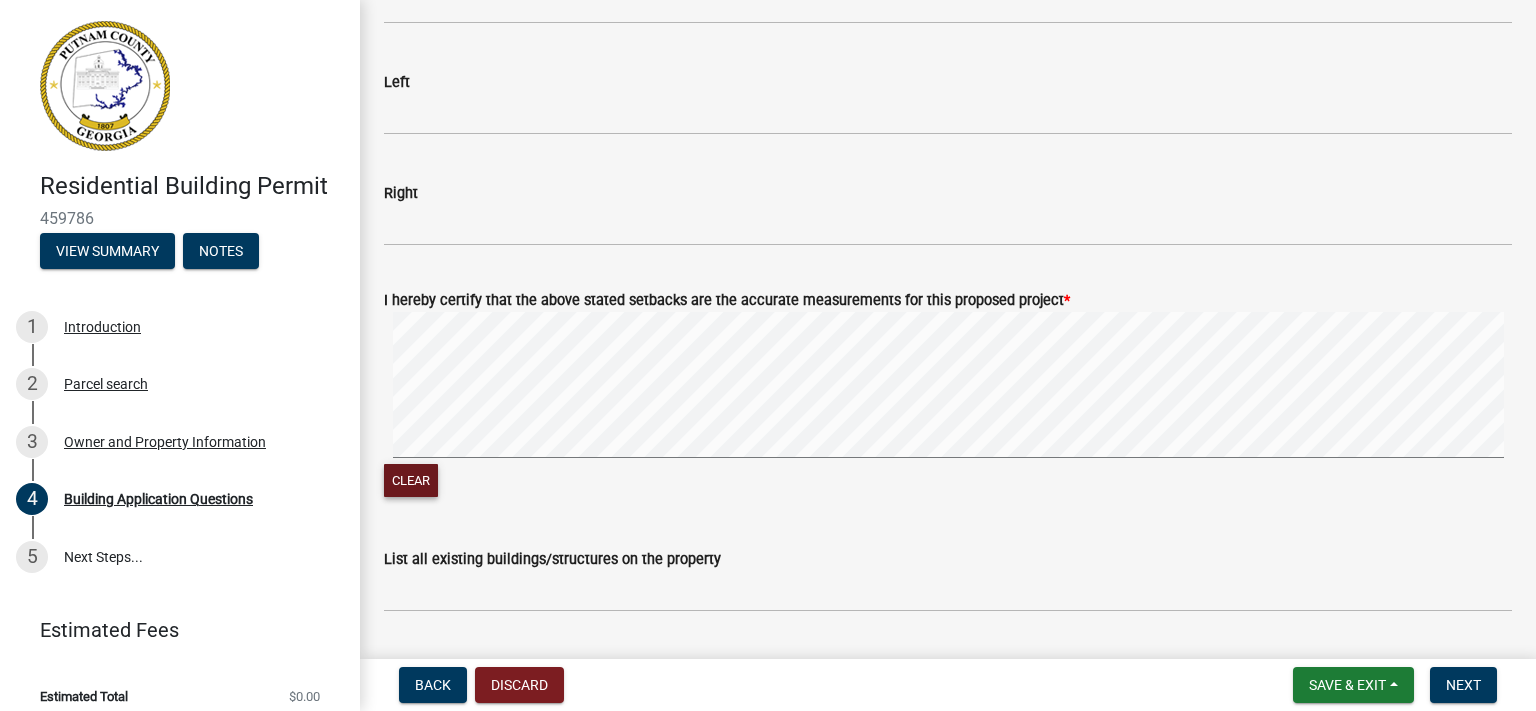 click on "Clear" 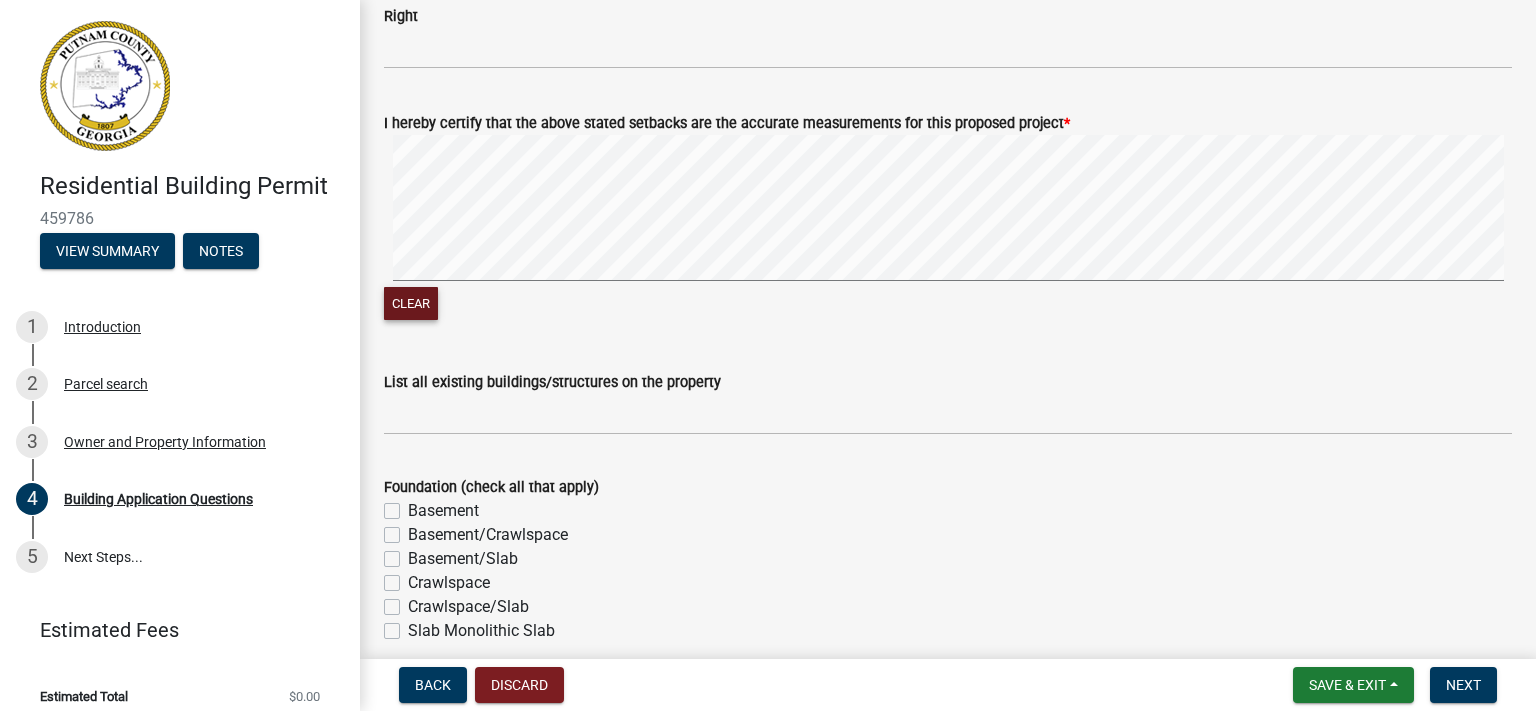 scroll, scrollTop: 3571, scrollLeft: 0, axis: vertical 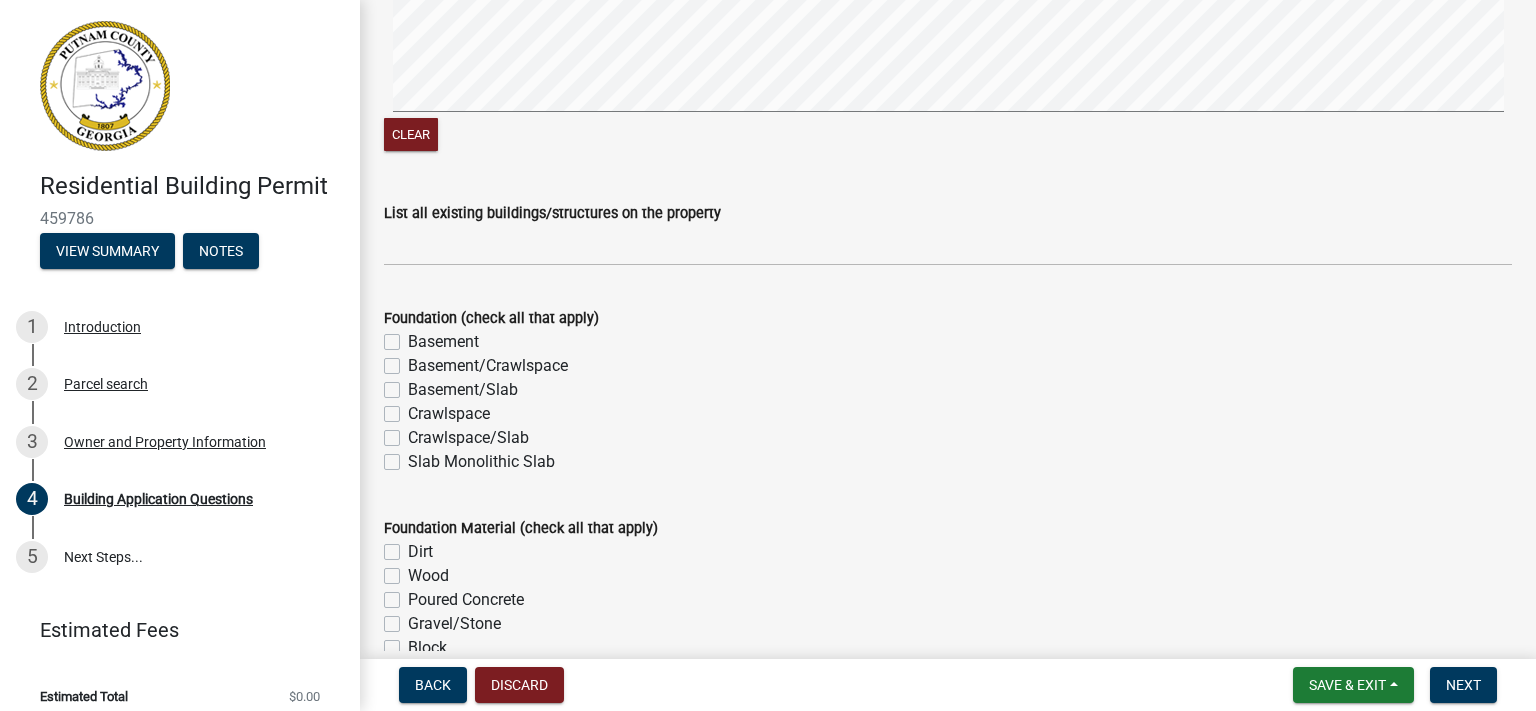 click on "Crawlspace" 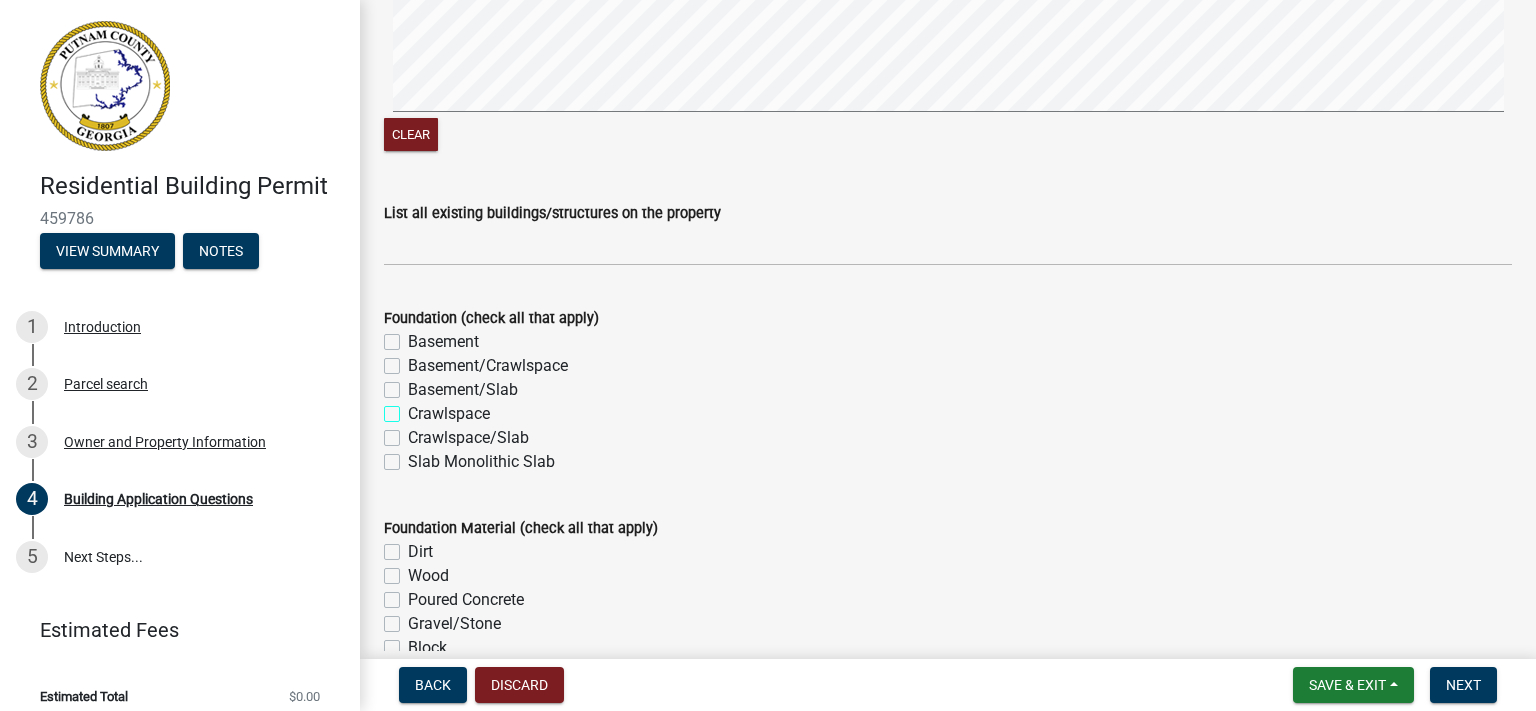 click on "Crawlspace" at bounding box center (414, 408) 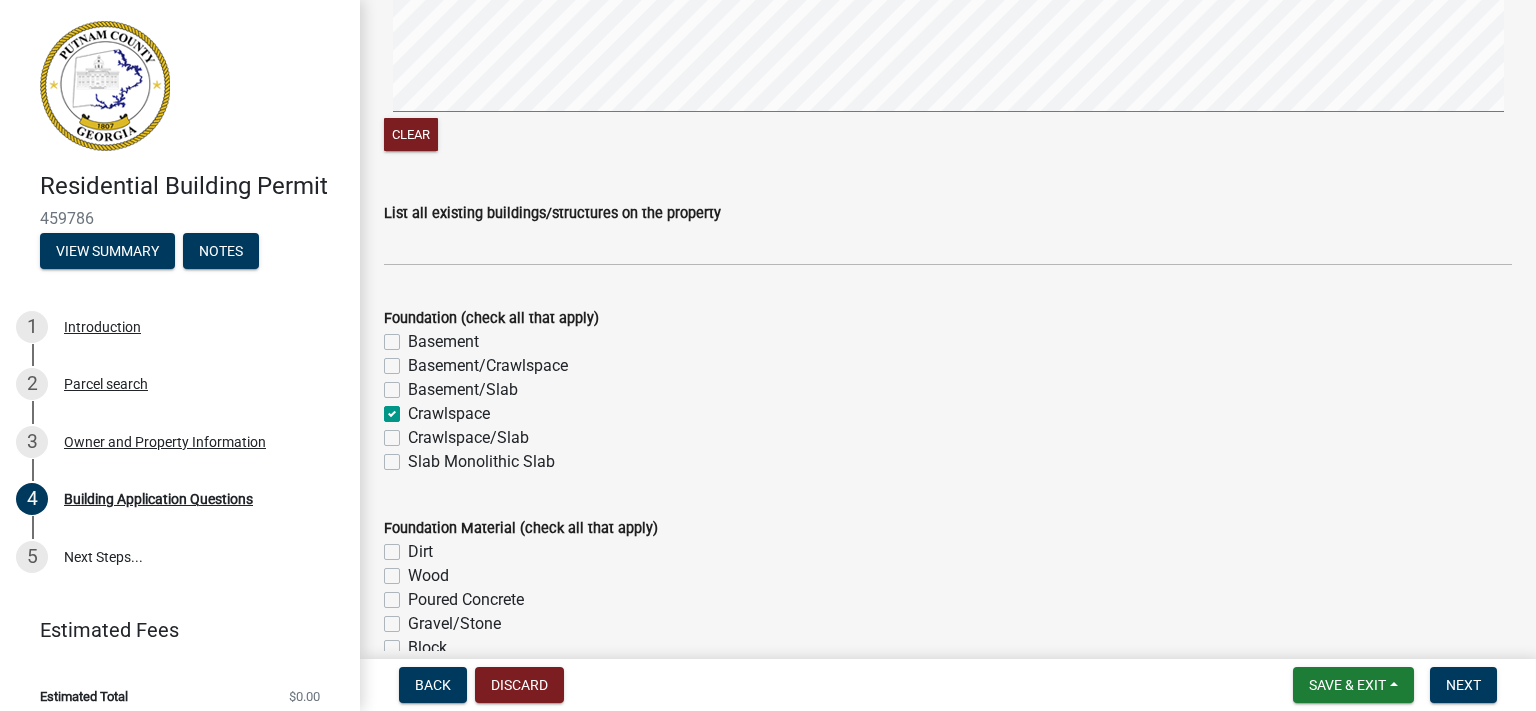 checkbox on "false" 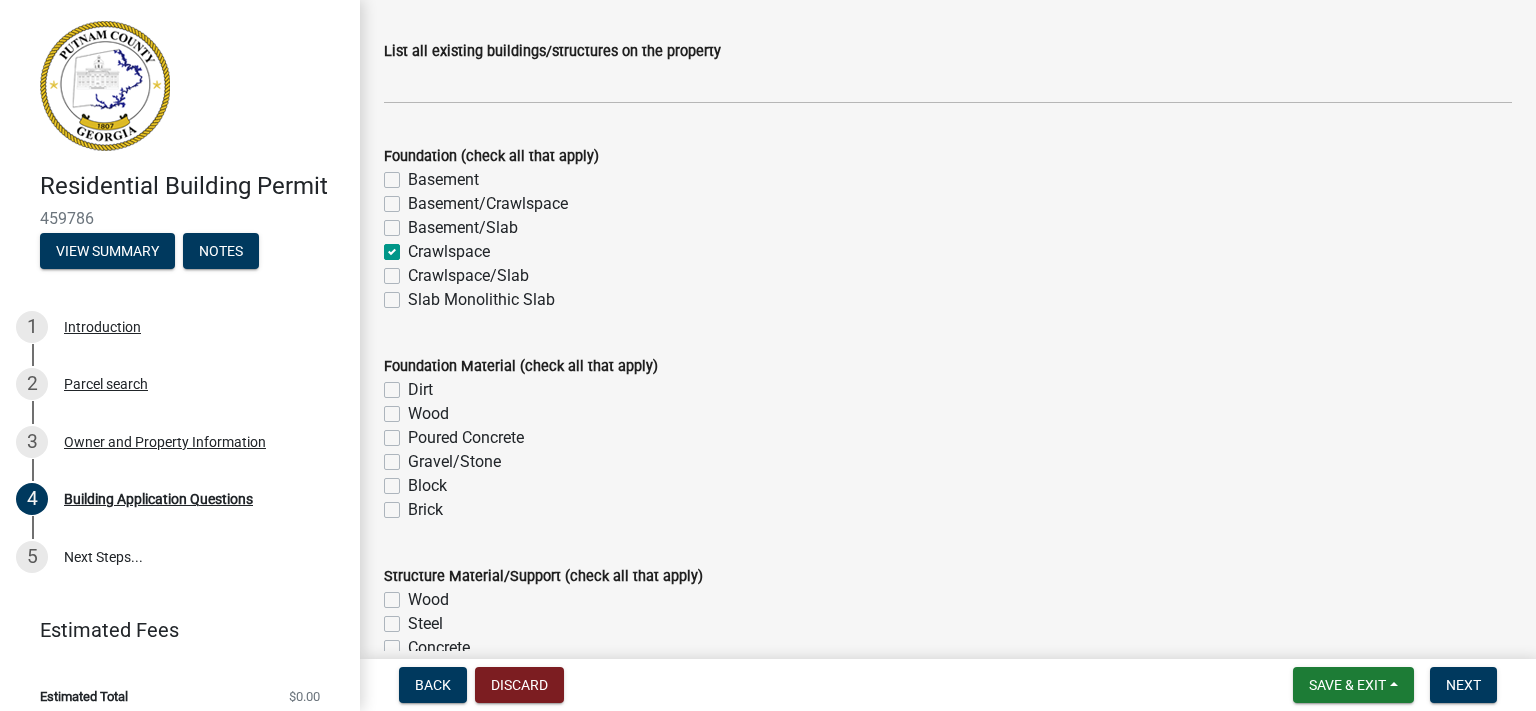 scroll, scrollTop: 3801, scrollLeft: 0, axis: vertical 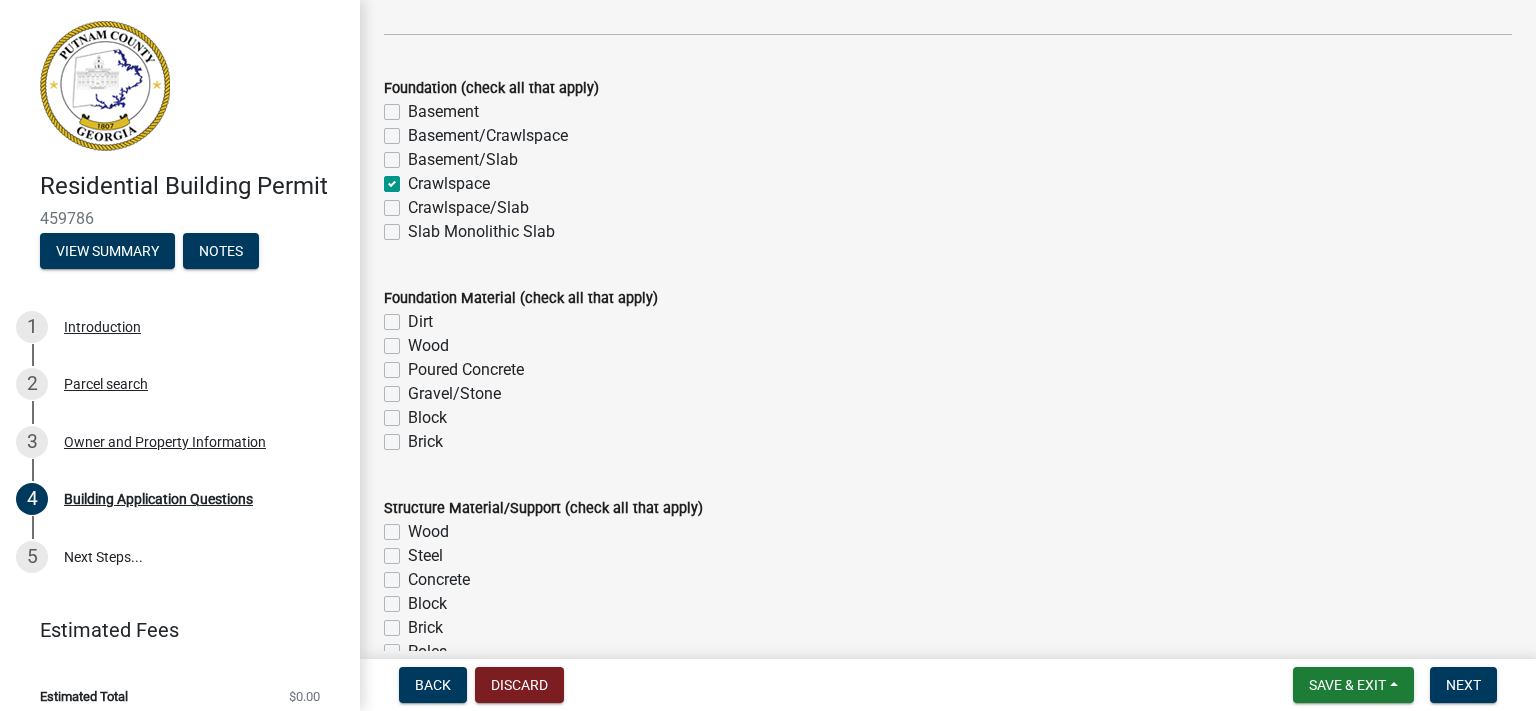 click on "Block" 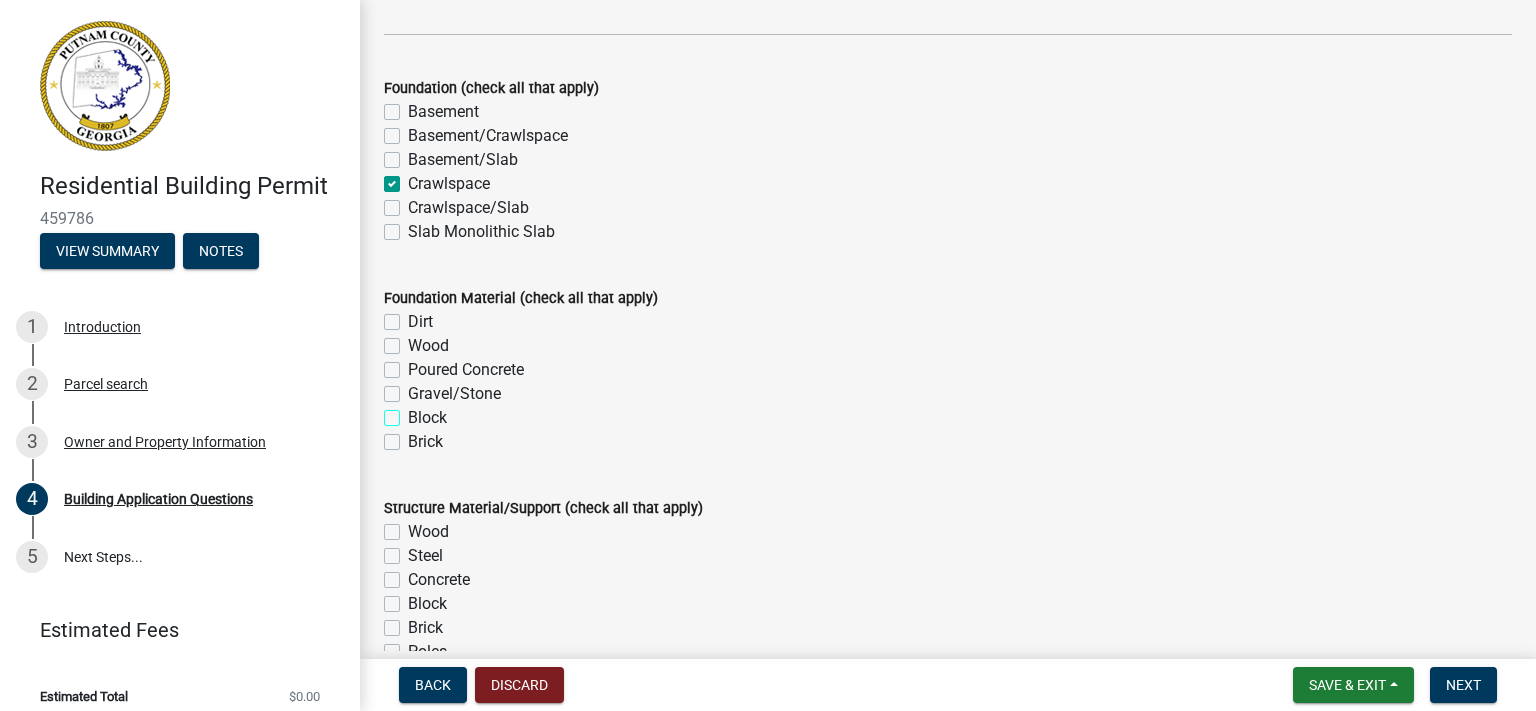 click on "Block" at bounding box center [414, 412] 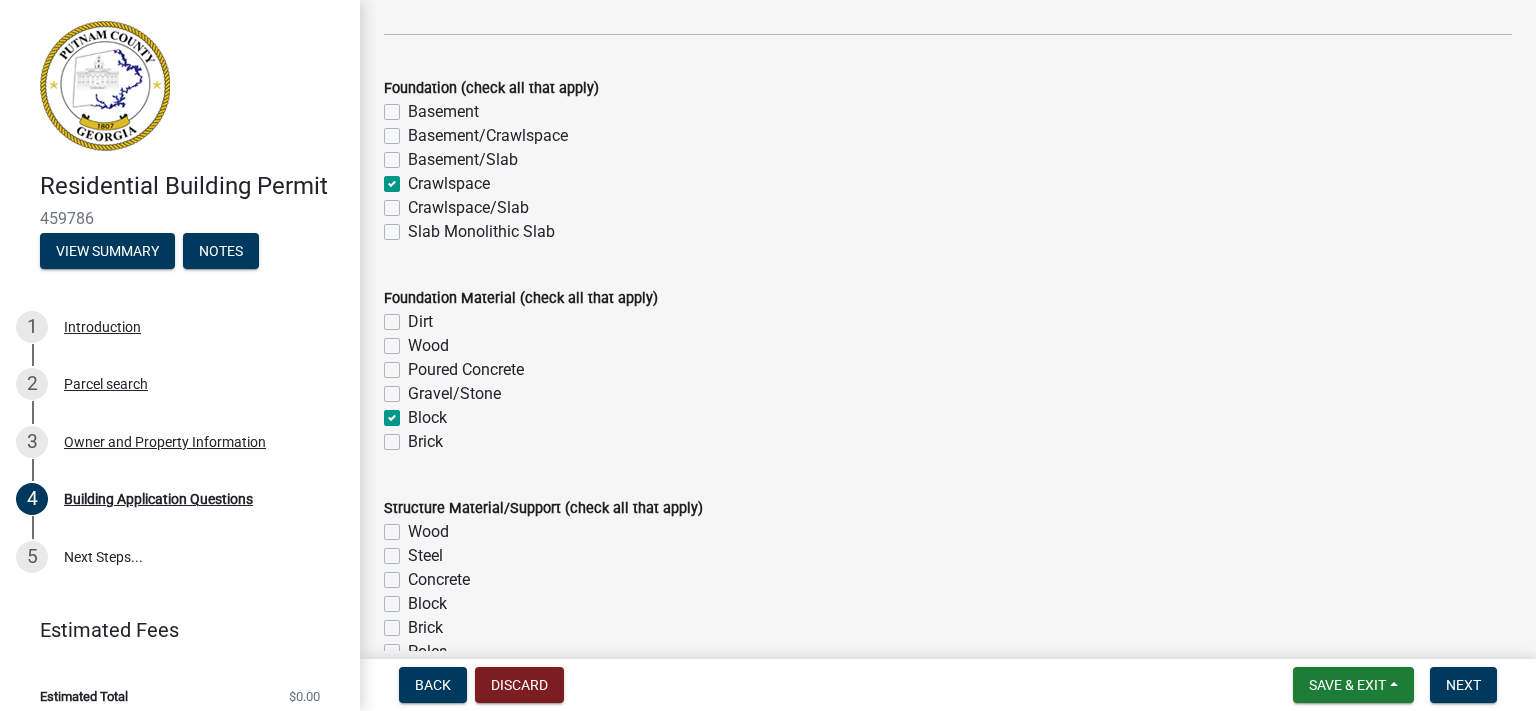 checkbox on "false" 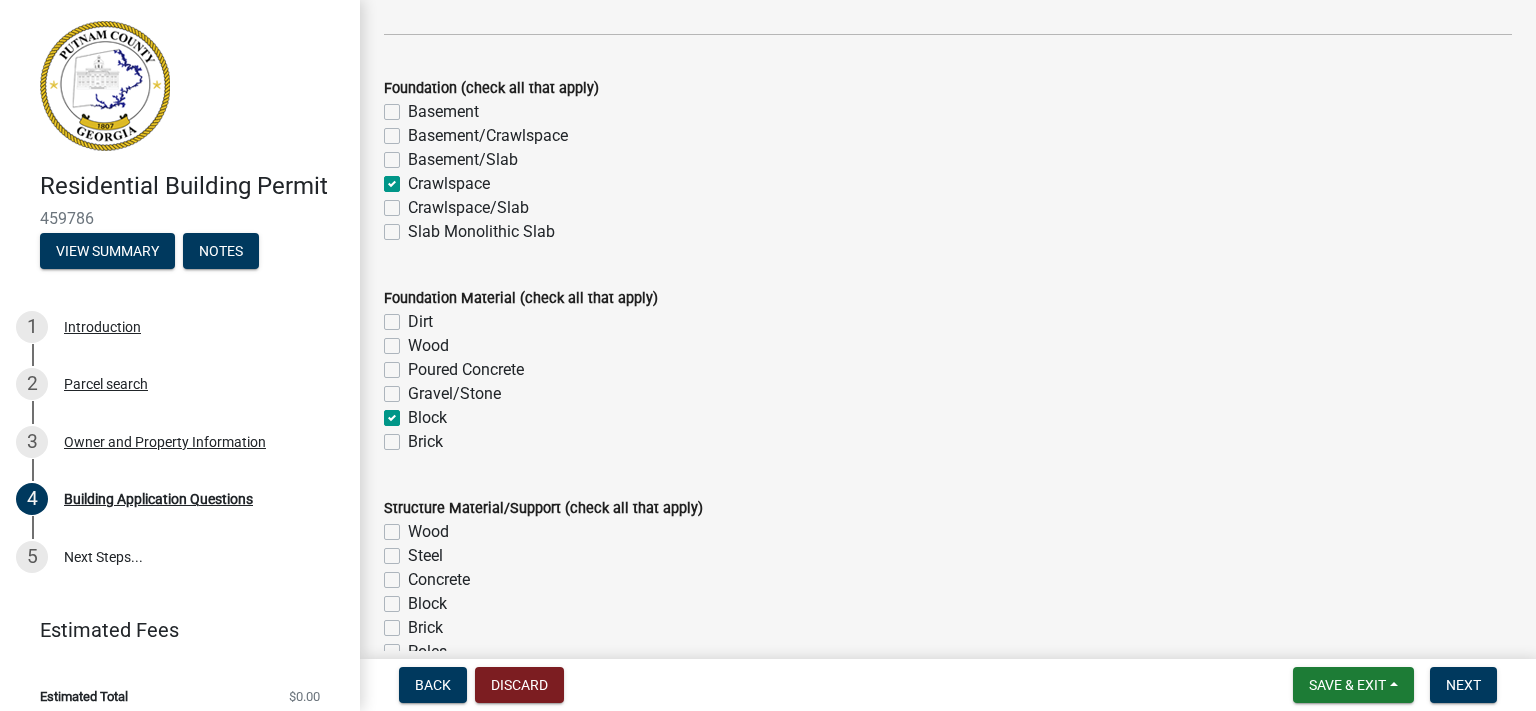 click on "Wood" 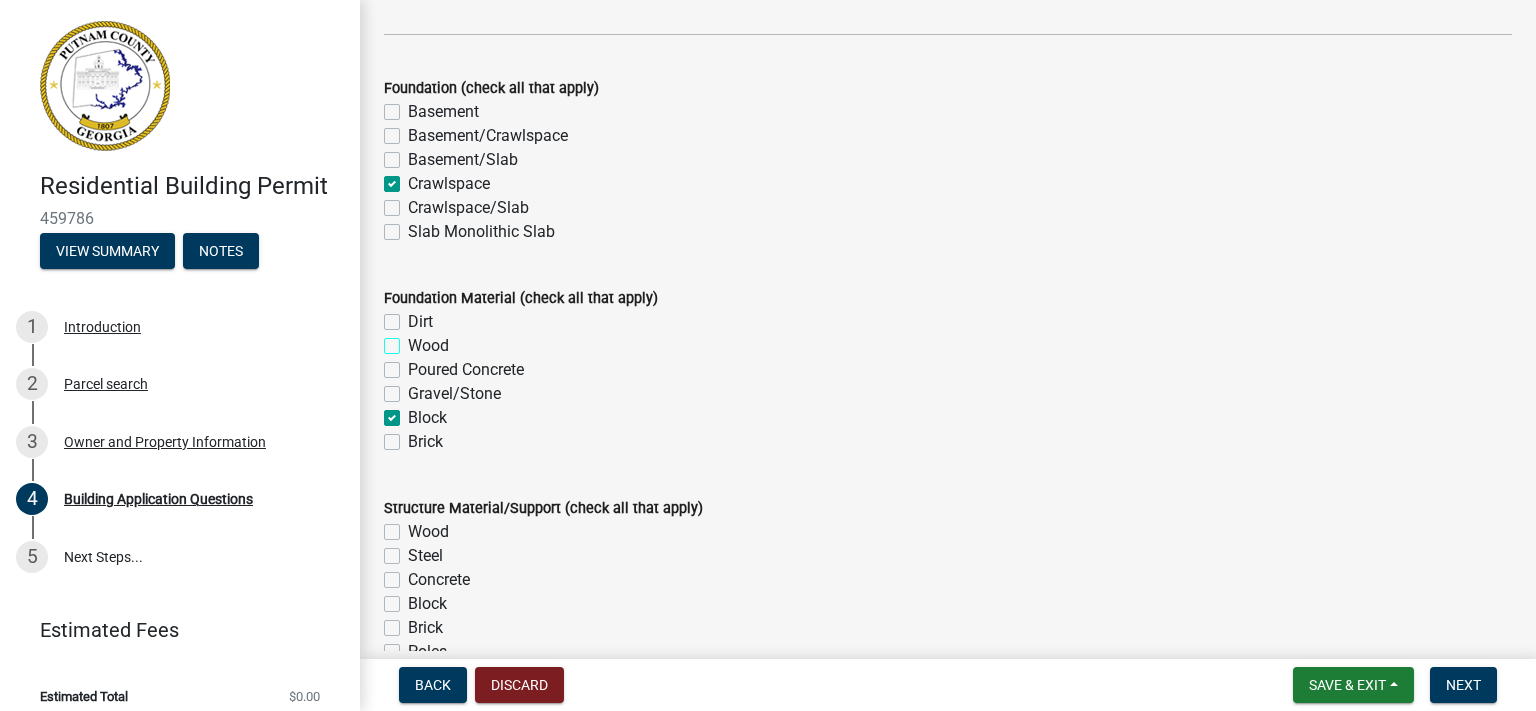 click on "Wood" at bounding box center [414, 340] 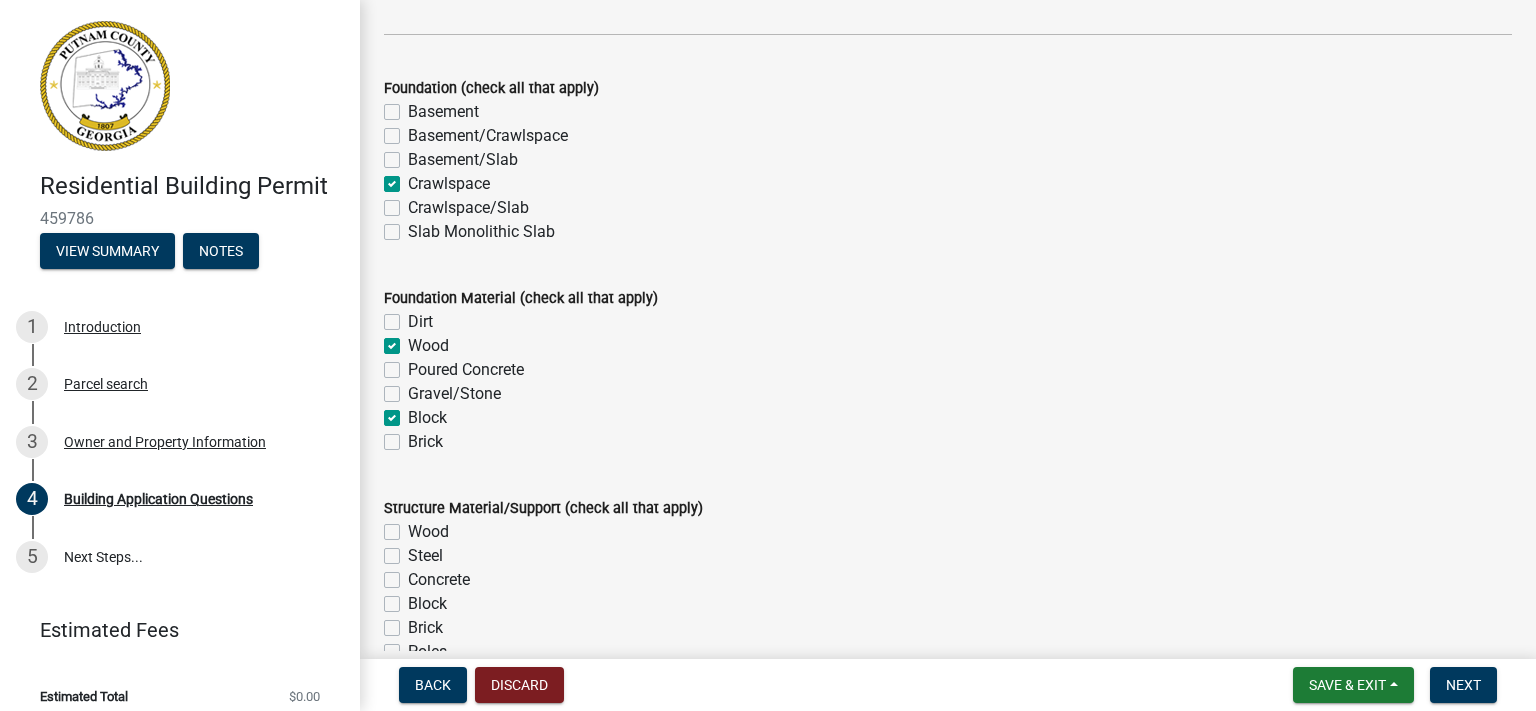 checkbox on "false" 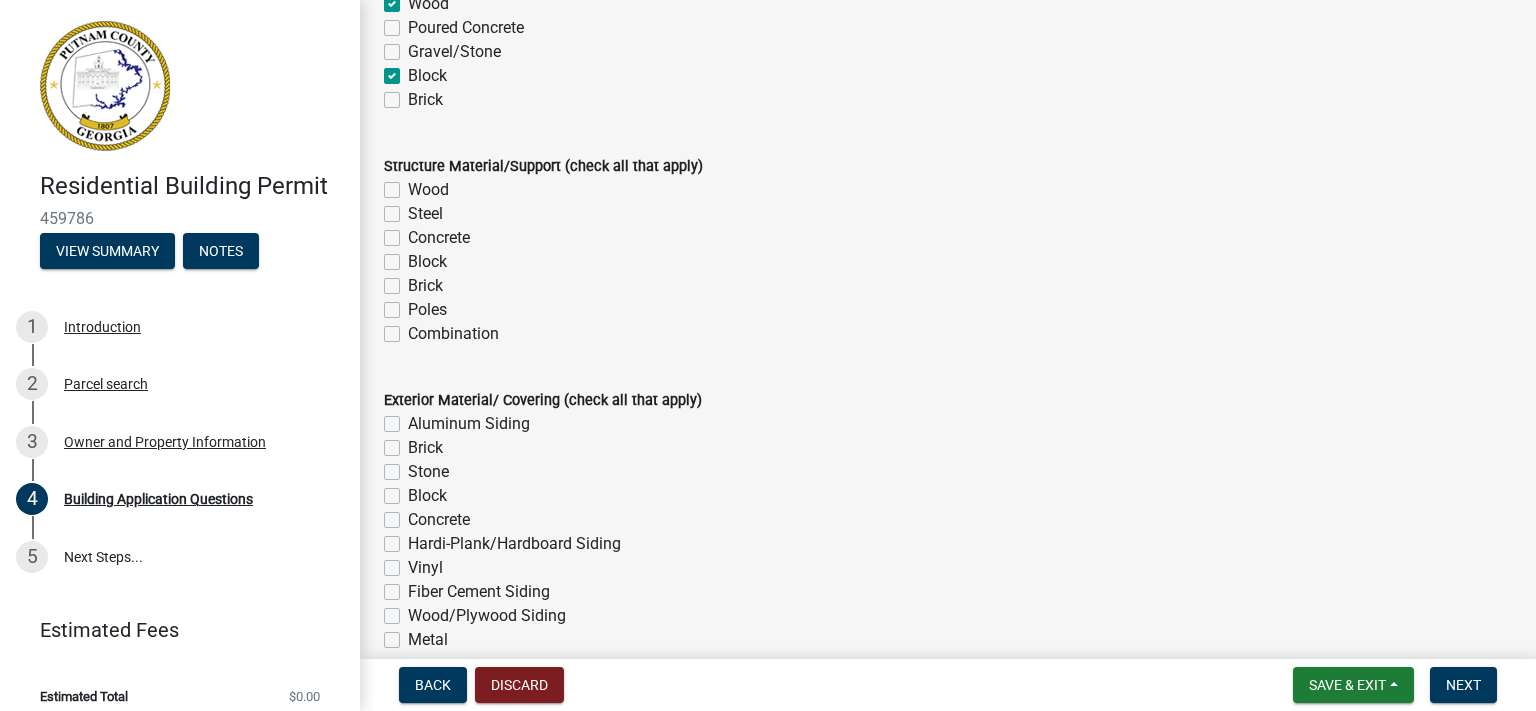 scroll, scrollTop: 4147, scrollLeft: 0, axis: vertical 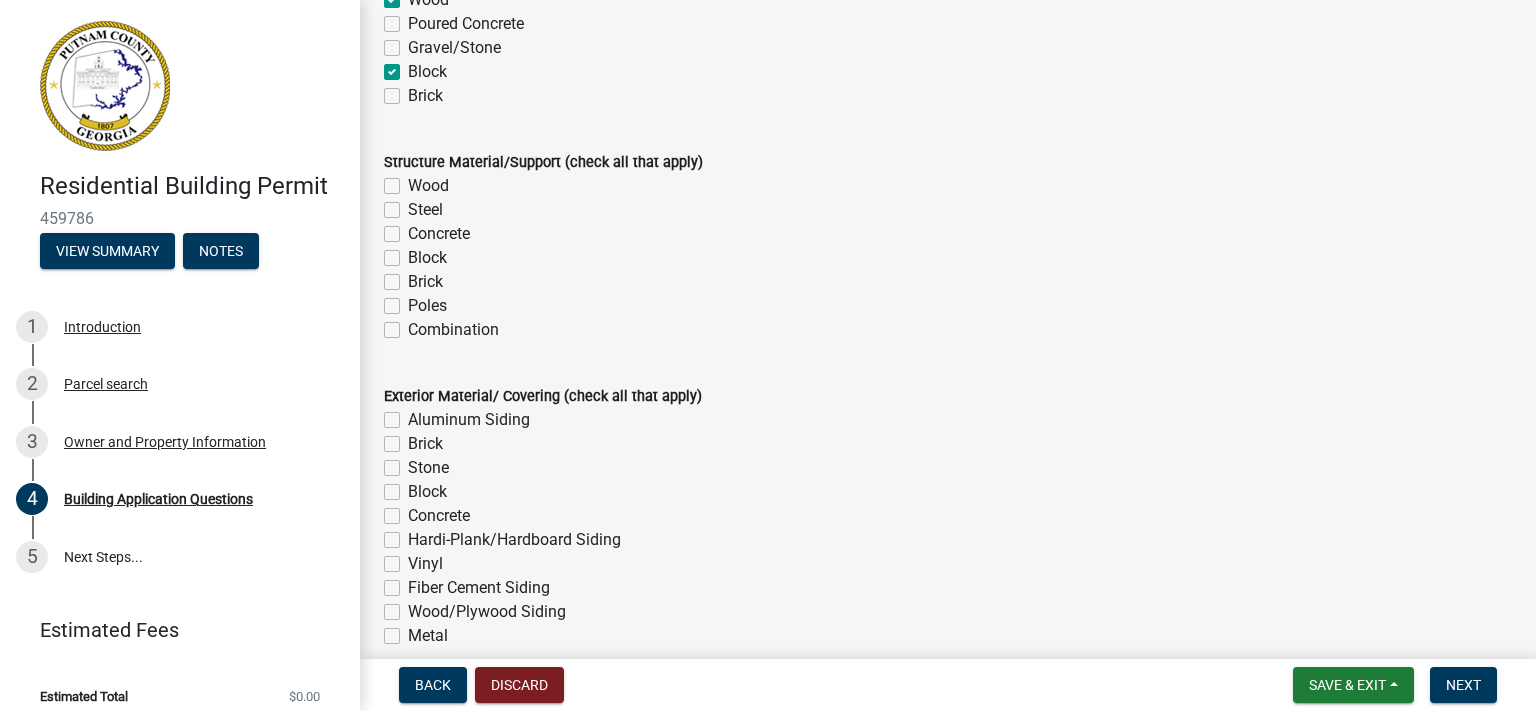click on "Wood" 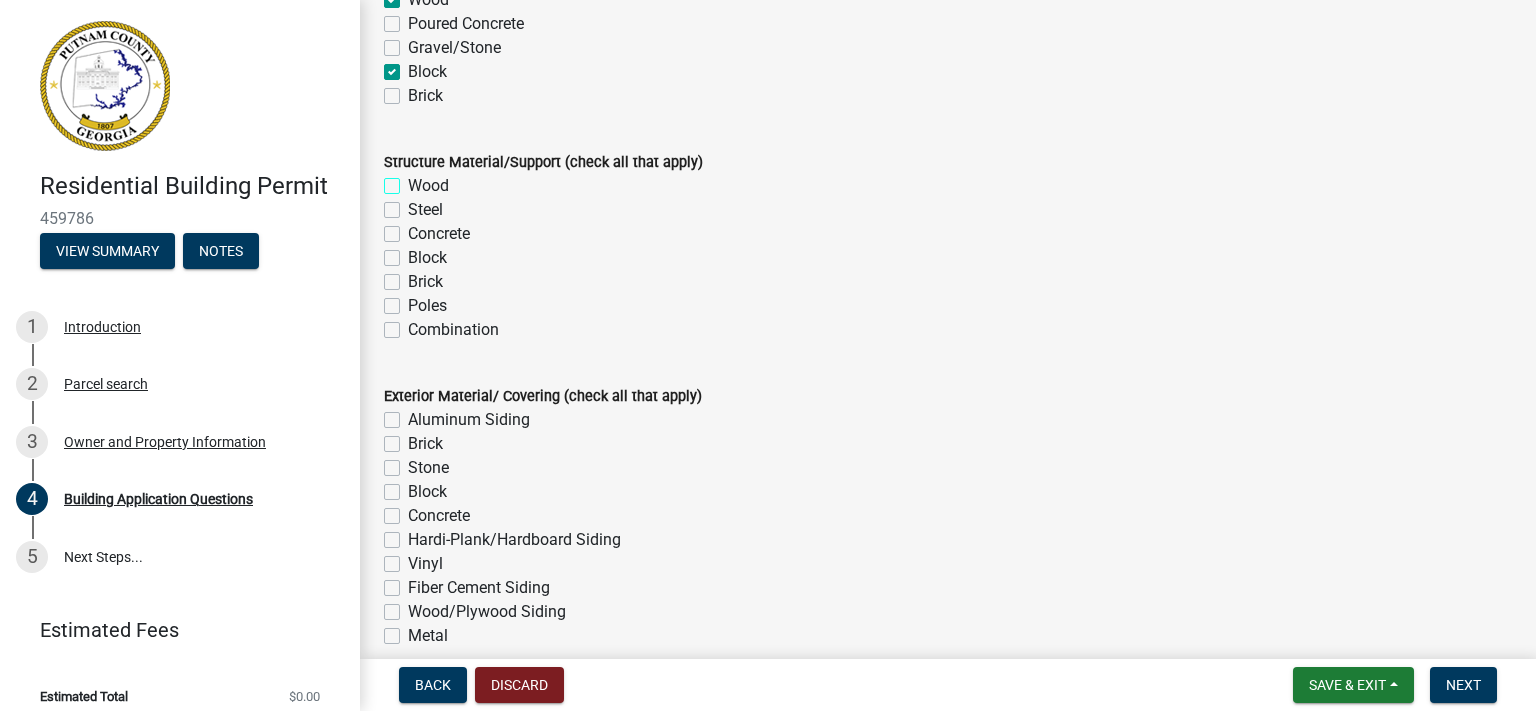 click on "Wood" at bounding box center [414, 180] 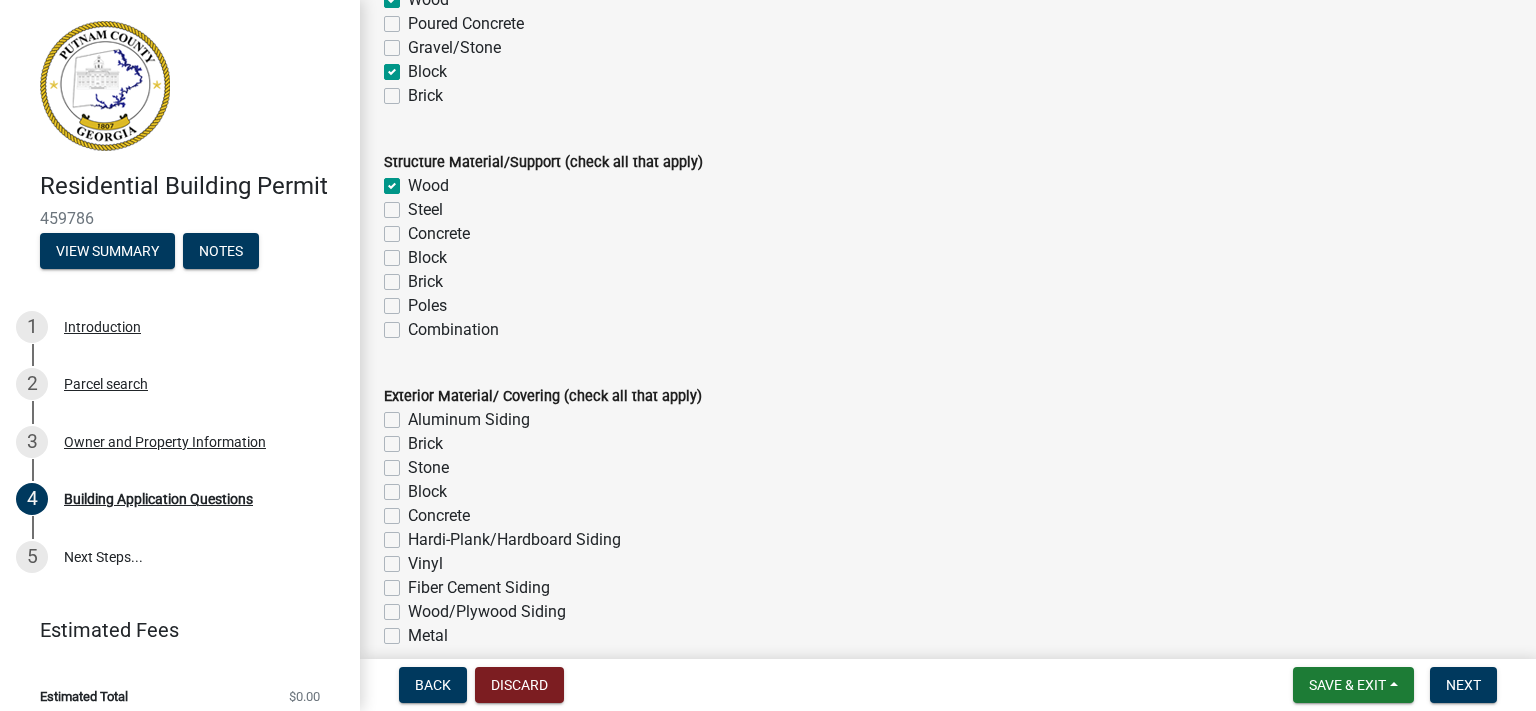 checkbox on "true" 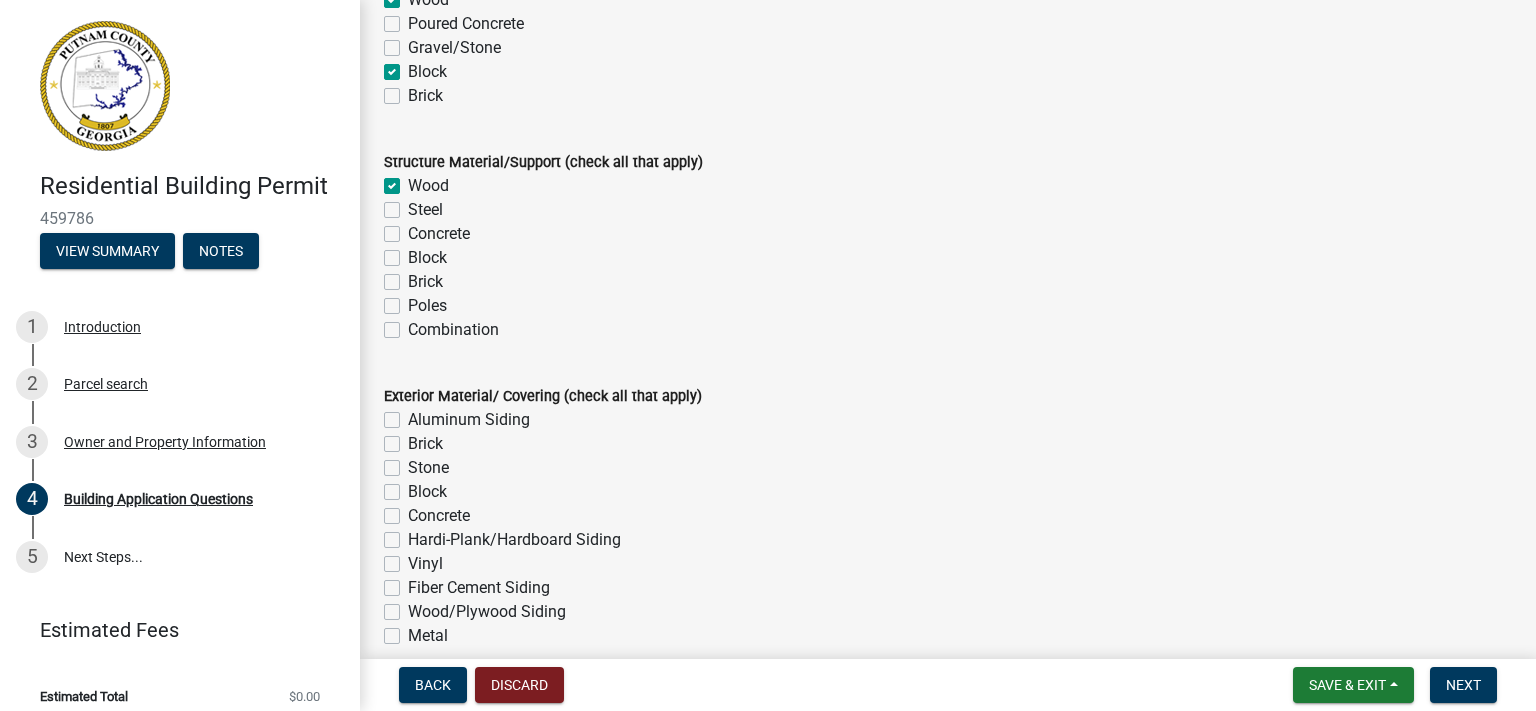 click on "Block" 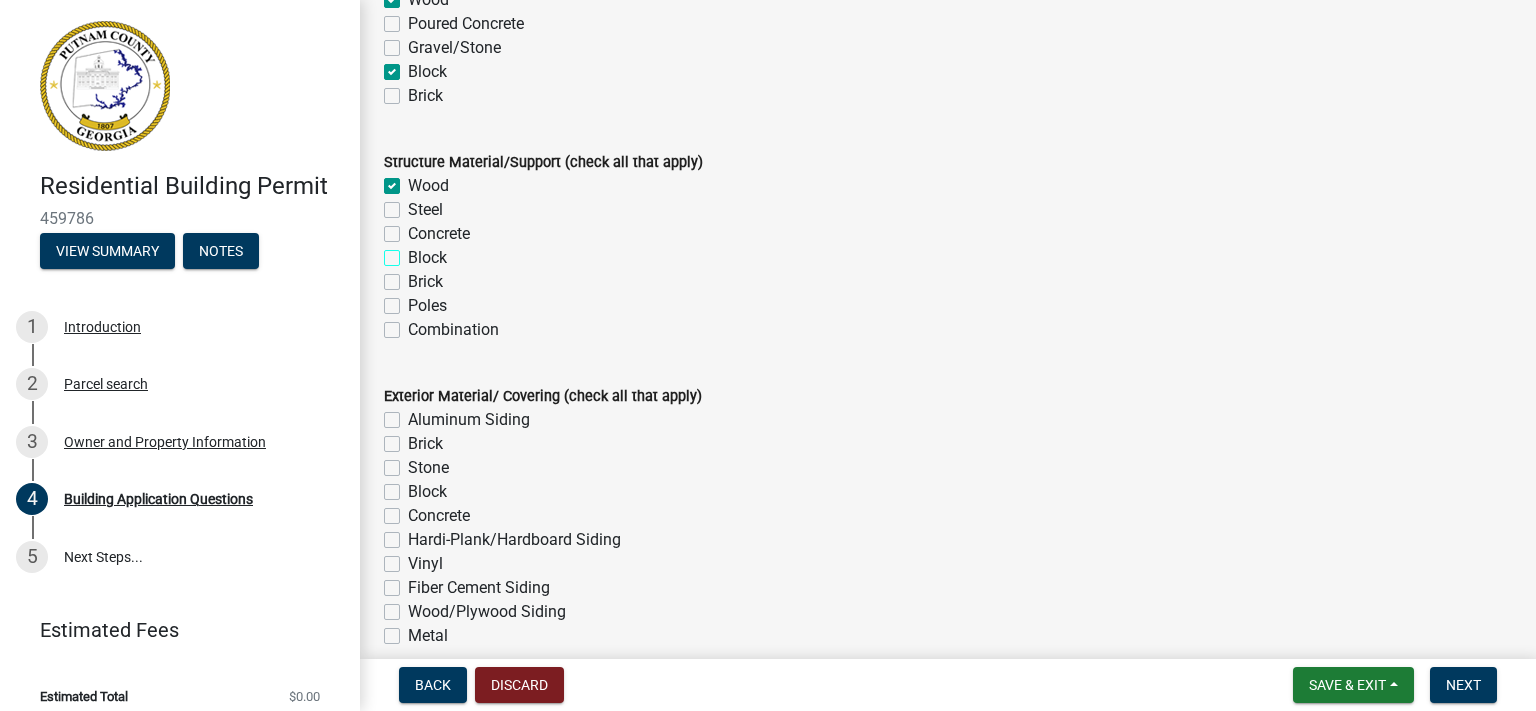 click on "Block" at bounding box center (414, 252) 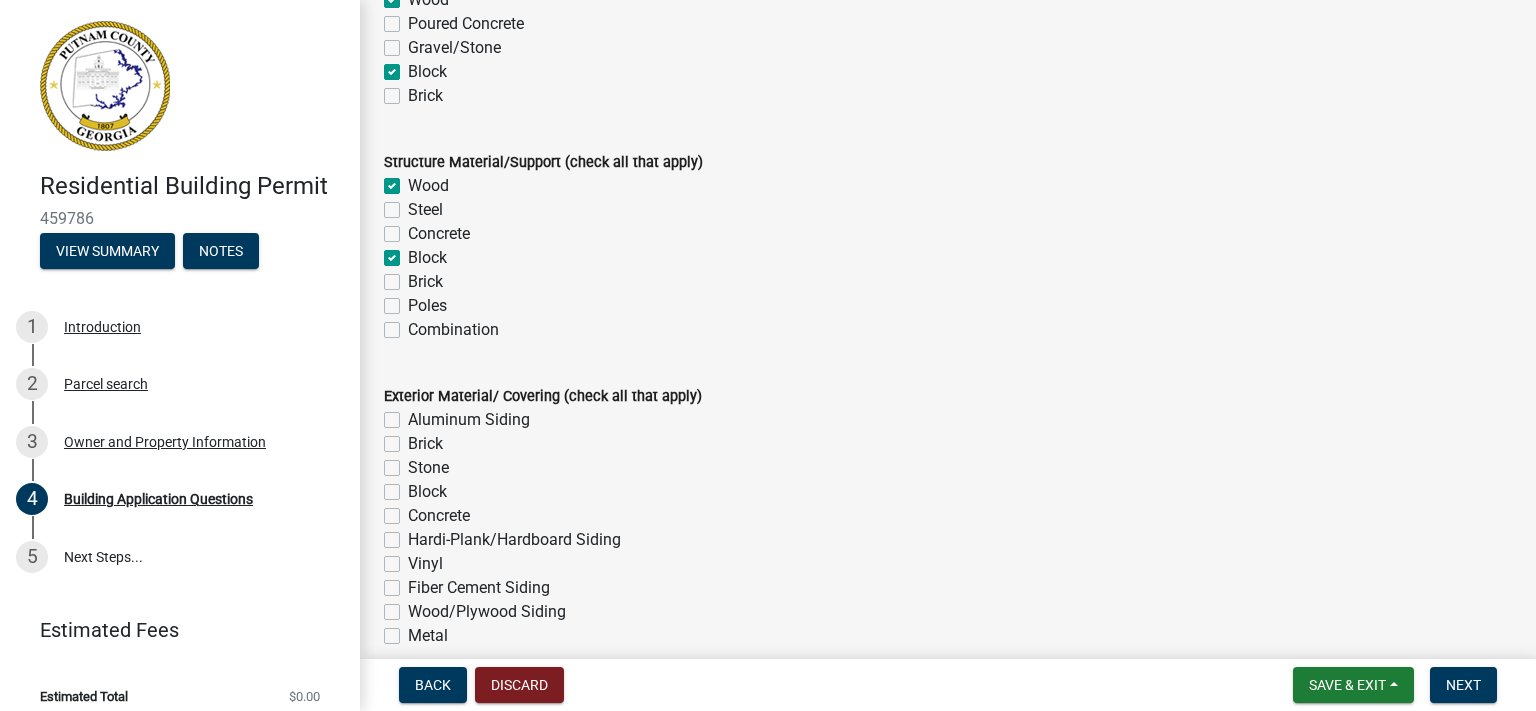 checkbox on "true" 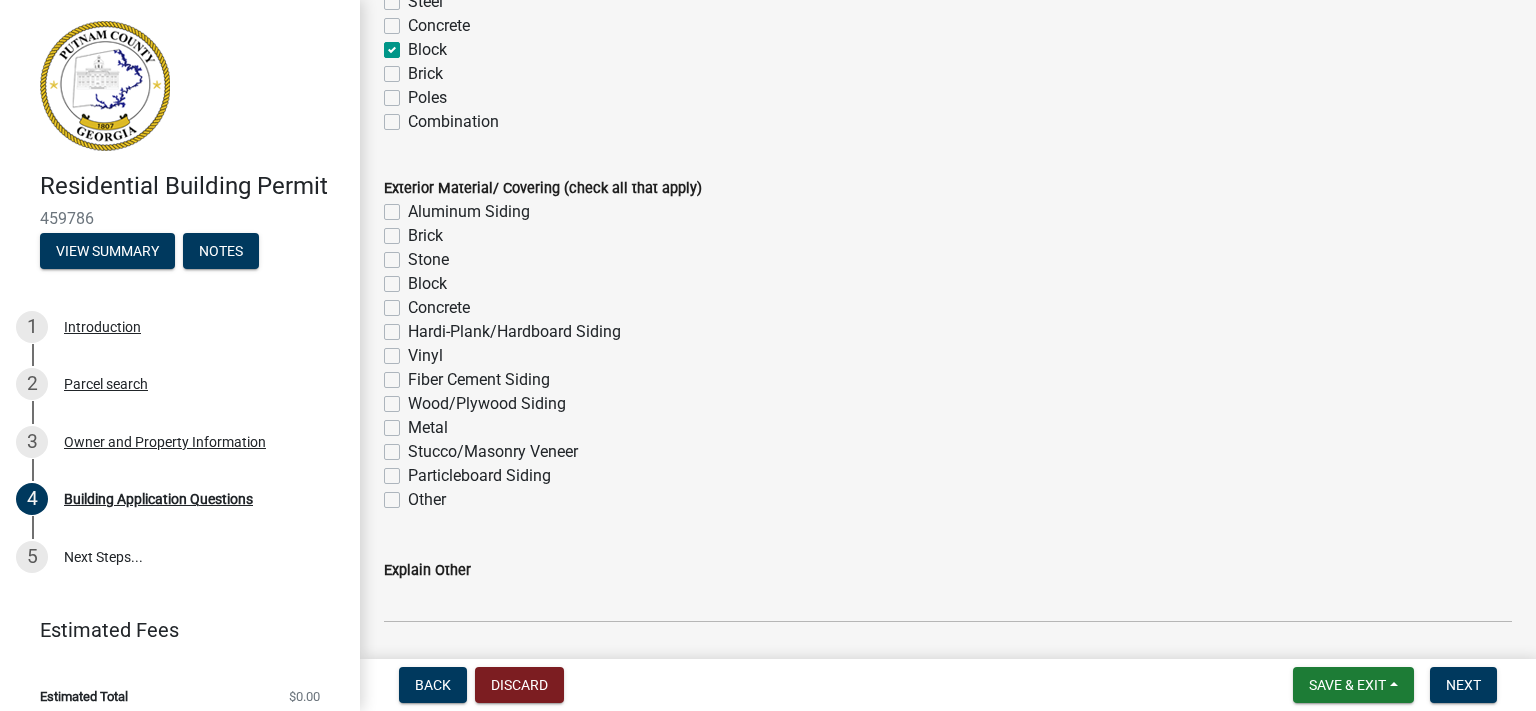 scroll, scrollTop: 4377, scrollLeft: 0, axis: vertical 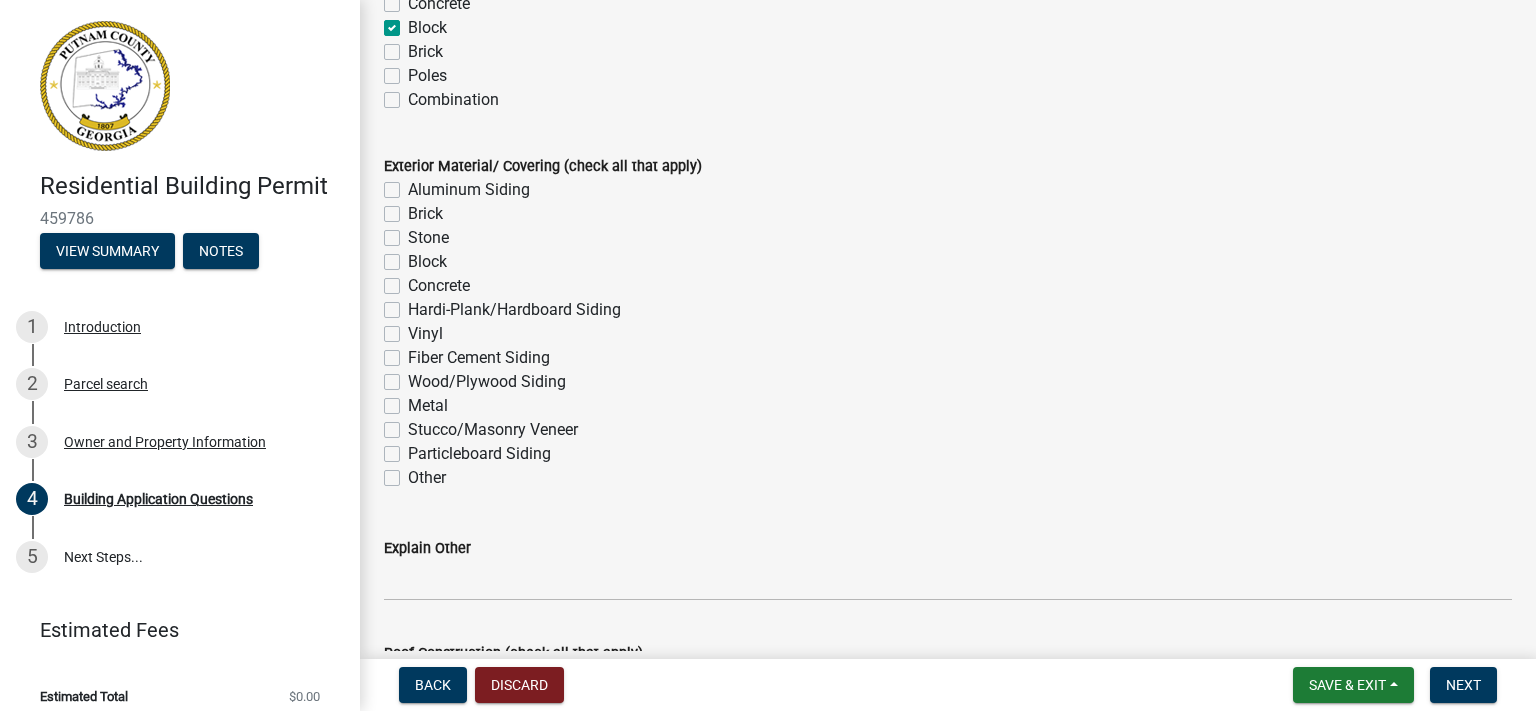 click on "Vinyl" 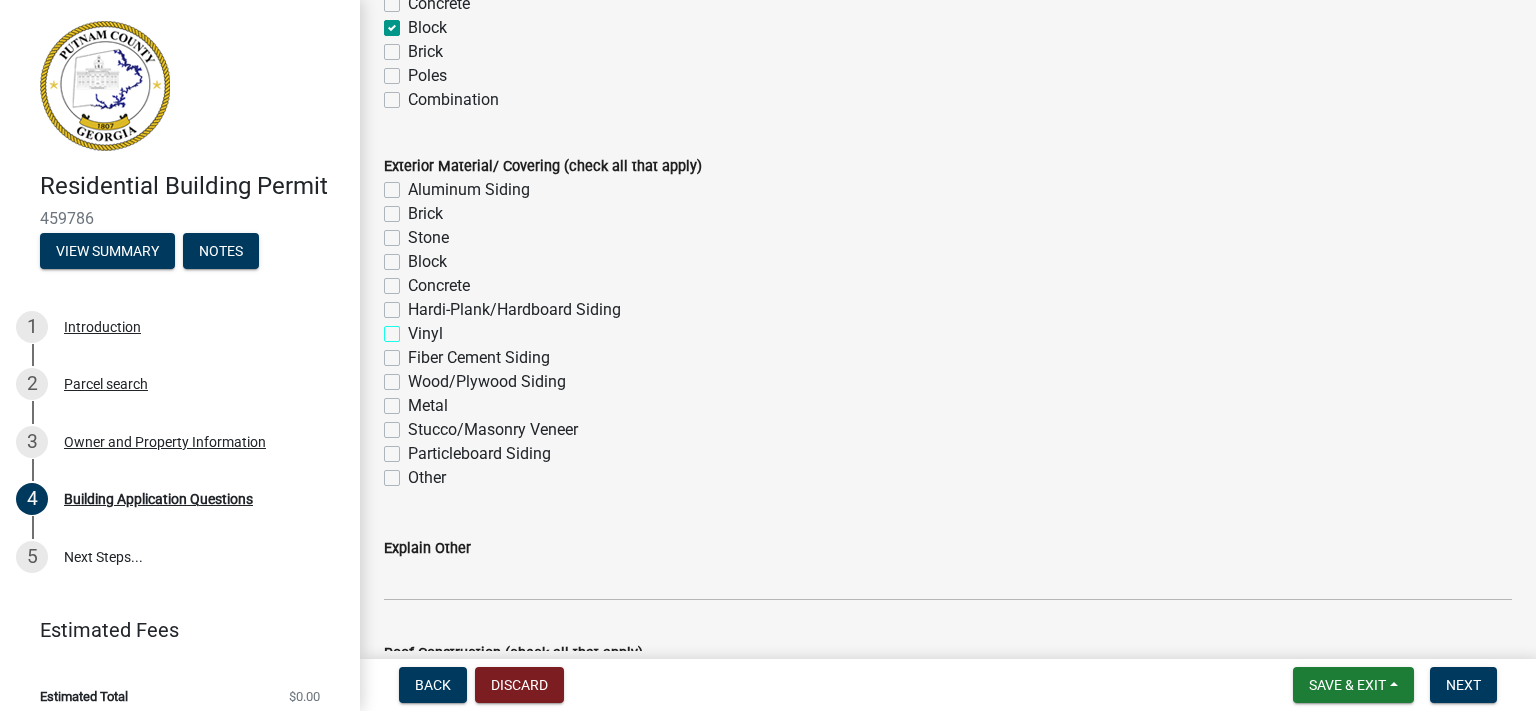 click on "Vinyl" at bounding box center (414, 328) 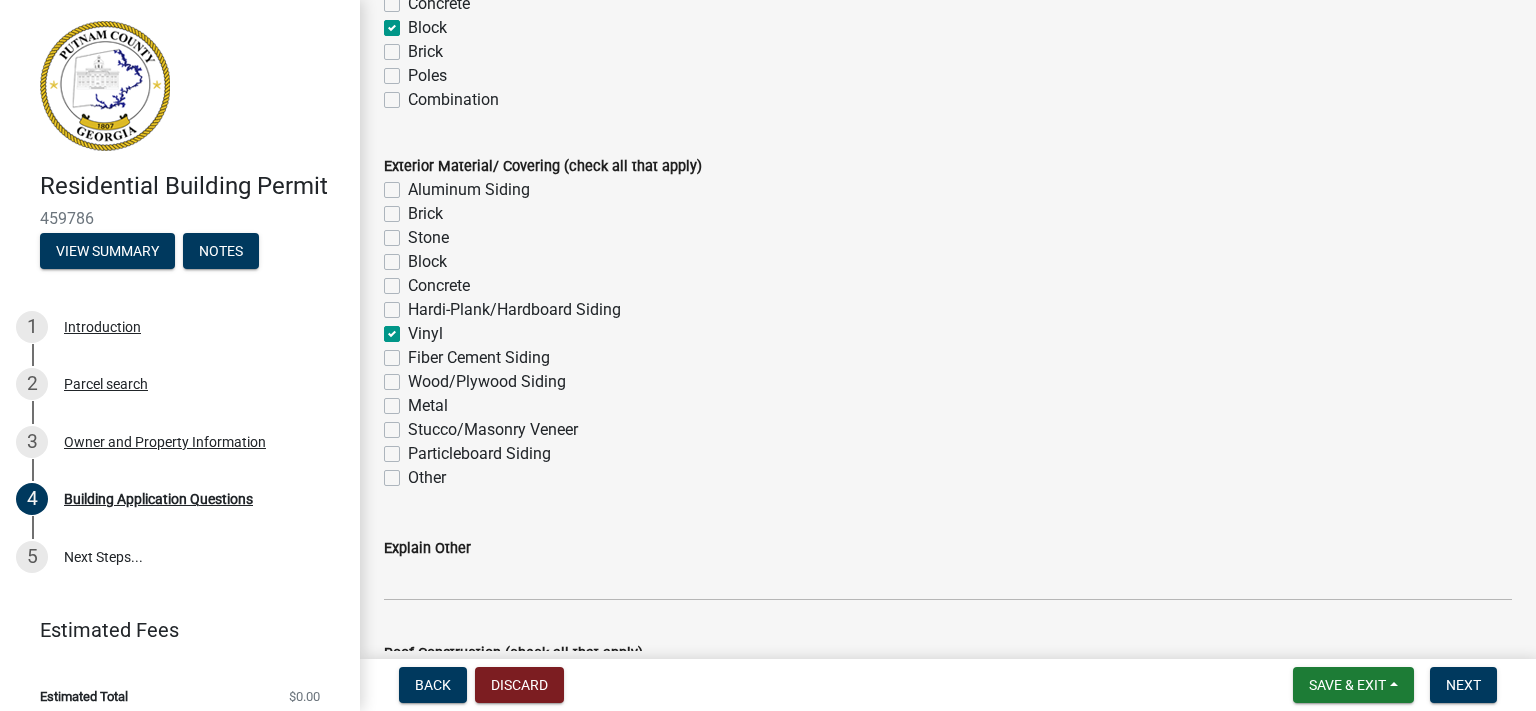 checkbox on "false" 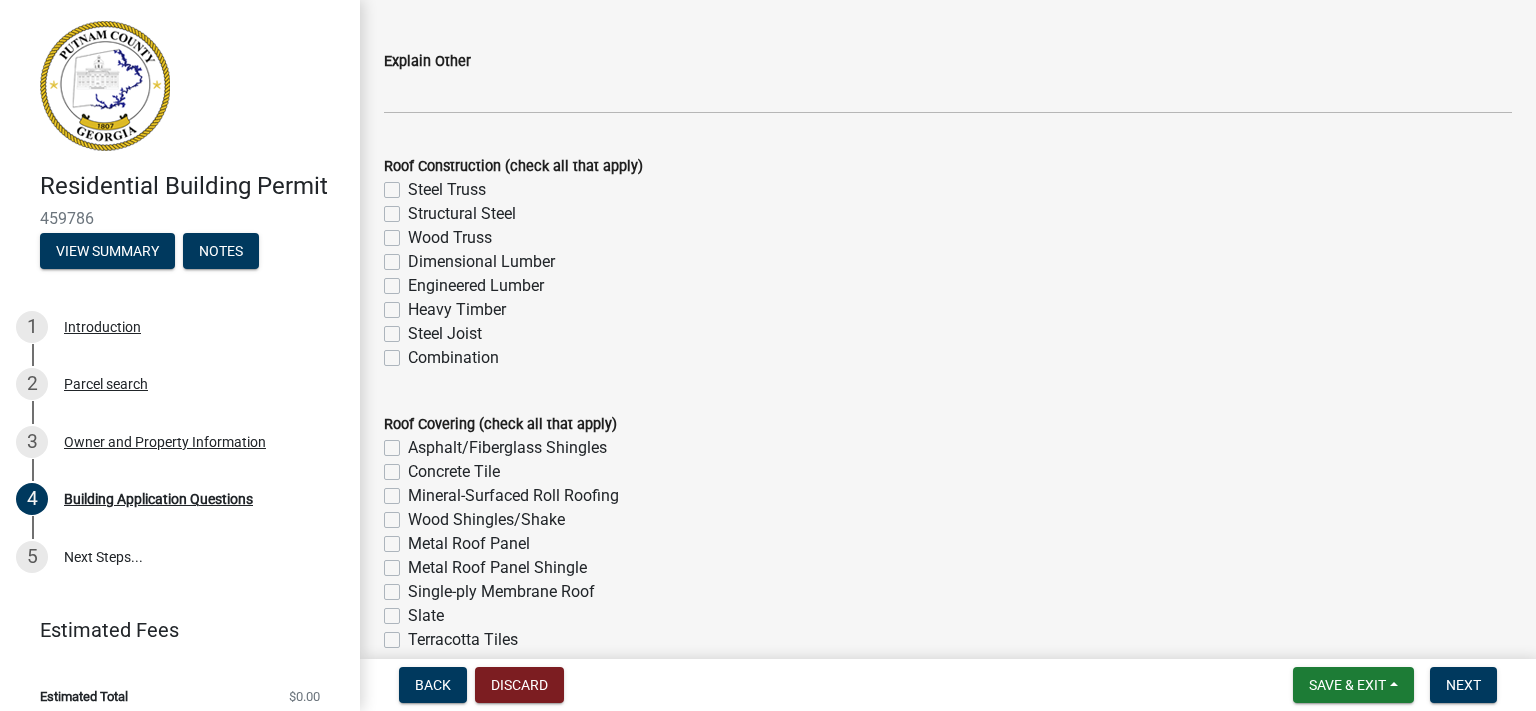 scroll, scrollTop: 4953, scrollLeft: 0, axis: vertical 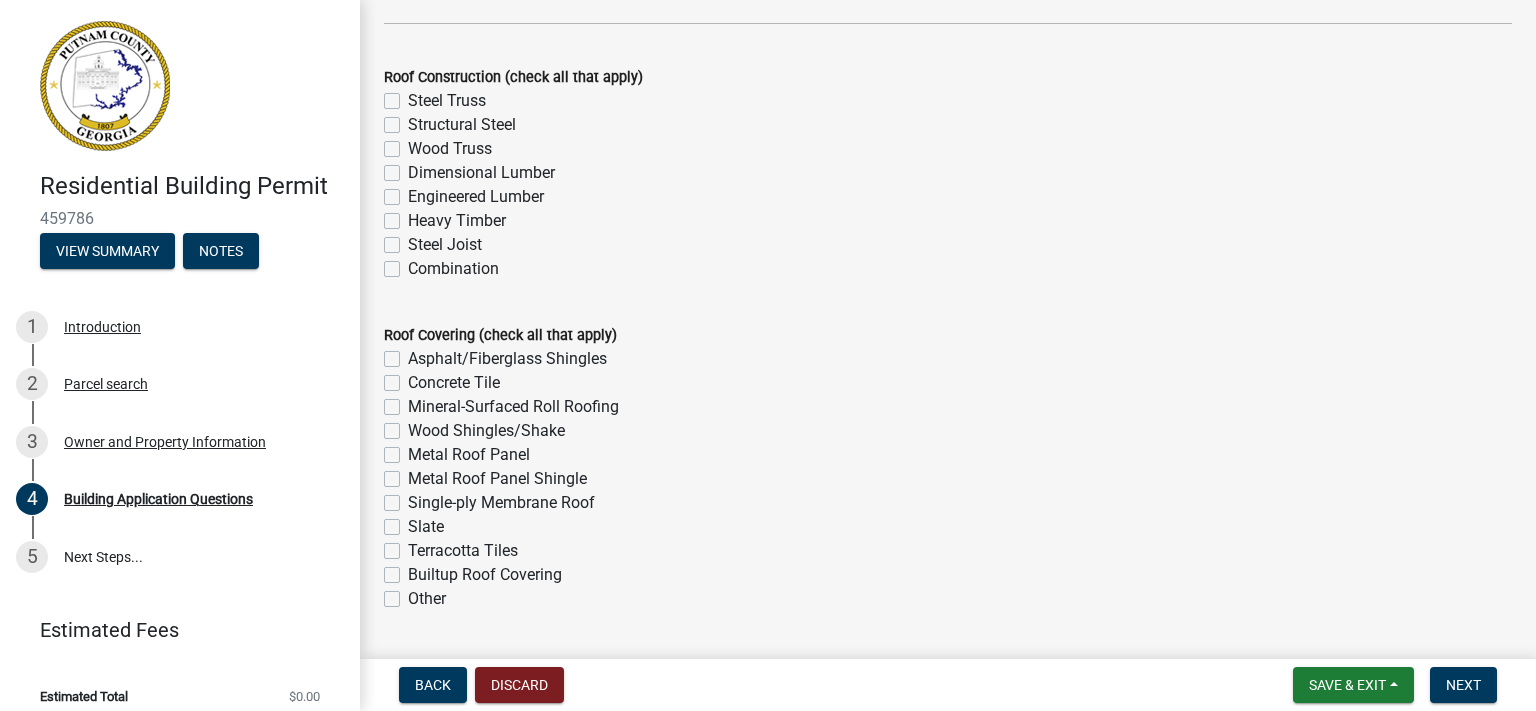 click on "Dimensional Lumber" 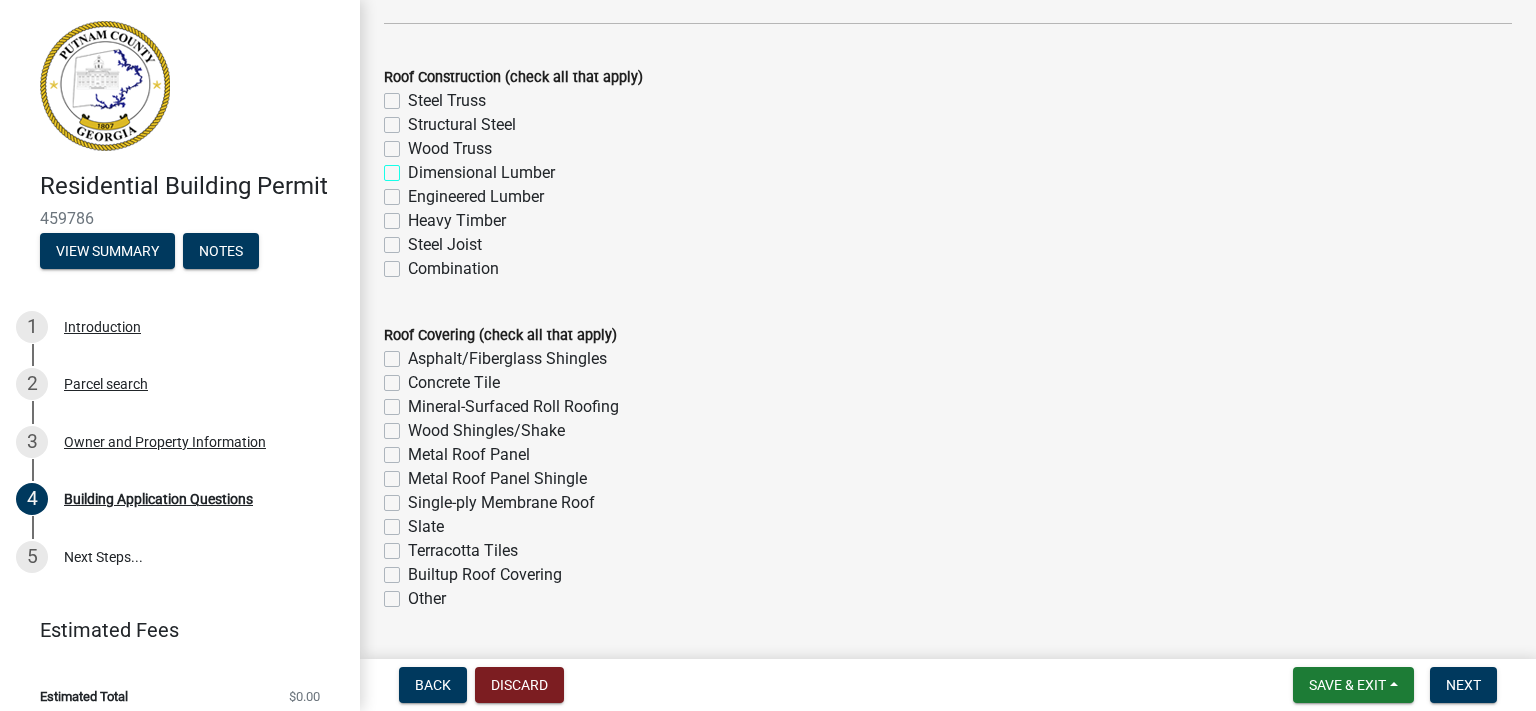 click on "Dimensional Lumber" at bounding box center (414, 167) 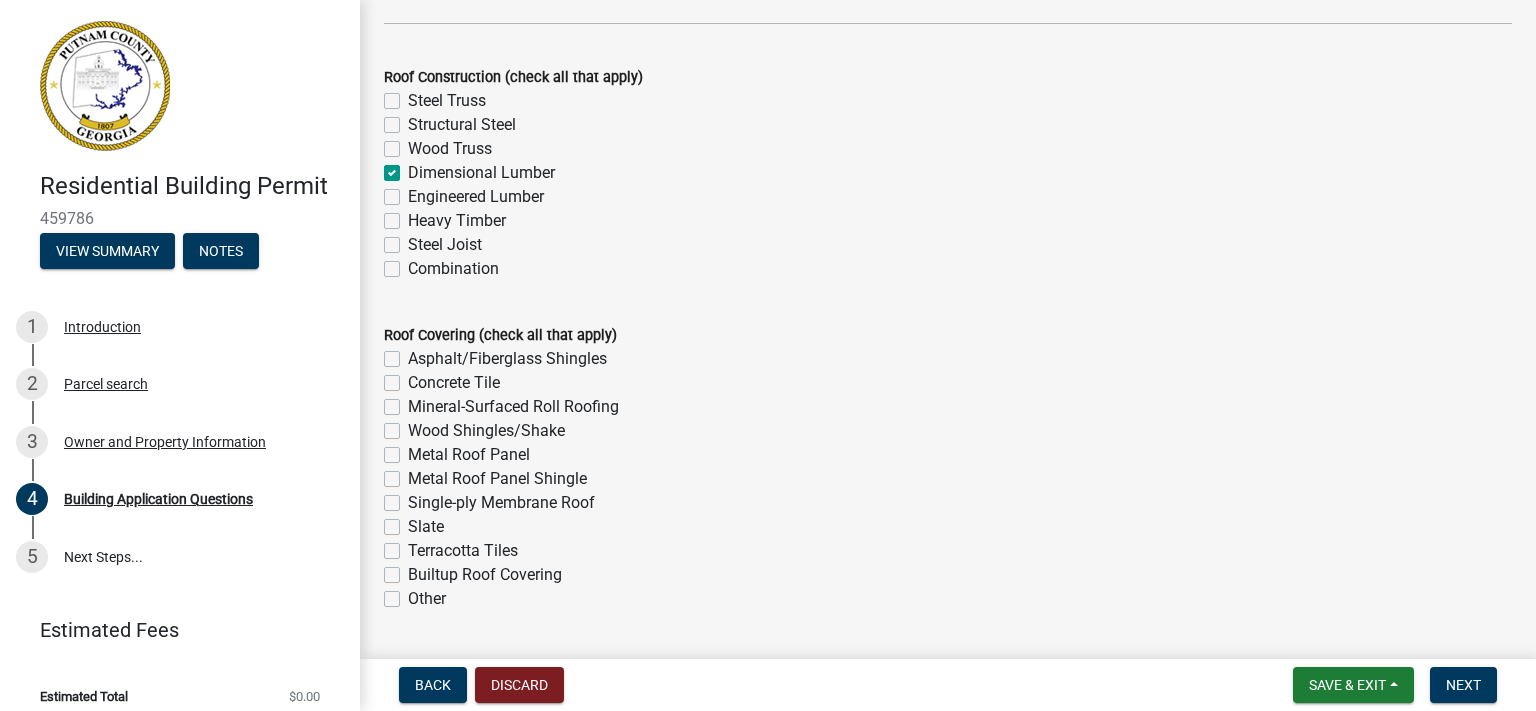 checkbox on "false" 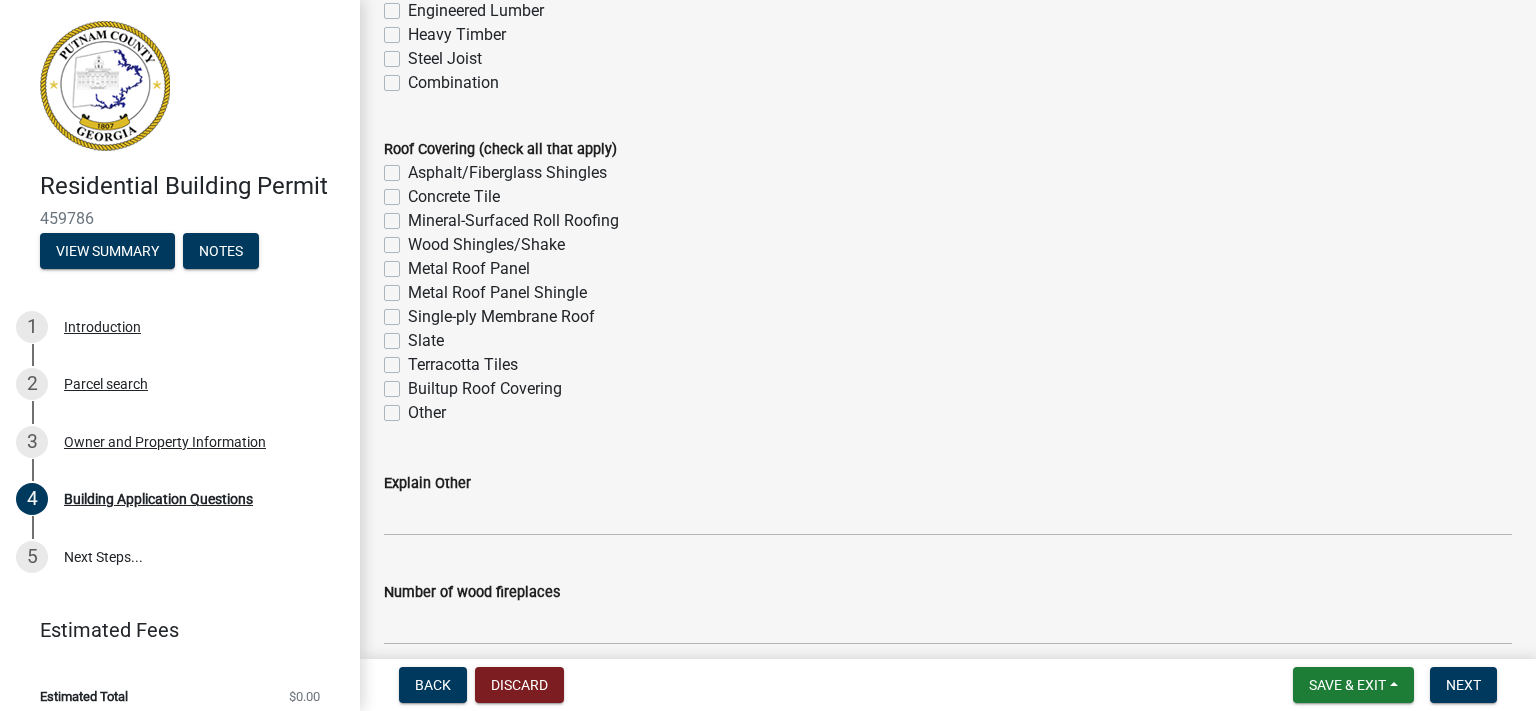 scroll, scrollTop: 5184, scrollLeft: 0, axis: vertical 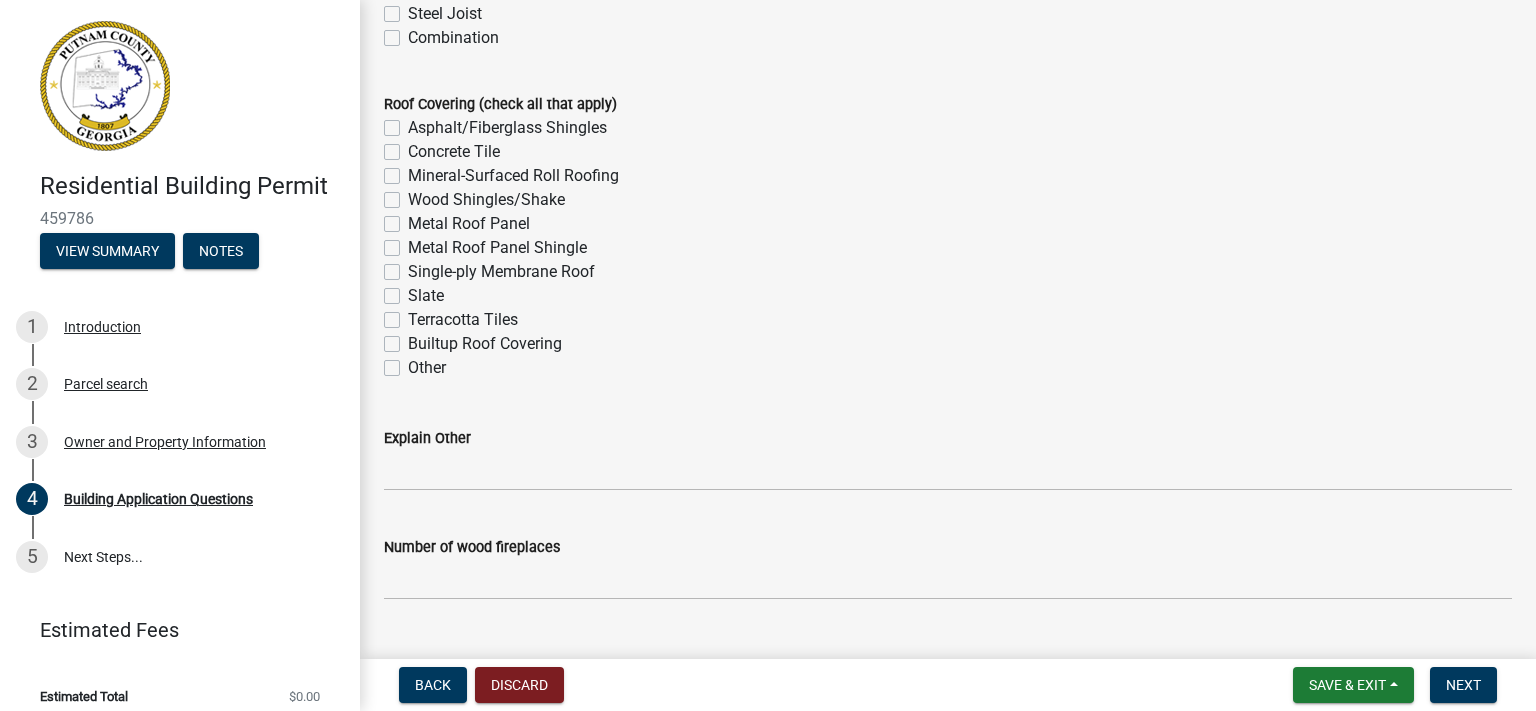 click on "Asphalt/Fiberglass Shingles" 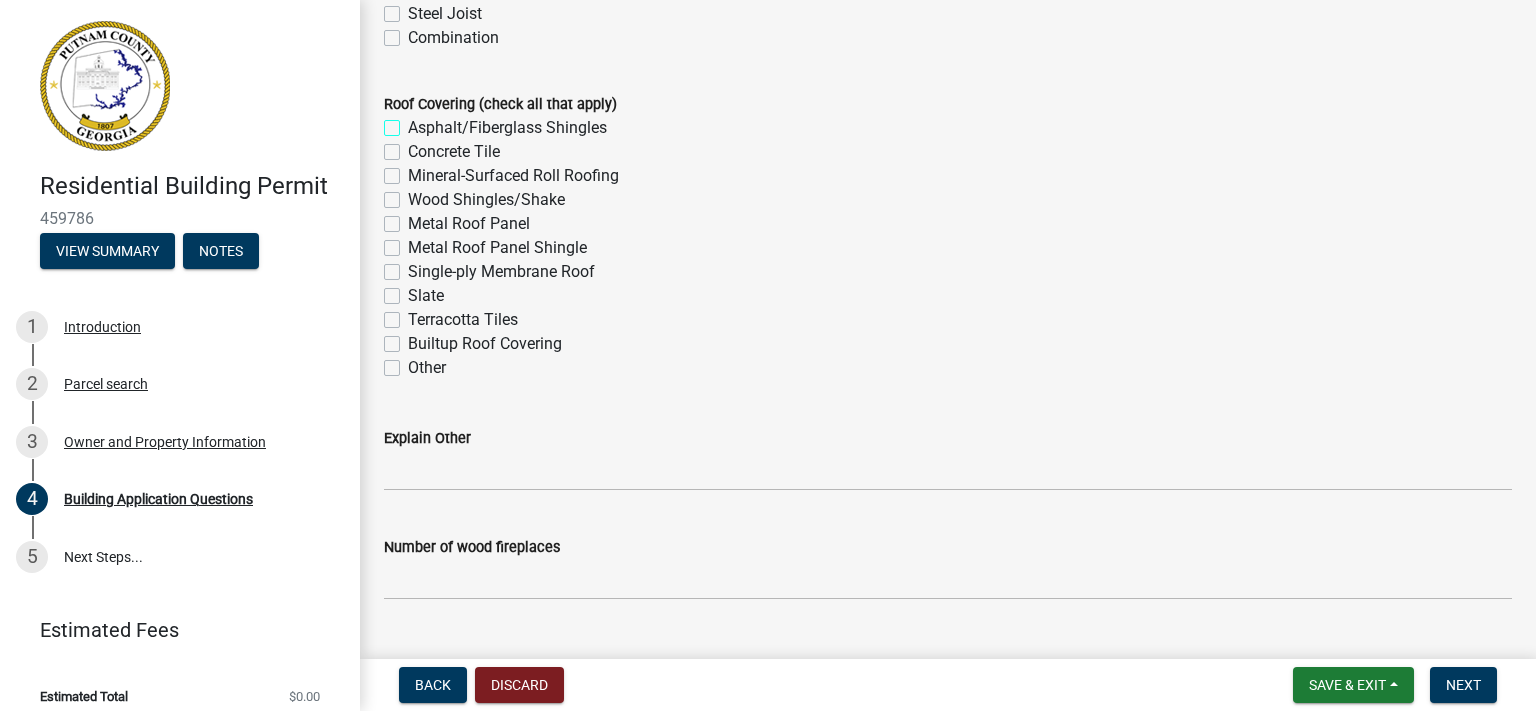 click on "Asphalt/Fiberglass Shingles" at bounding box center [414, 122] 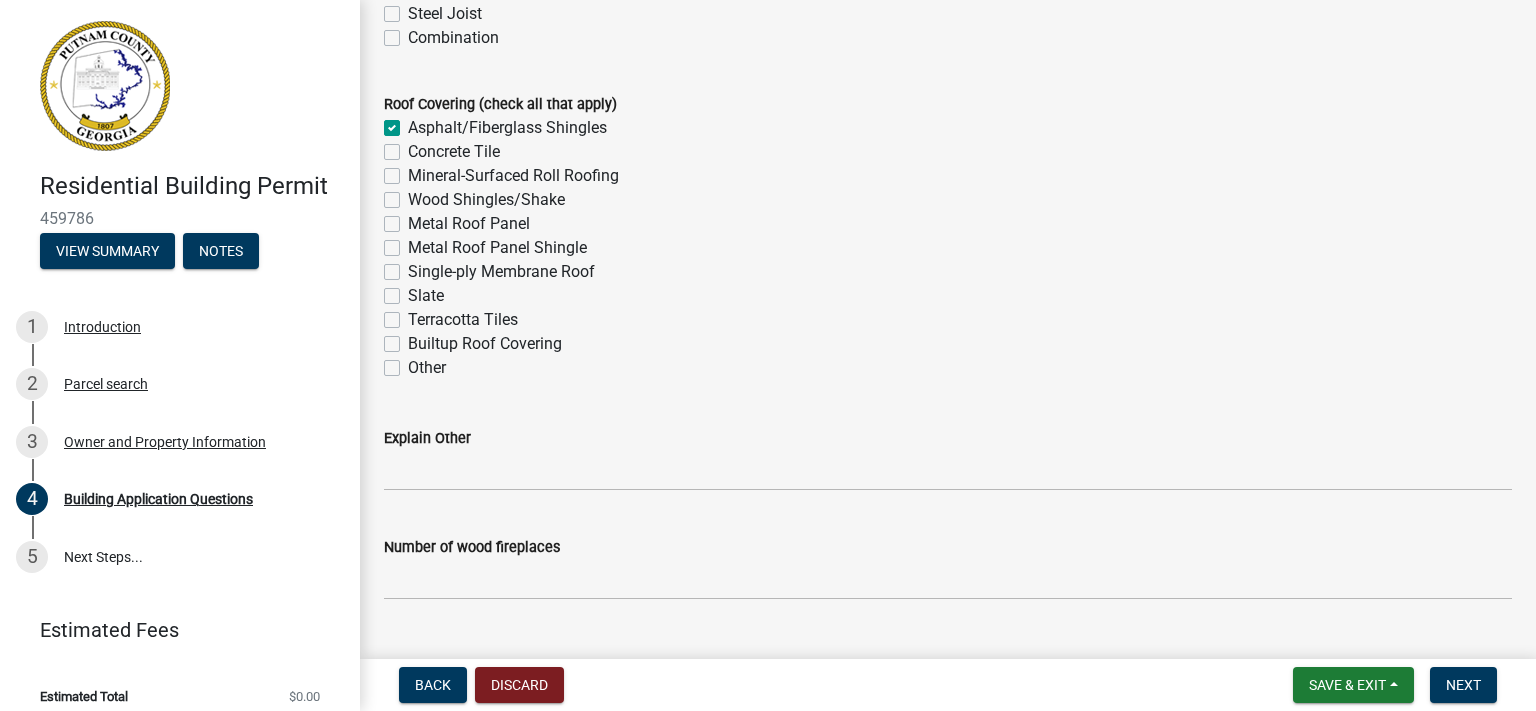 checkbox on "true" 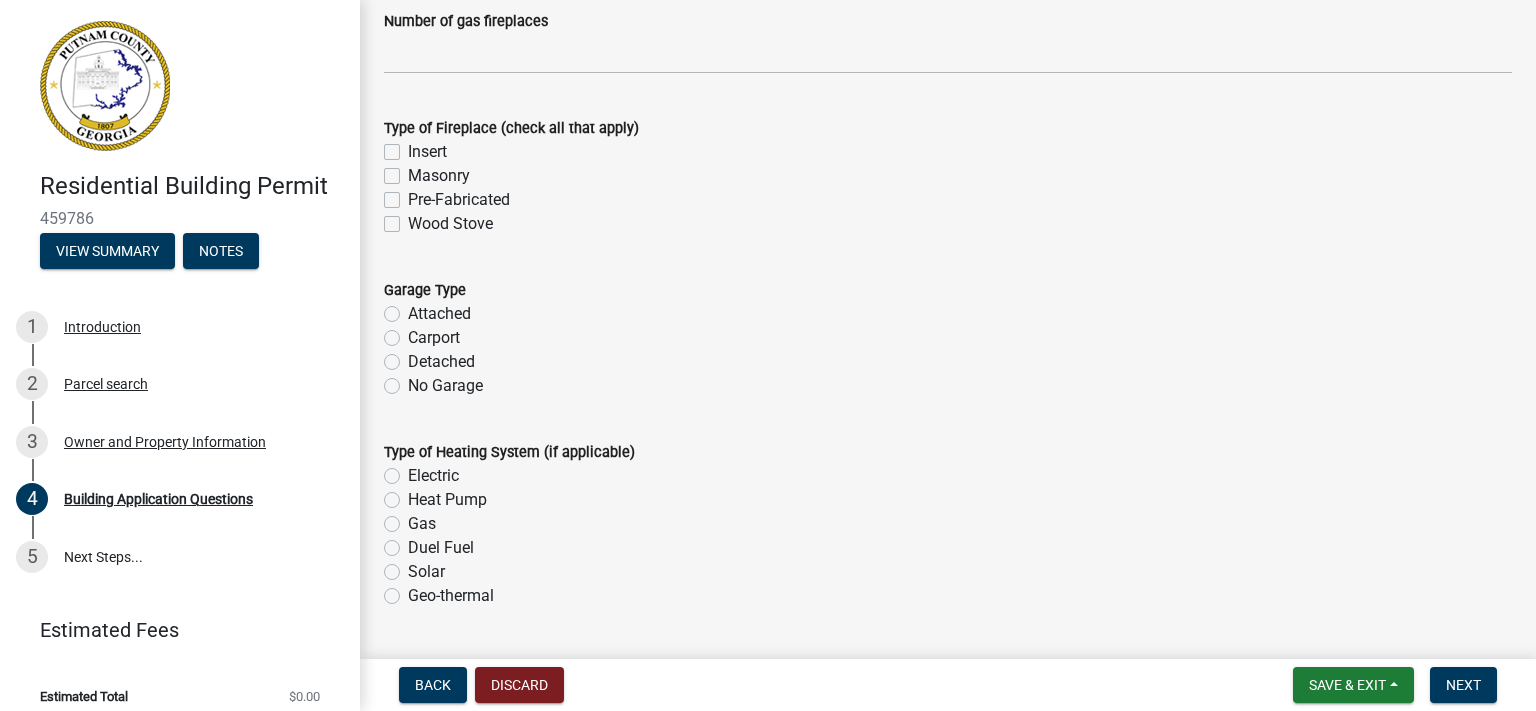 scroll, scrollTop: 5875, scrollLeft: 0, axis: vertical 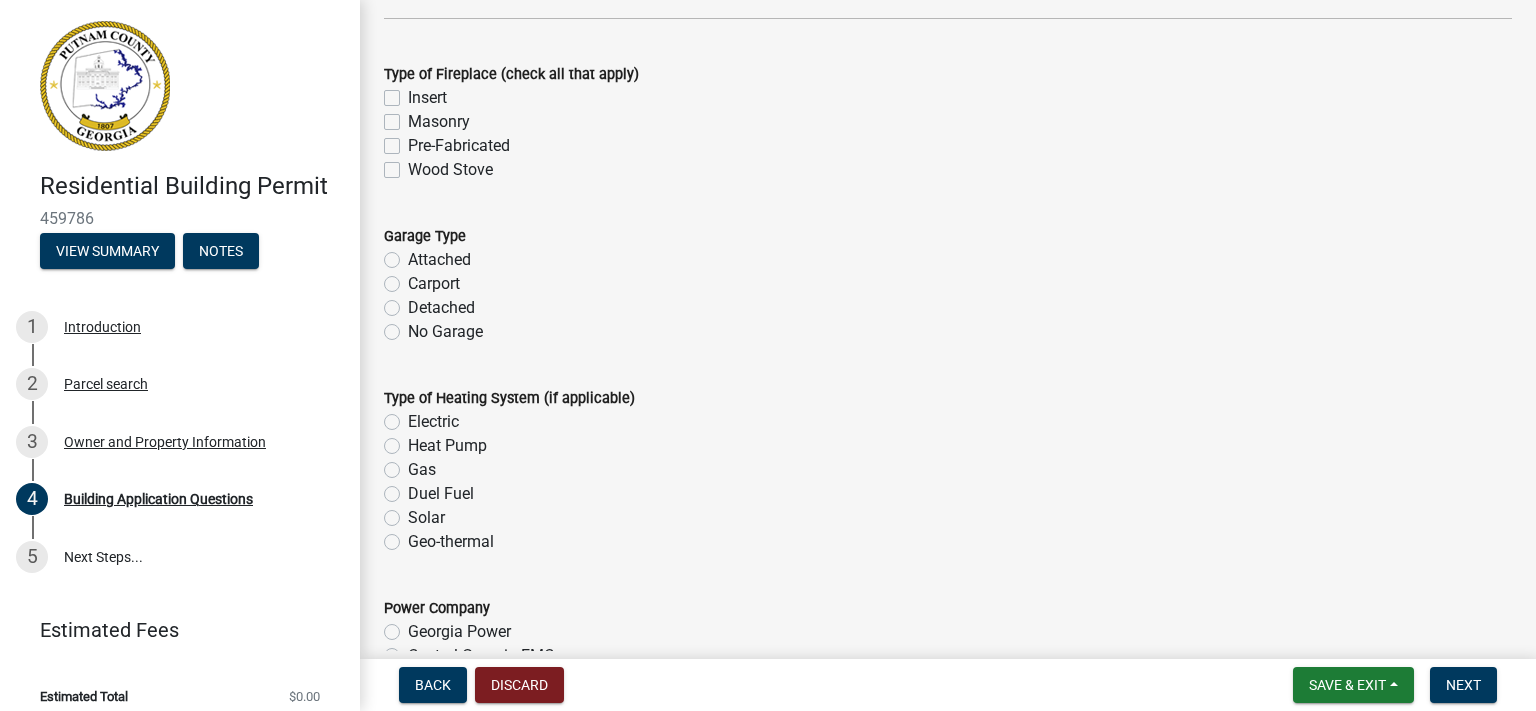 click on "No Garage" 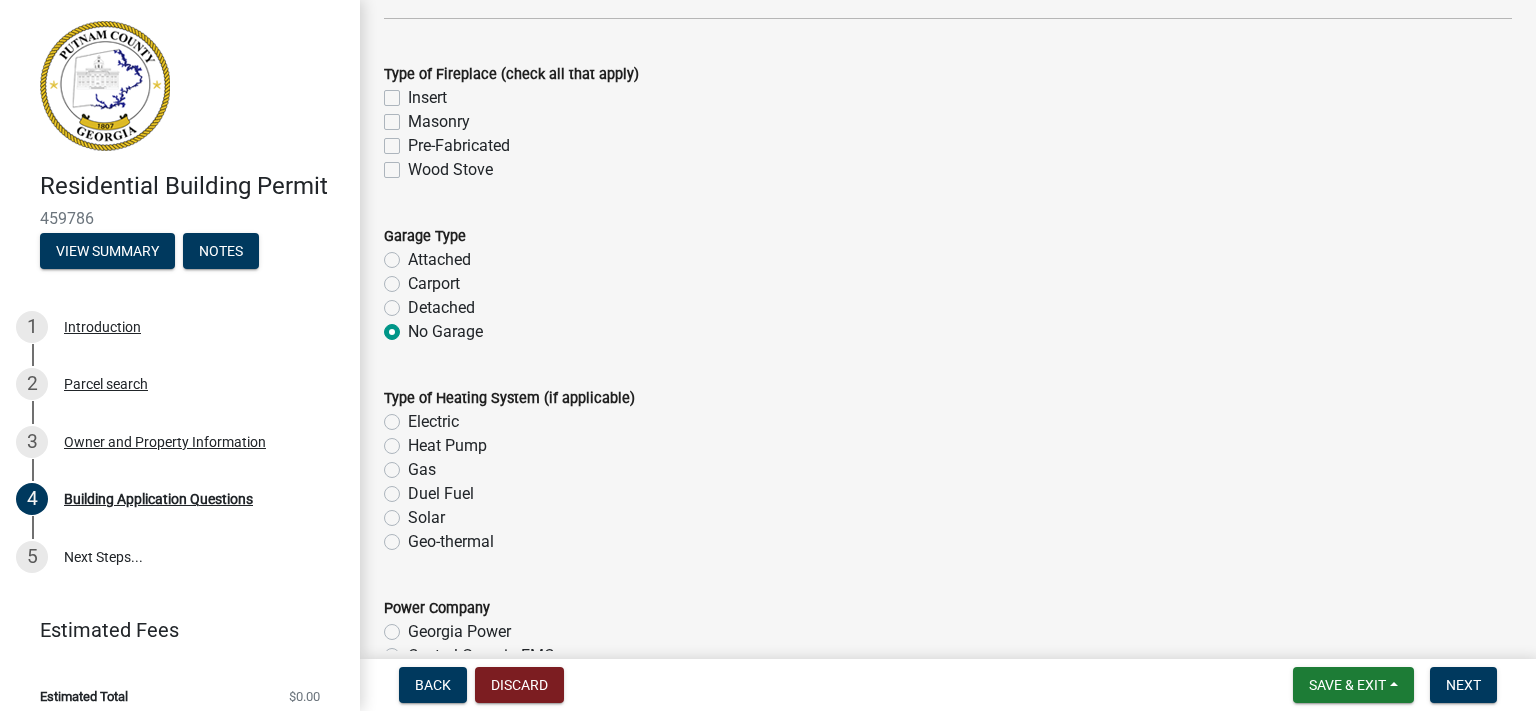 radio on "true" 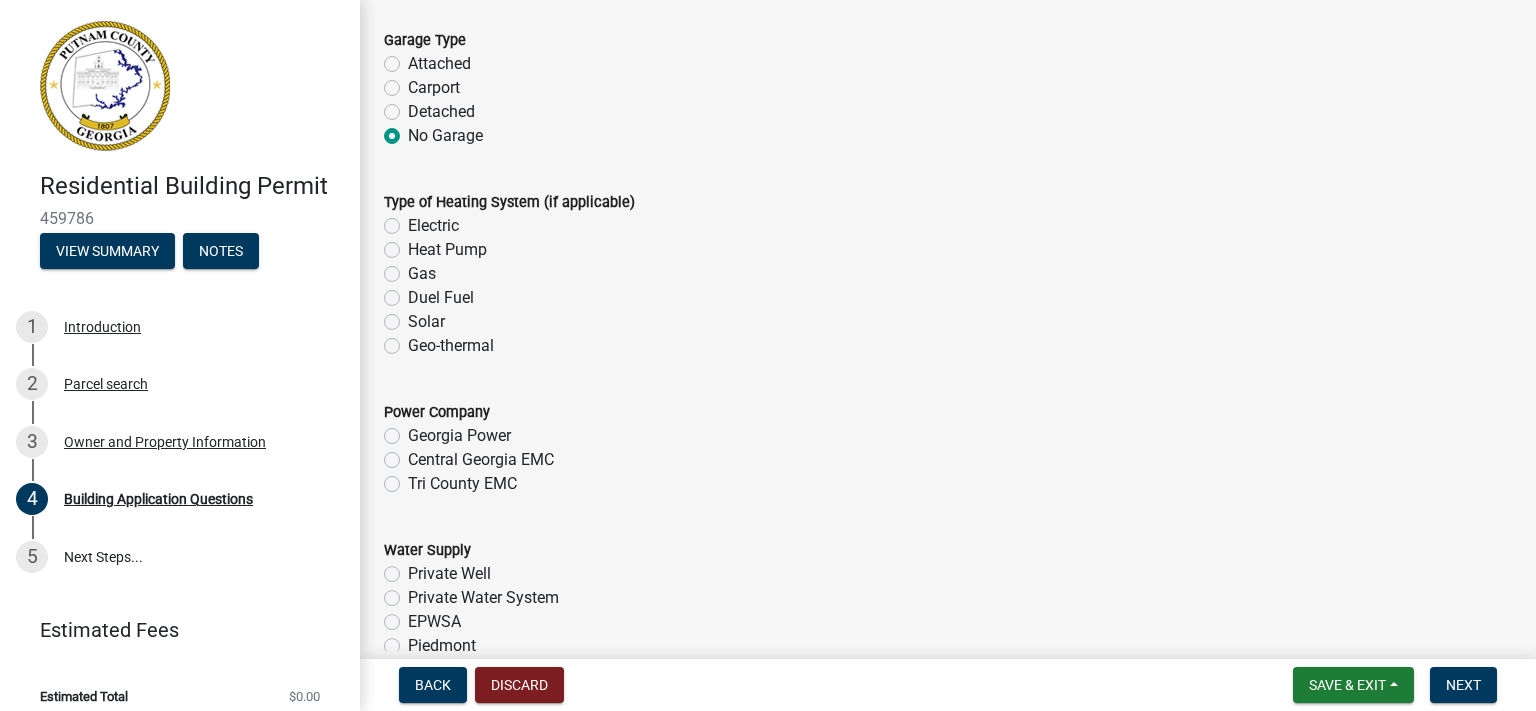 scroll, scrollTop: 6220, scrollLeft: 0, axis: vertical 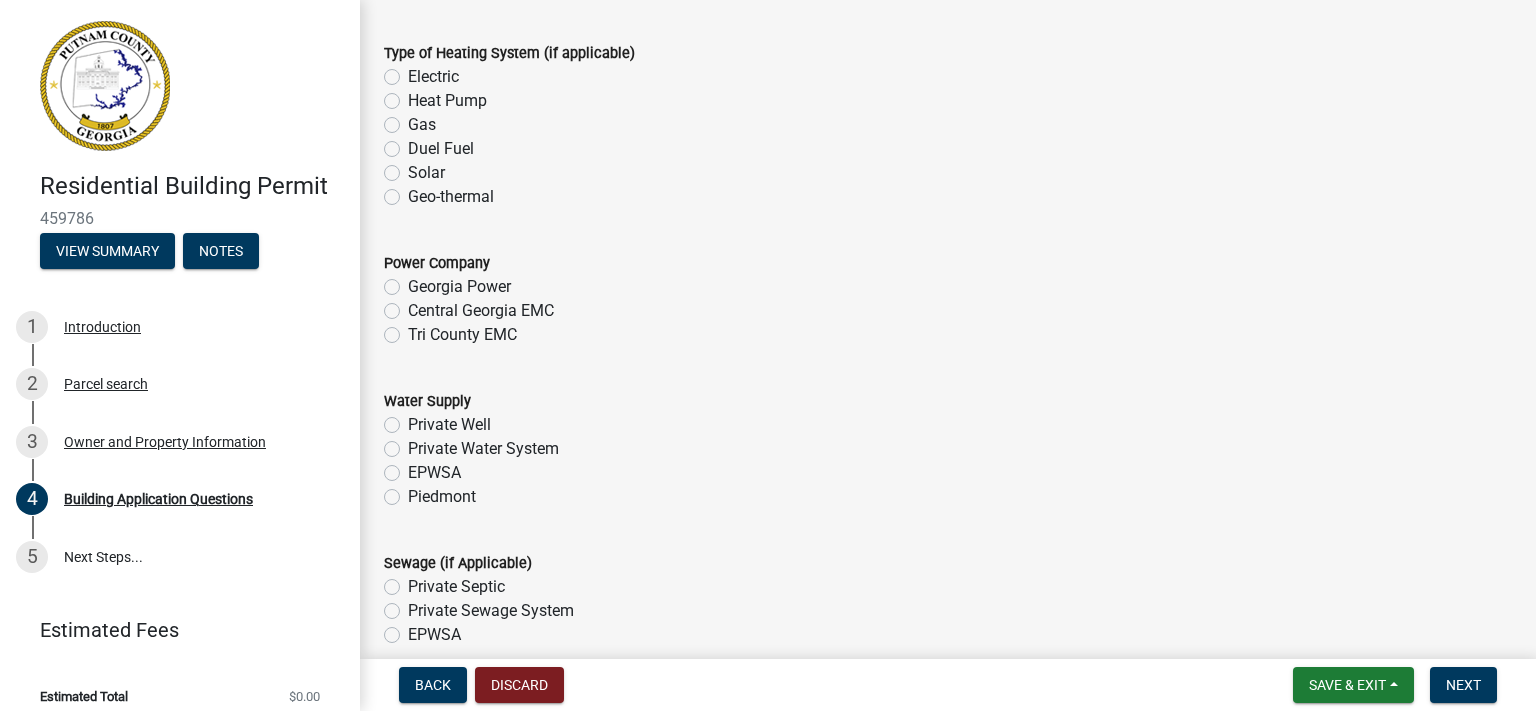 click on "Heat Pump" 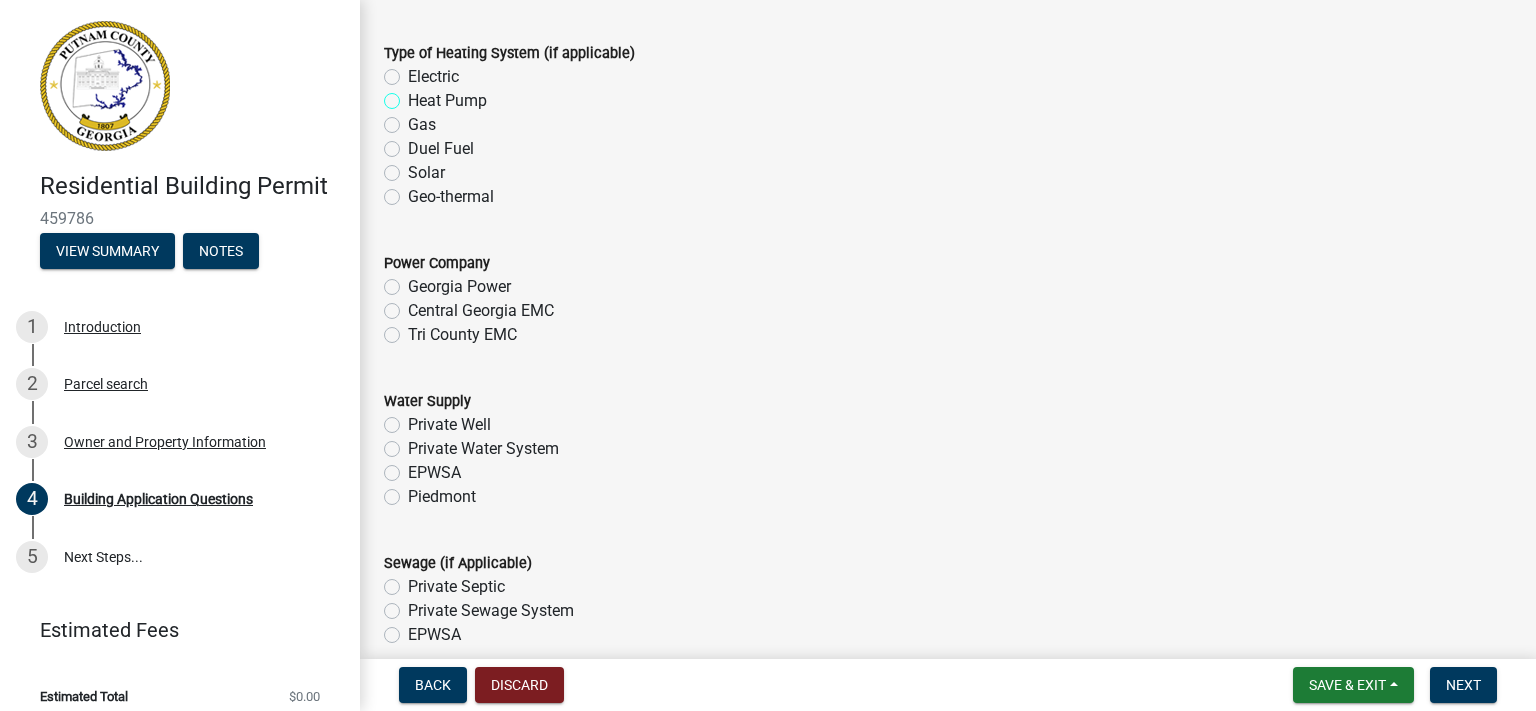 click on "Heat Pump" at bounding box center [414, 95] 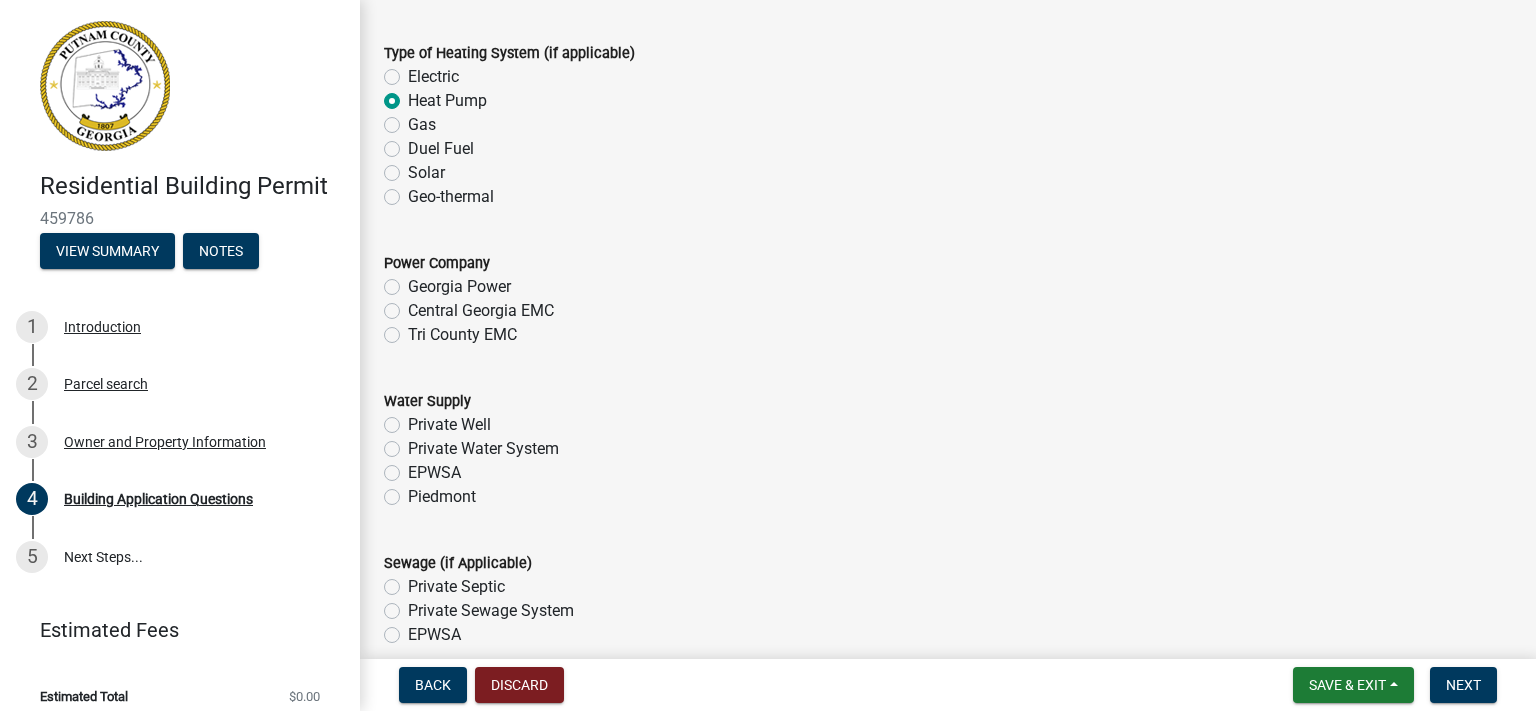 radio on "true" 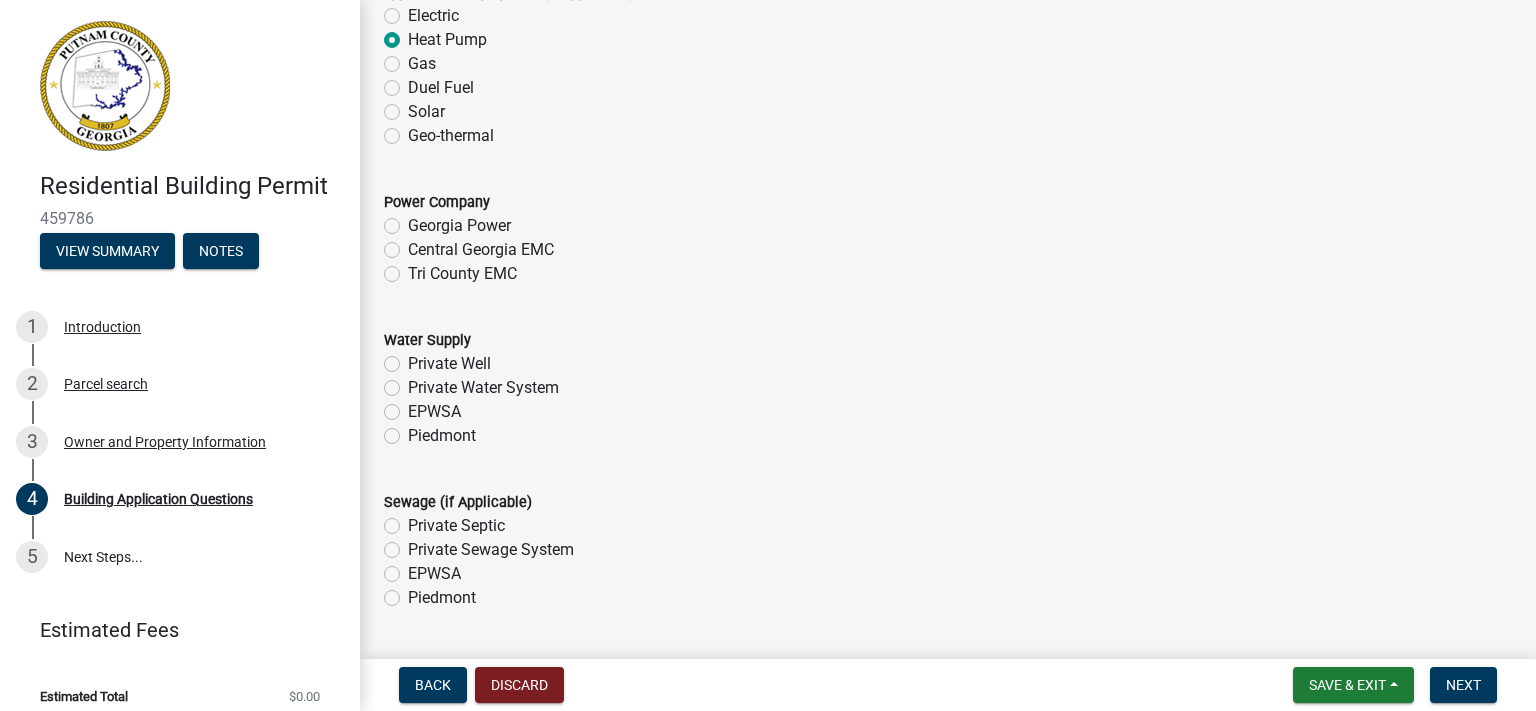scroll, scrollTop: 6336, scrollLeft: 0, axis: vertical 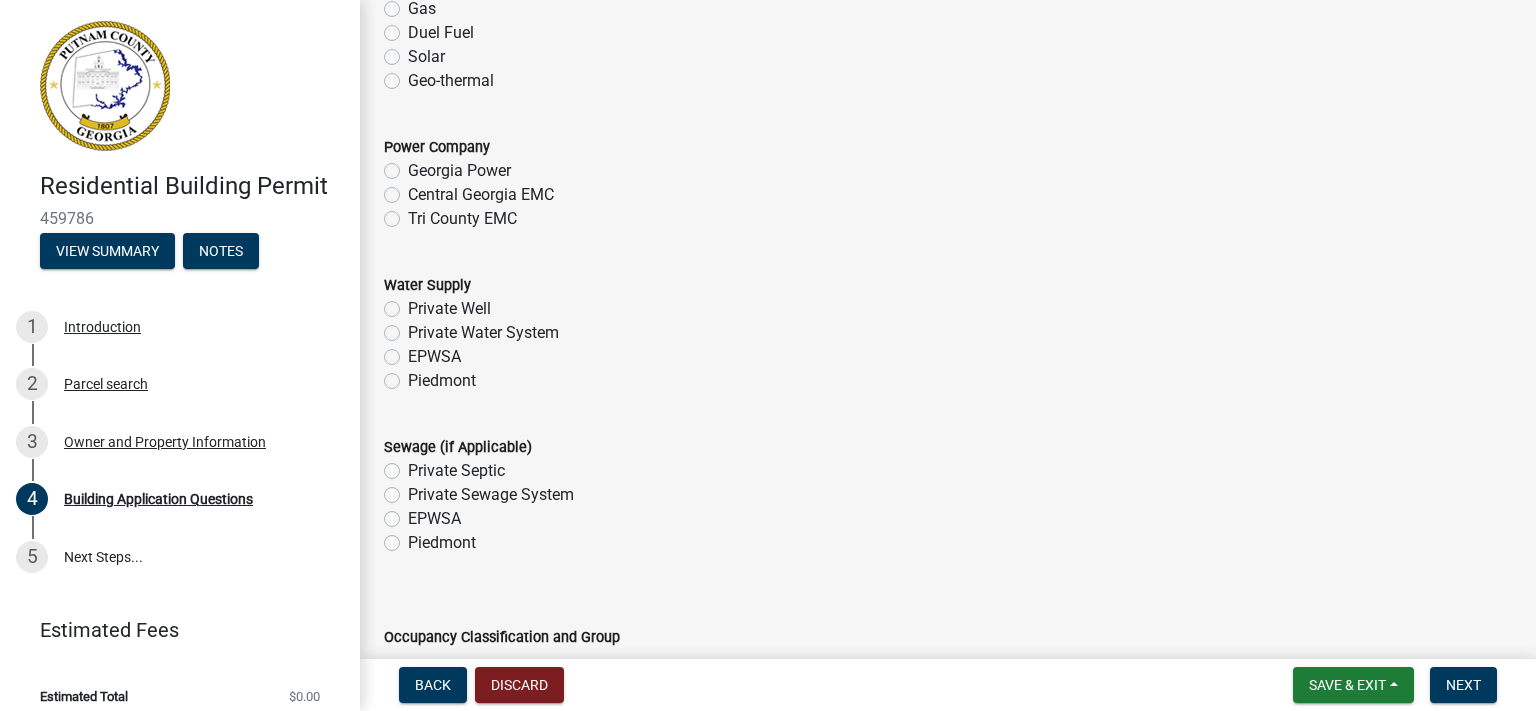 click on "EPWSA" 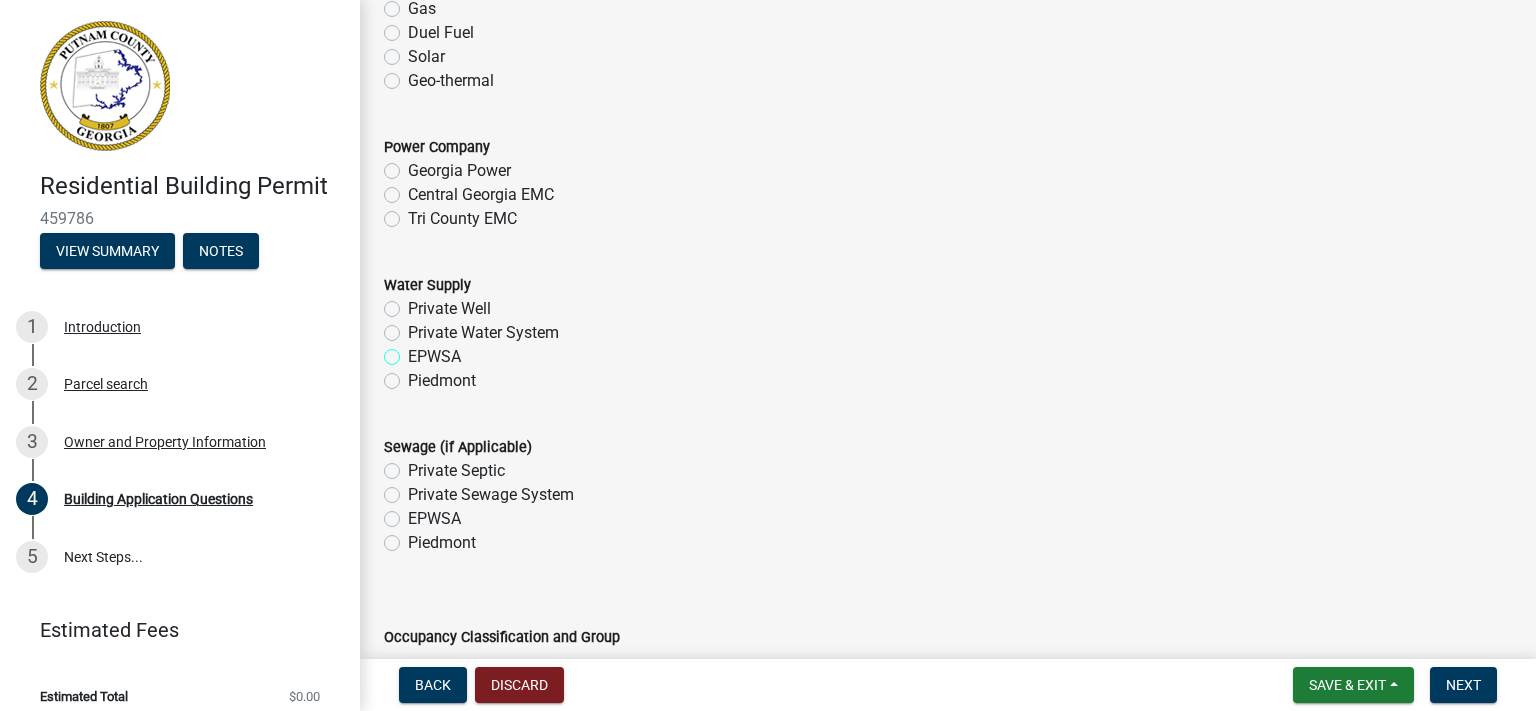 click on "EPWSA" at bounding box center (414, 351) 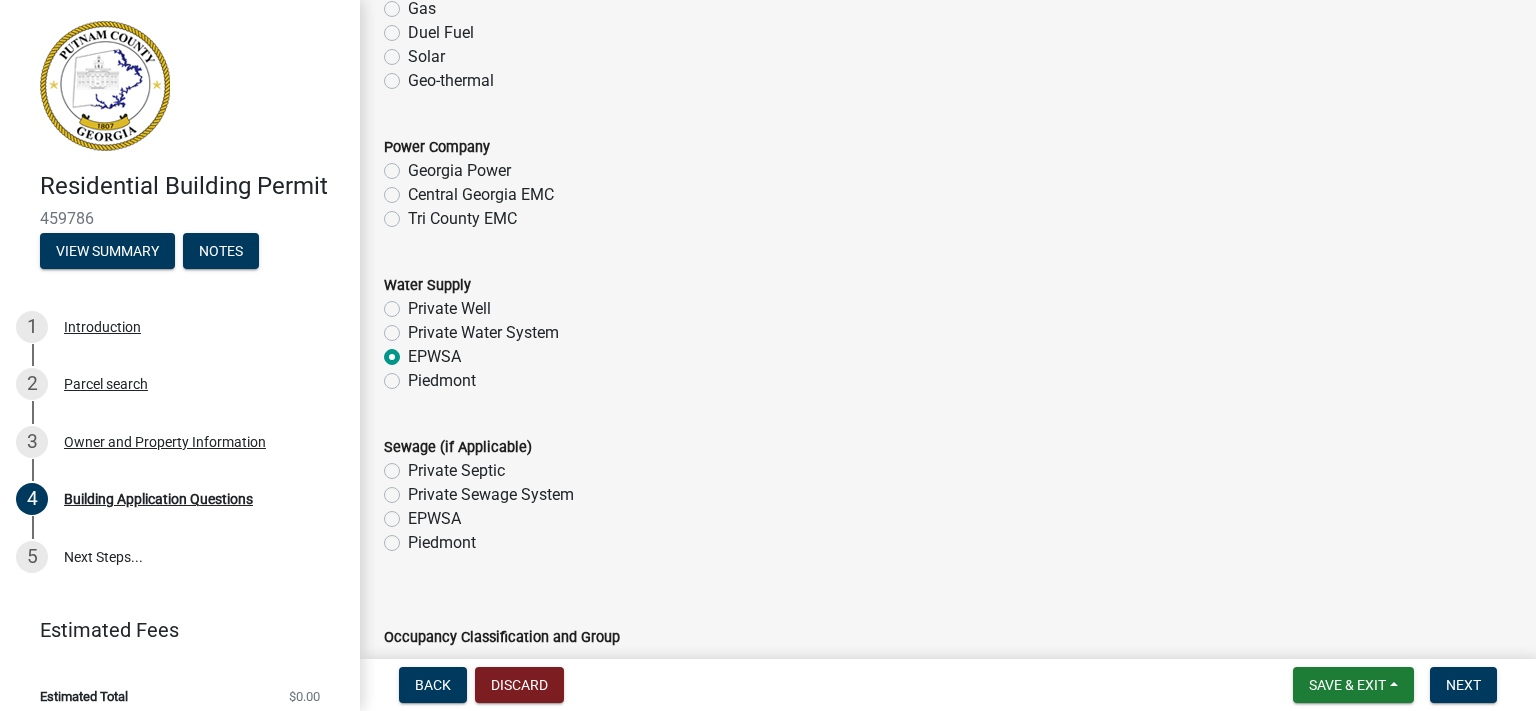 radio on "true" 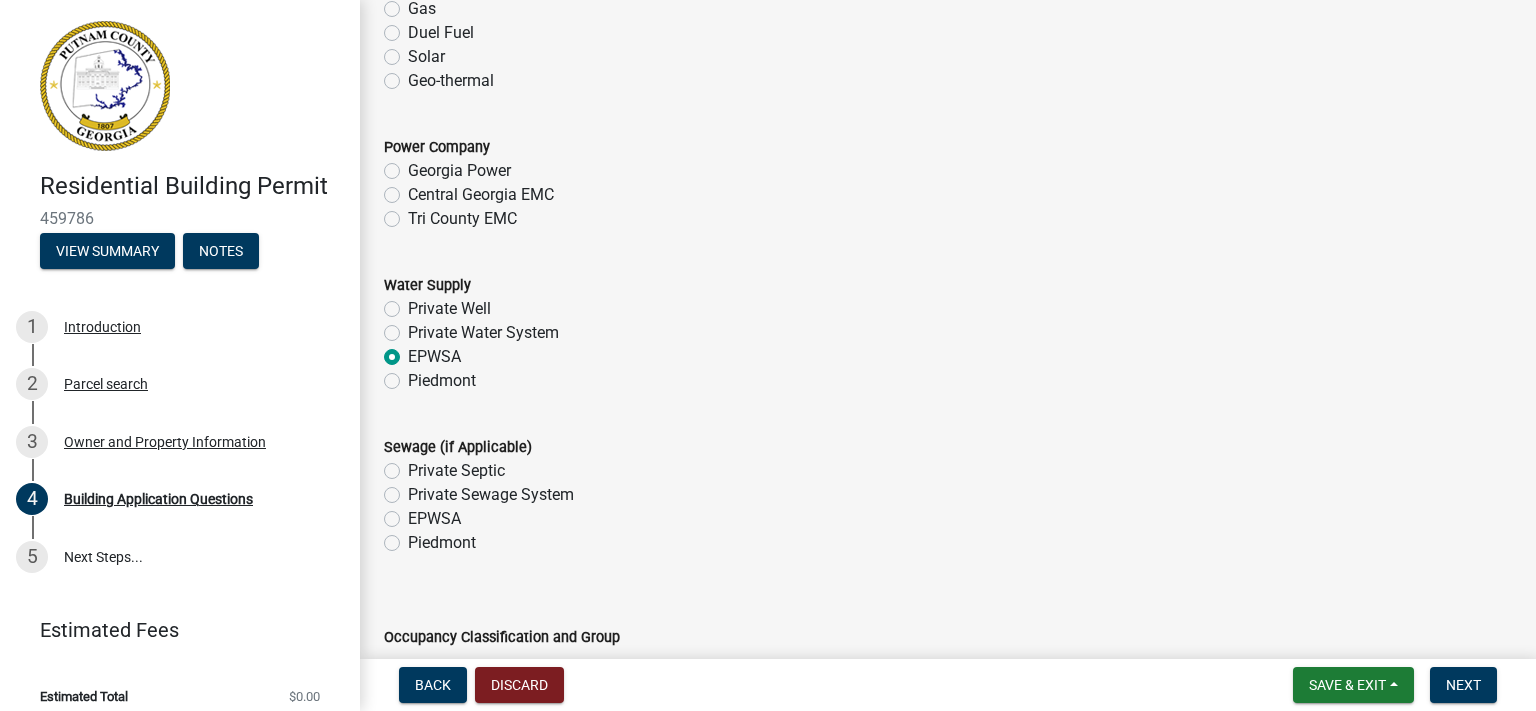 click on "EPWSA" 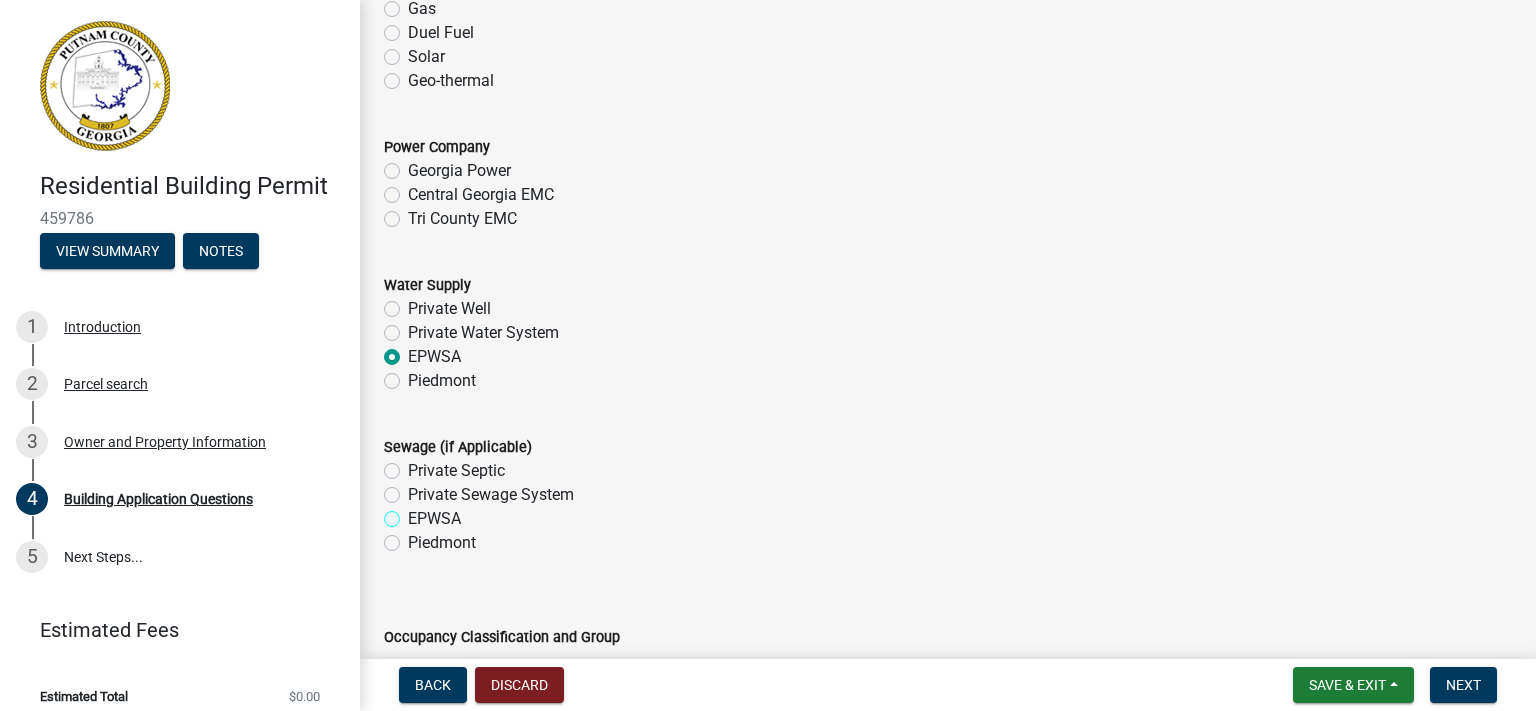 click on "EPWSA" at bounding box center (414, 513) 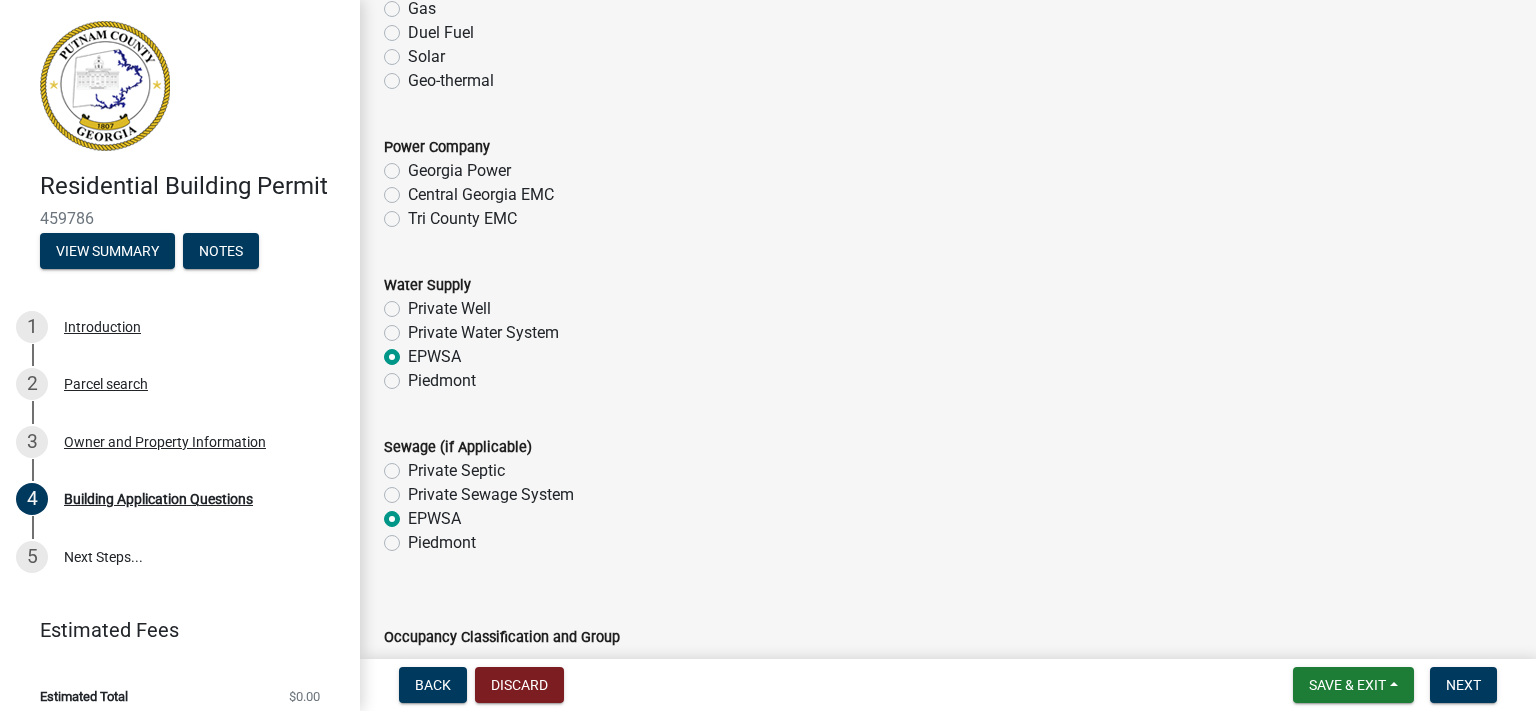 radio on "true" 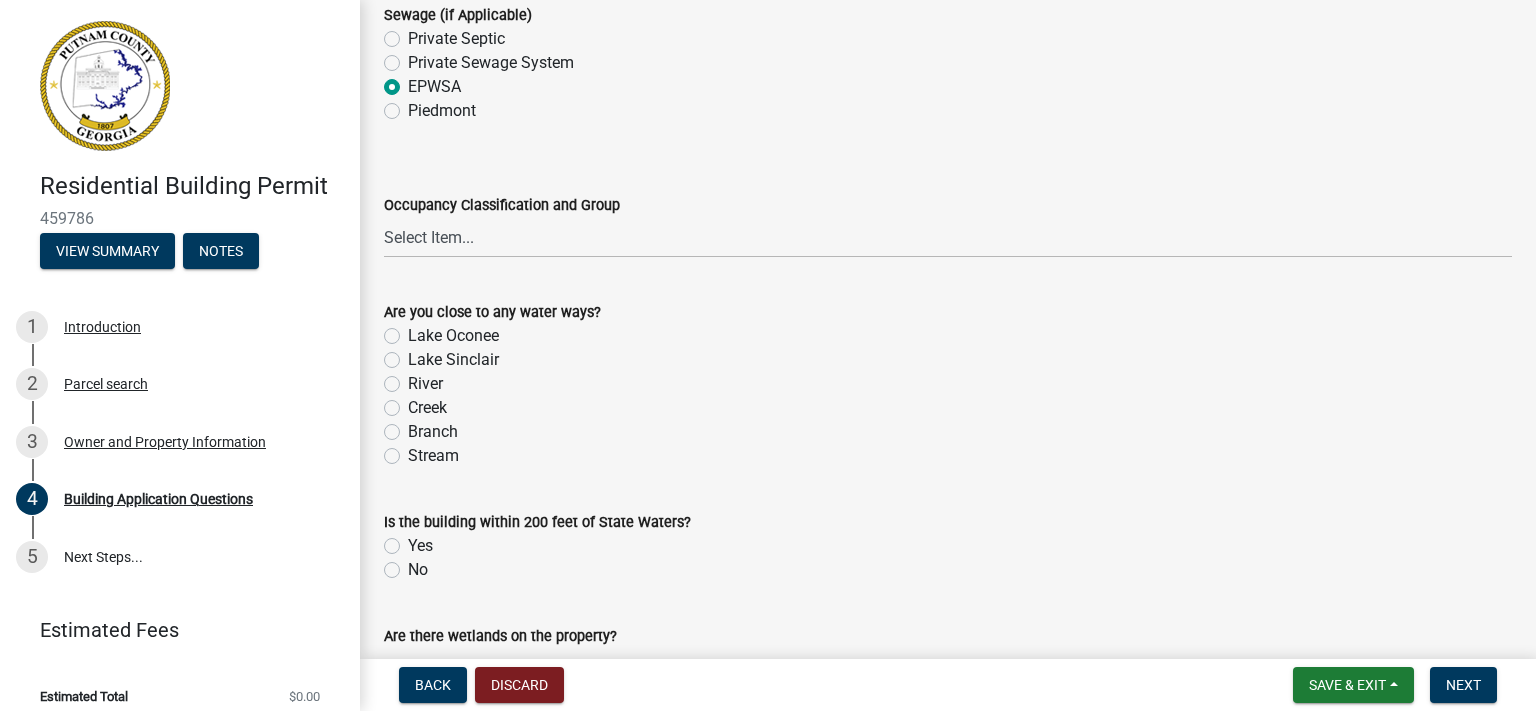 scroll, scrollTop: 6796, scrollLeft: 0, axis: vertical 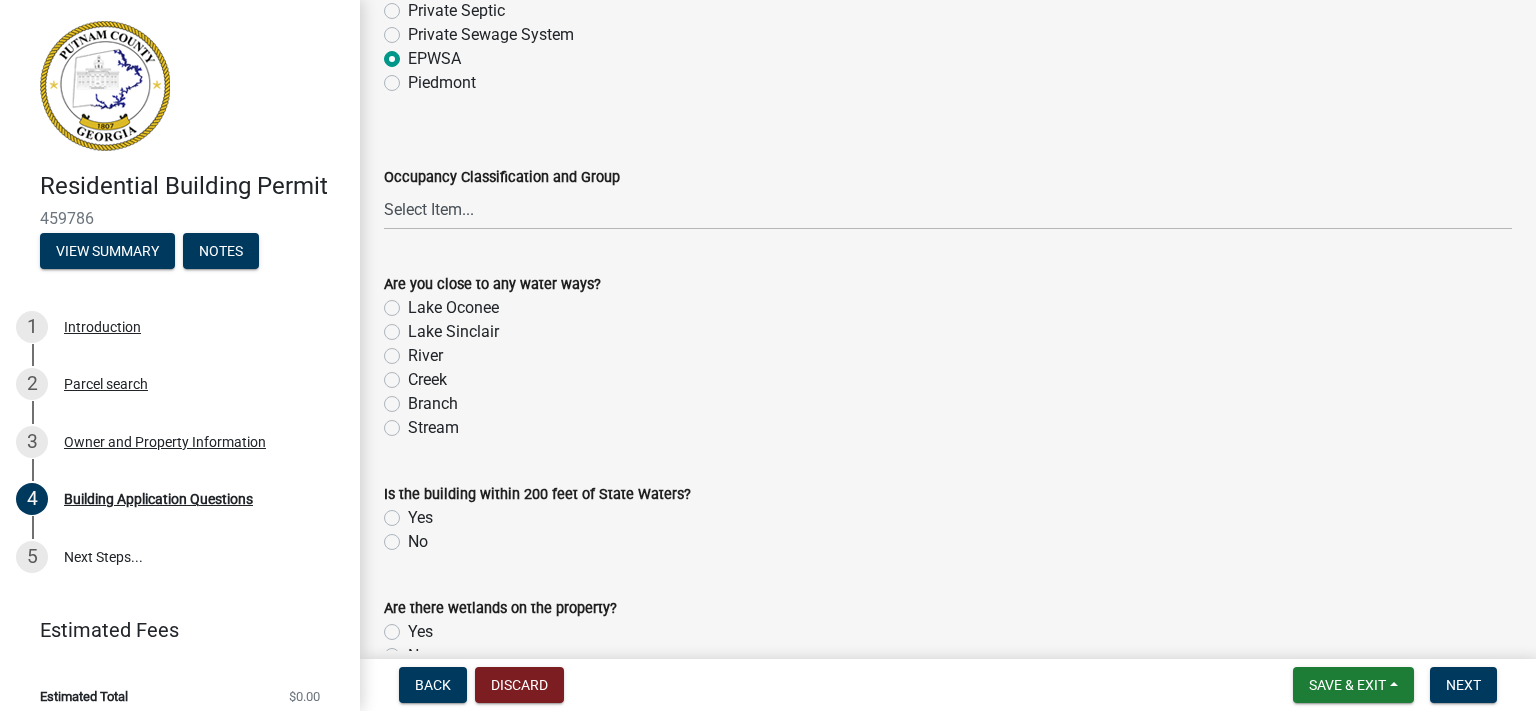 click on "Lake Sinclair" 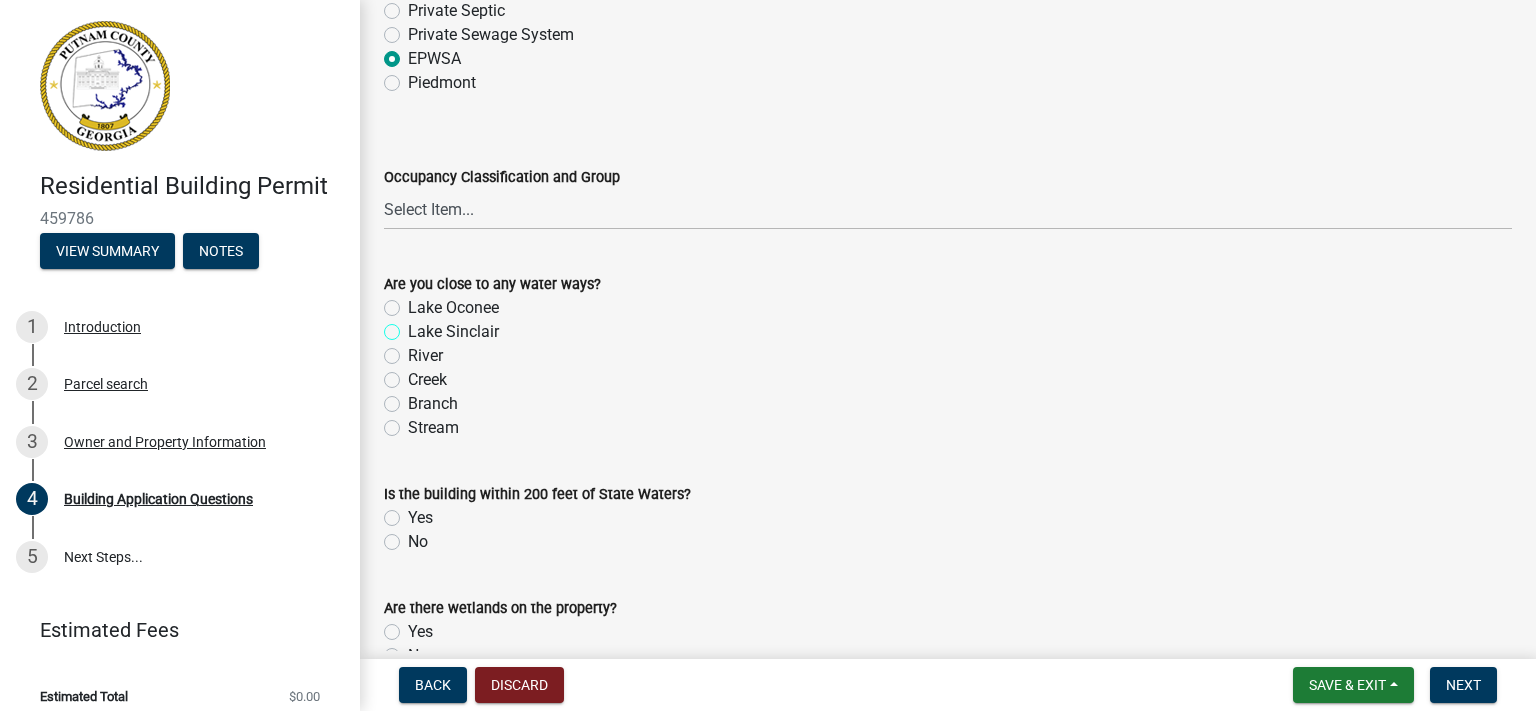 click on "Lake Sinclair" at bounding box center [414, 326] 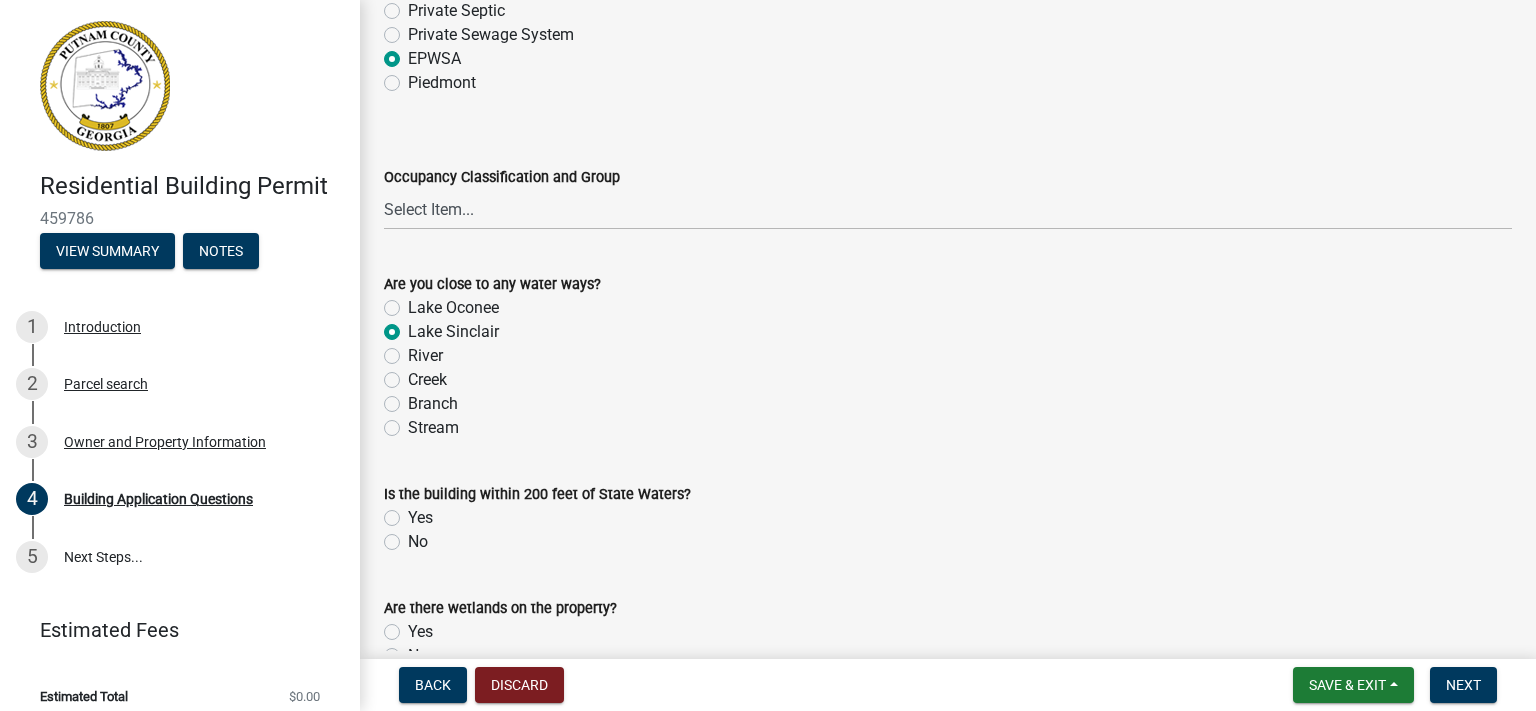 radio on "true" 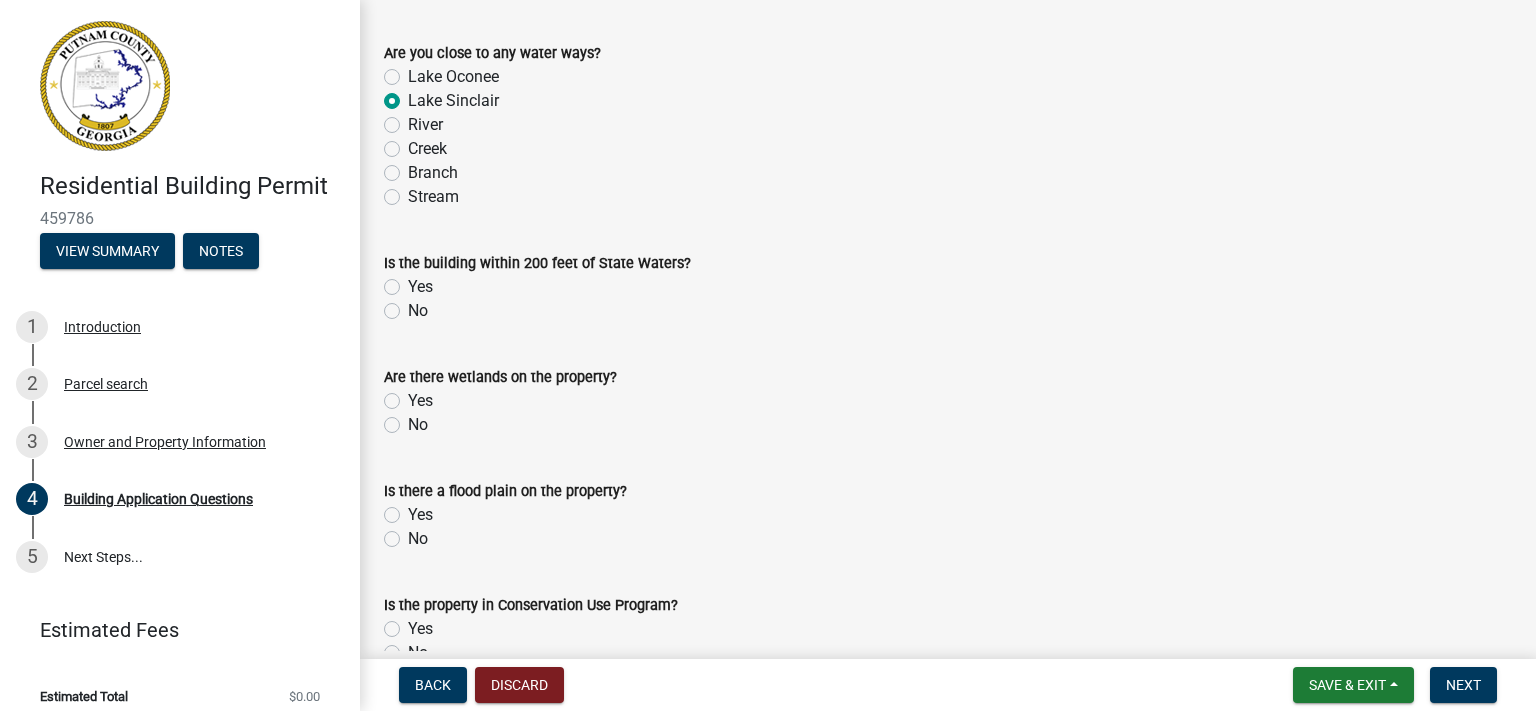 scroll, scrollTop: 7142, scrollLeft: 0, axis: vertical 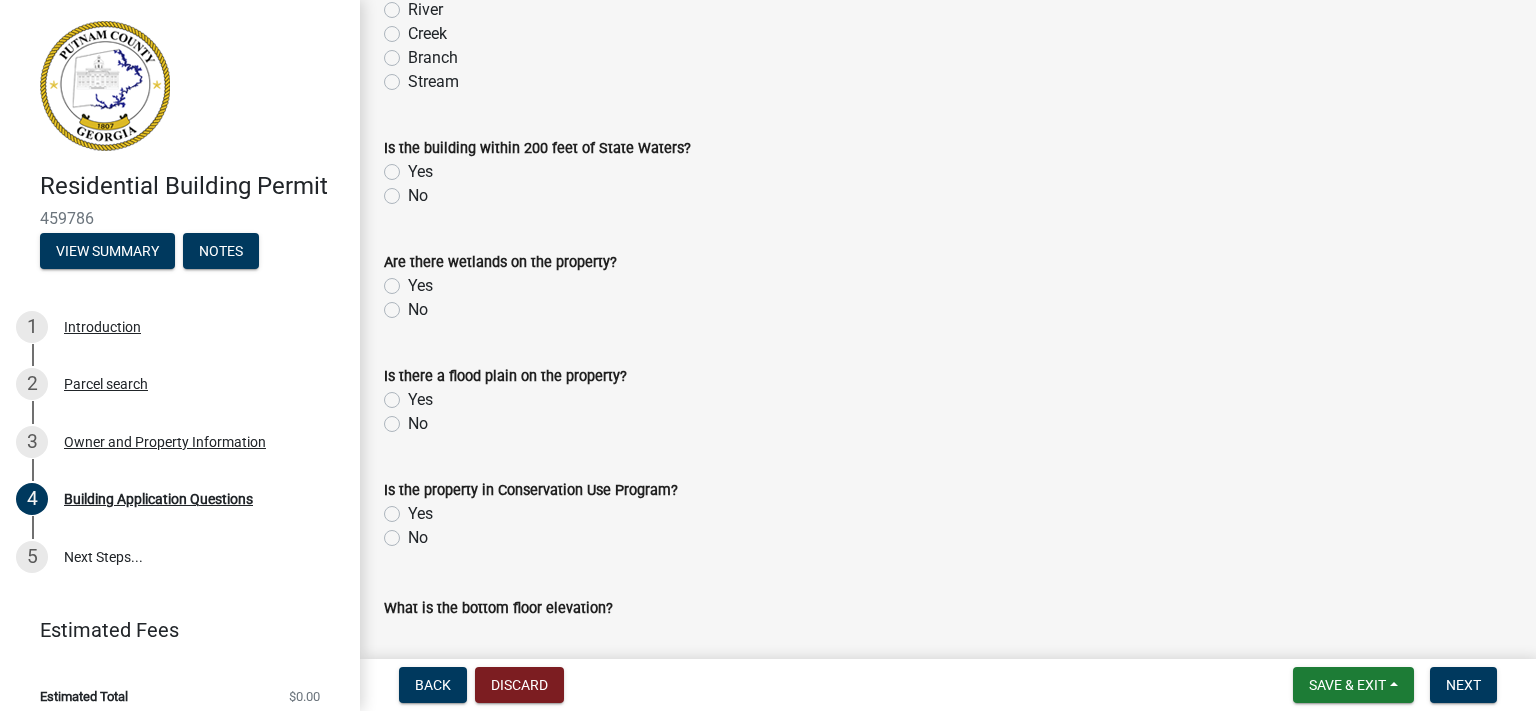 click on "No" 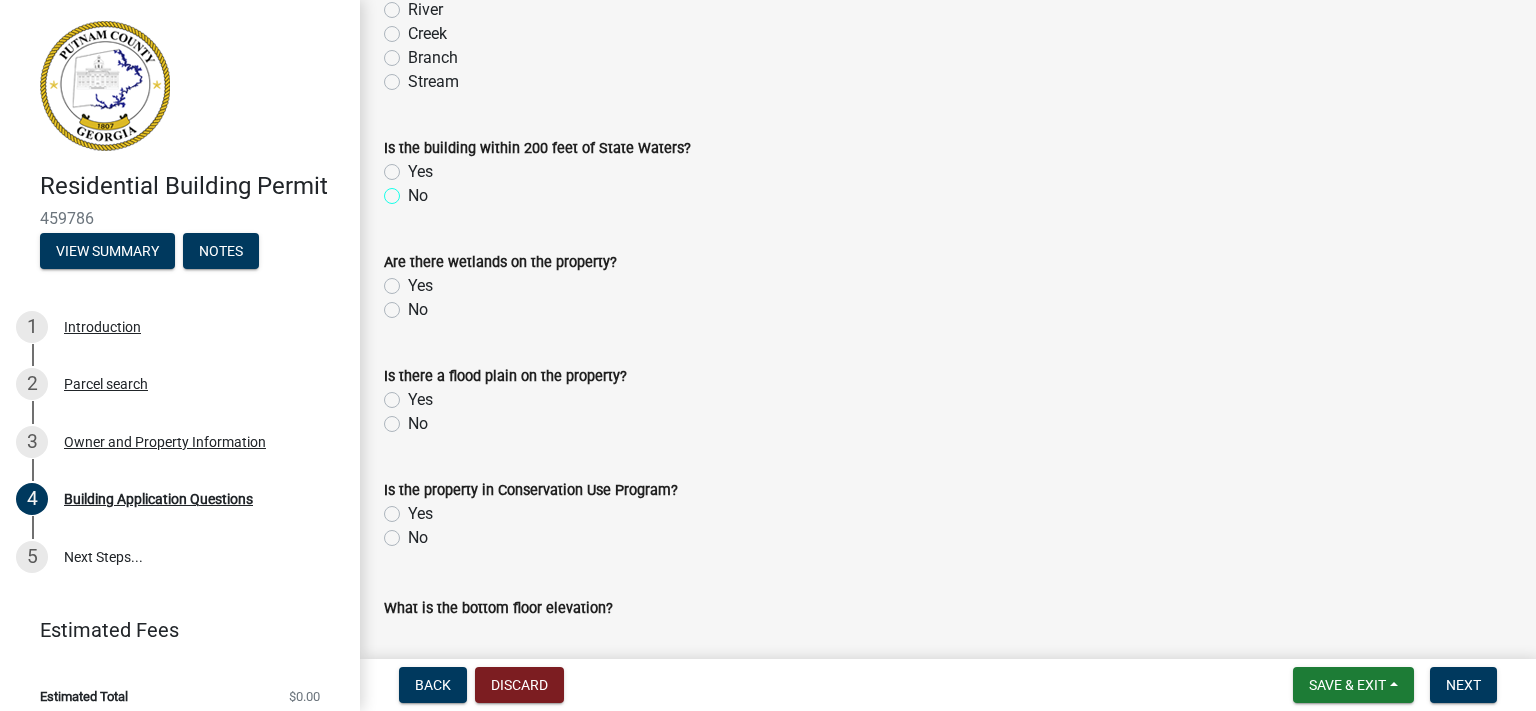 click on "No" at bounding box center (414, 190) 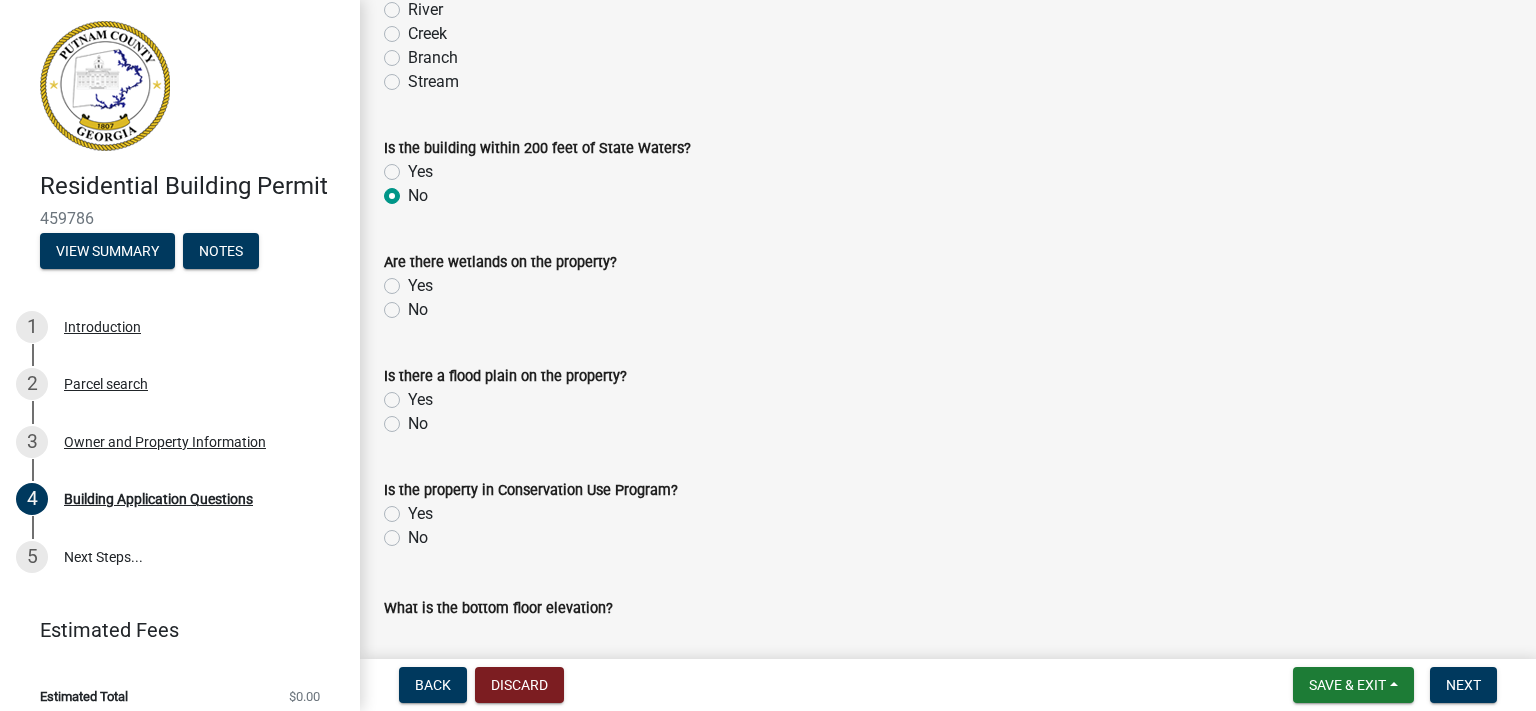 radio on "true" 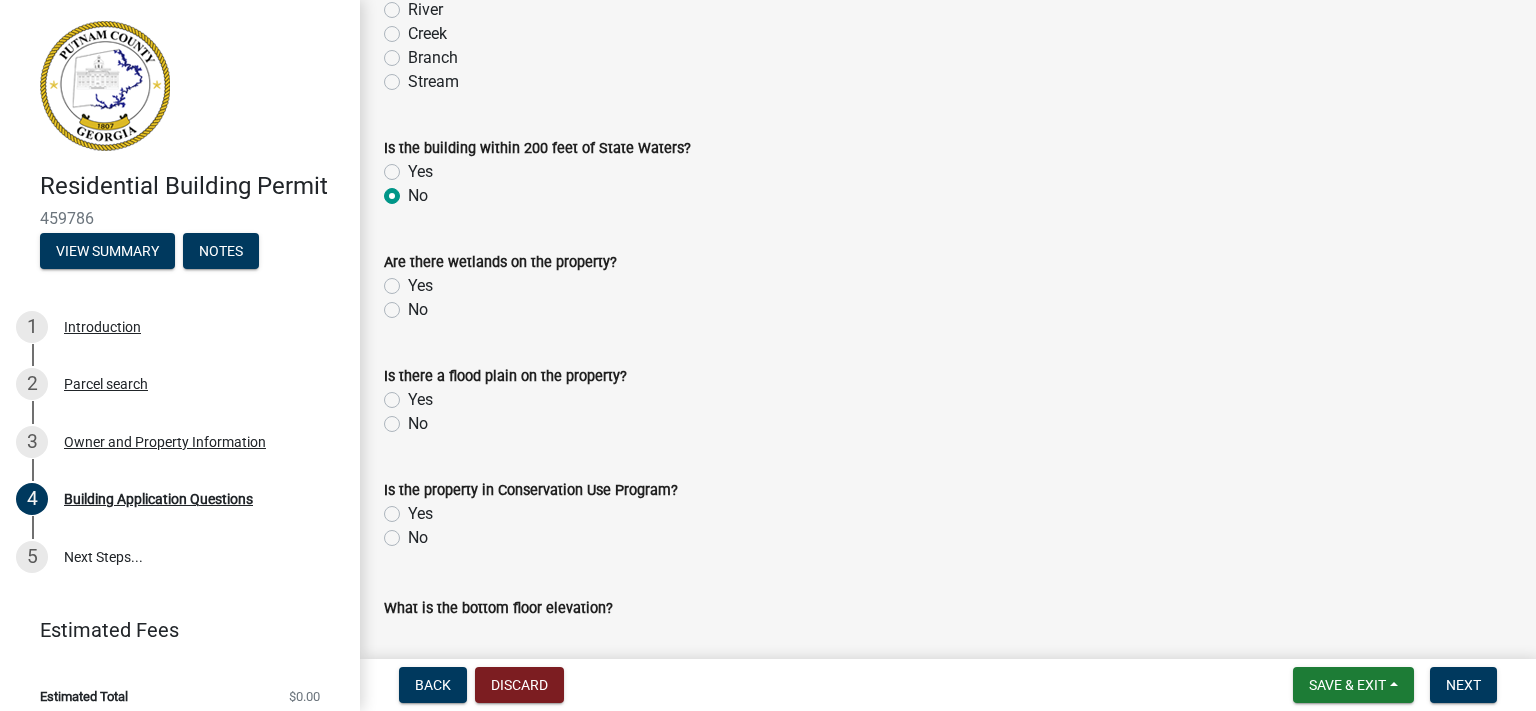 click on "No" 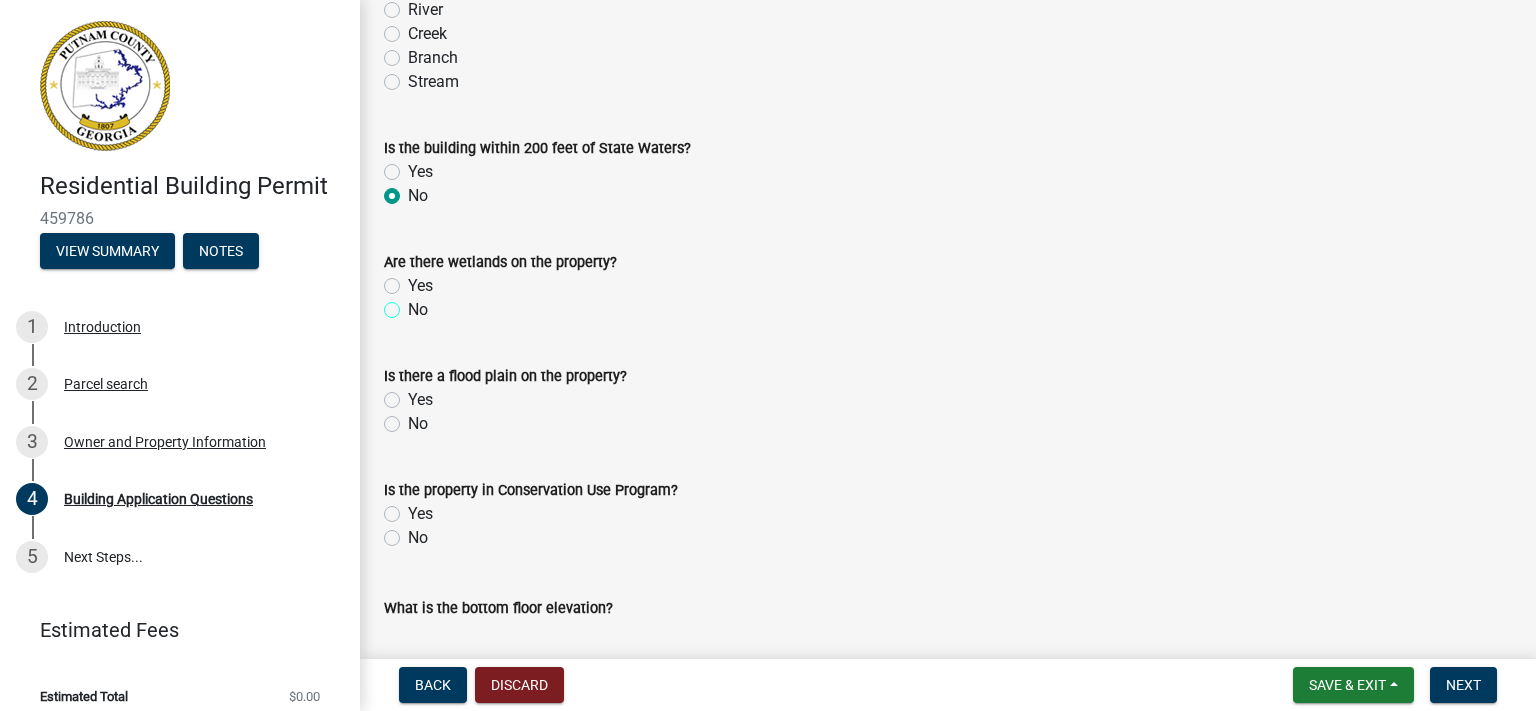 click on "No" at bounding box center [414, 304] 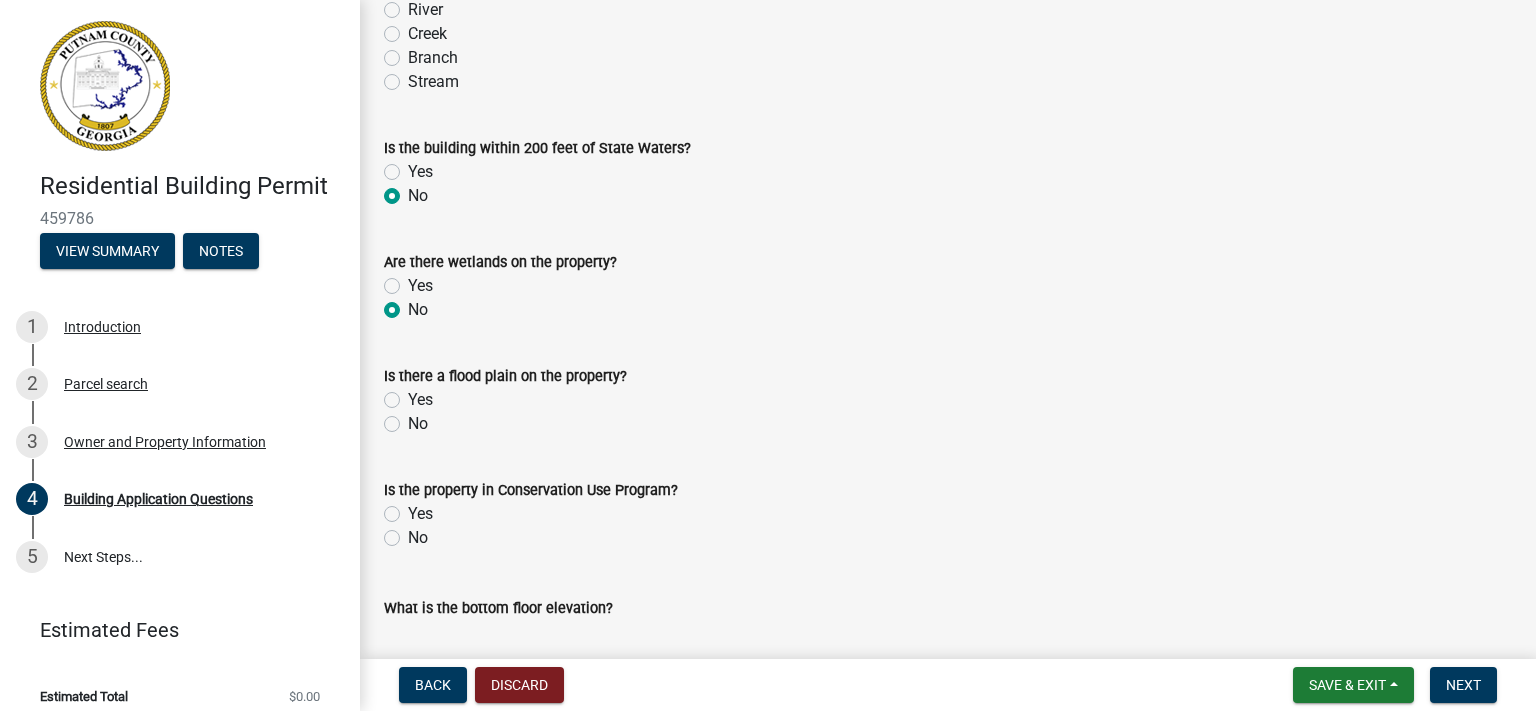 radio on "true" 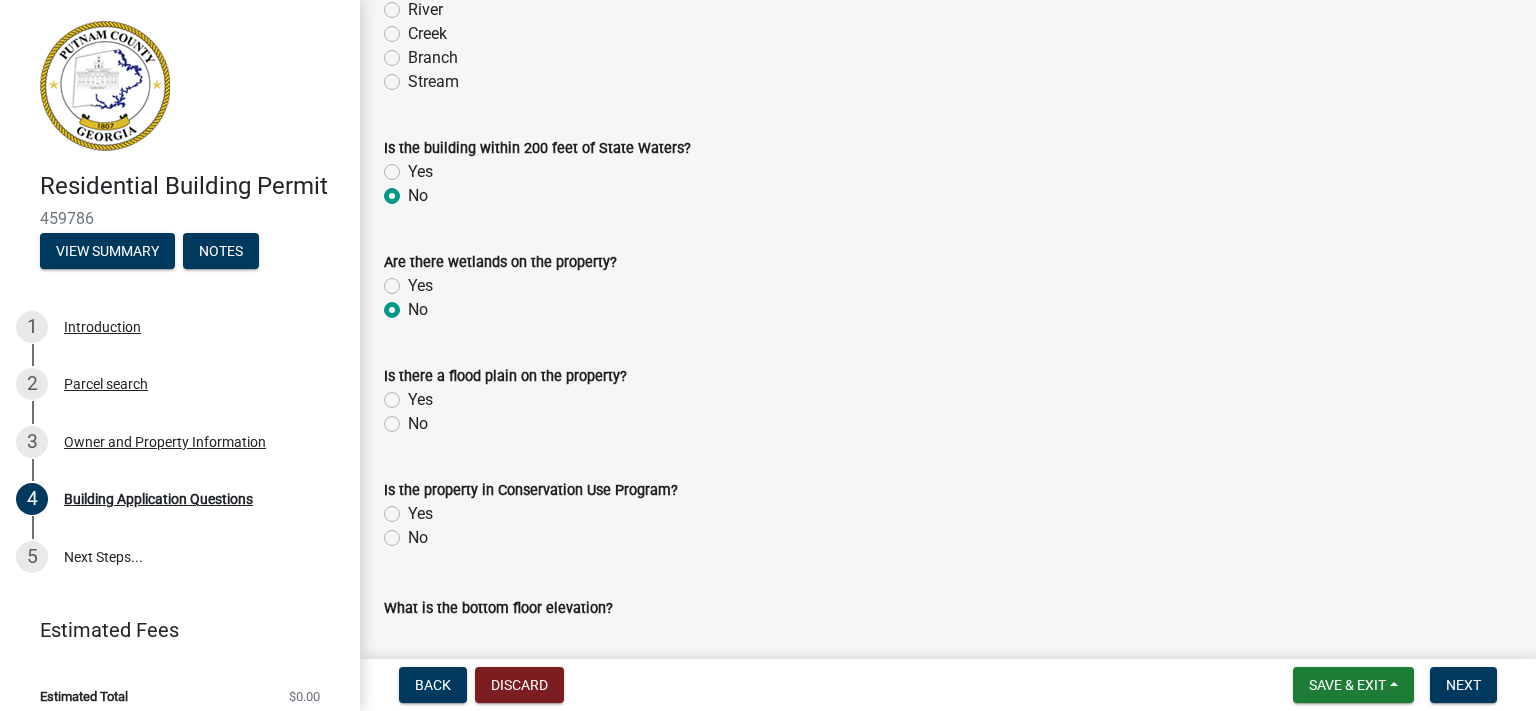 click on "No" 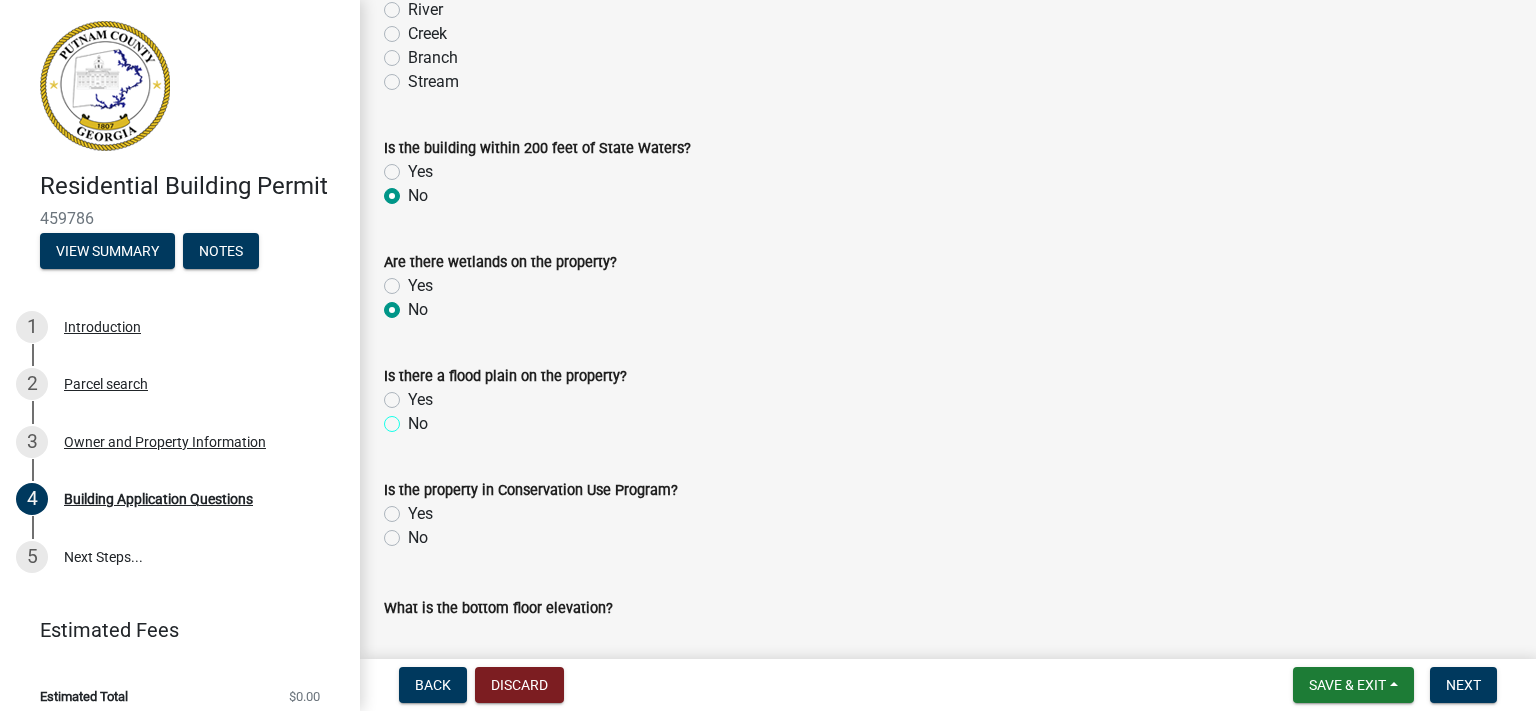 click on "No" at bounding box center (414, 418) 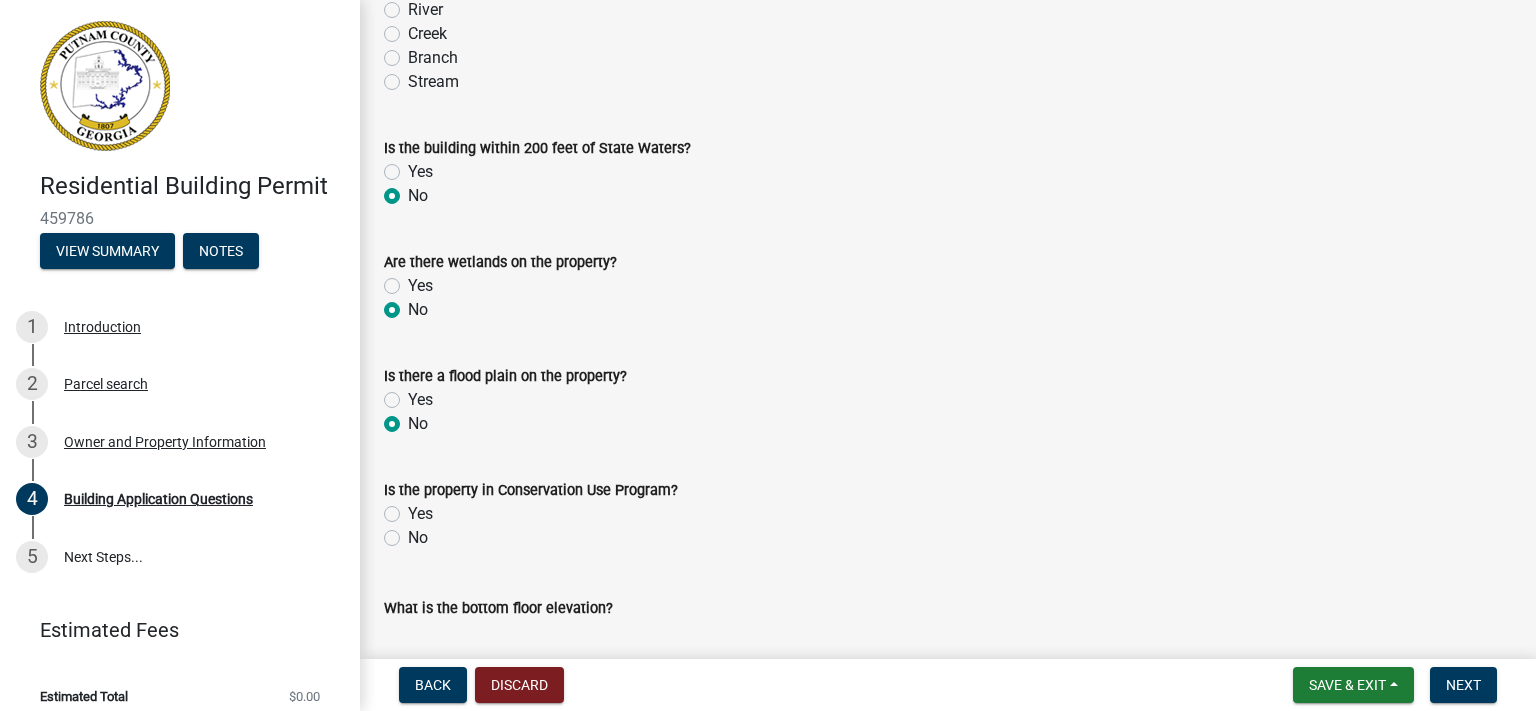 radio on "true" 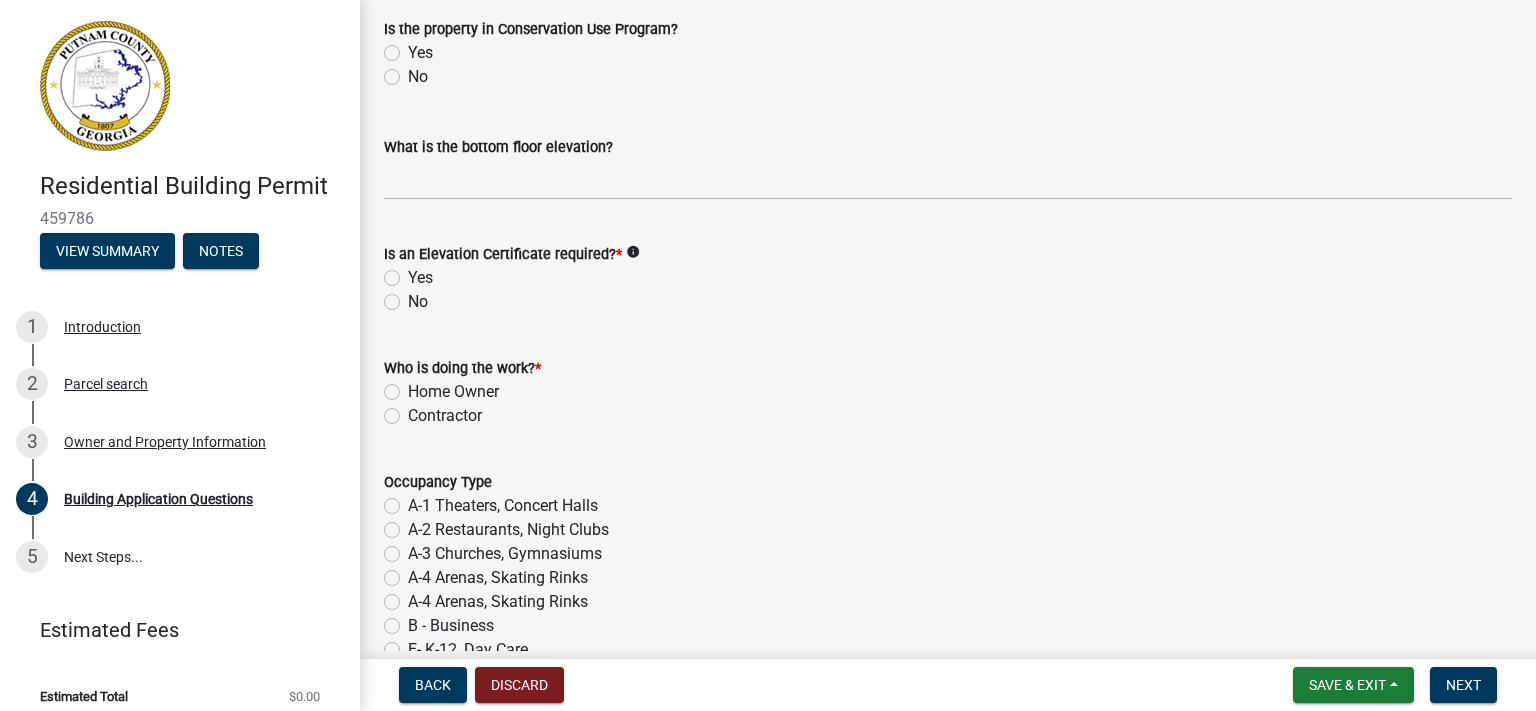 scroll, scrollTop: 7718, scrollLeft: 0, axis: vertical 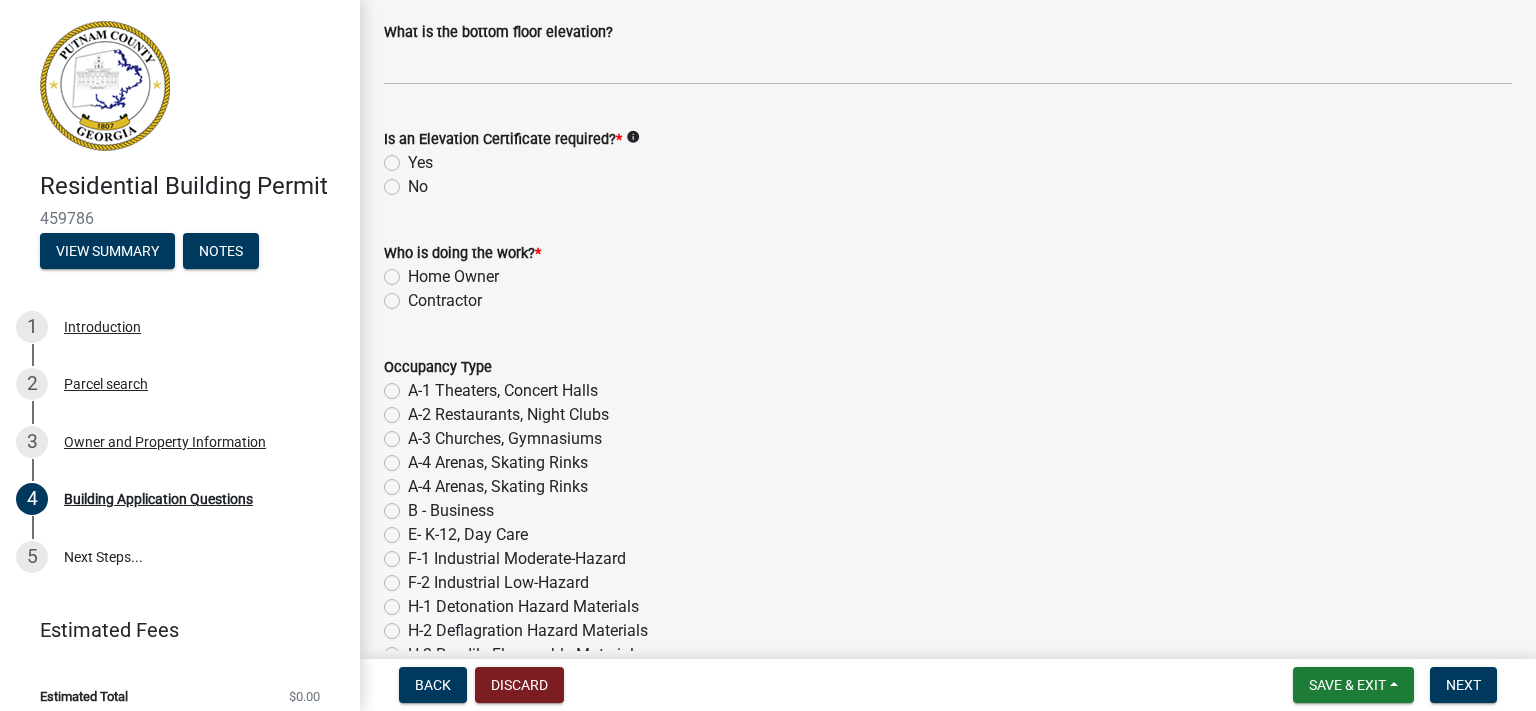 click on "No" 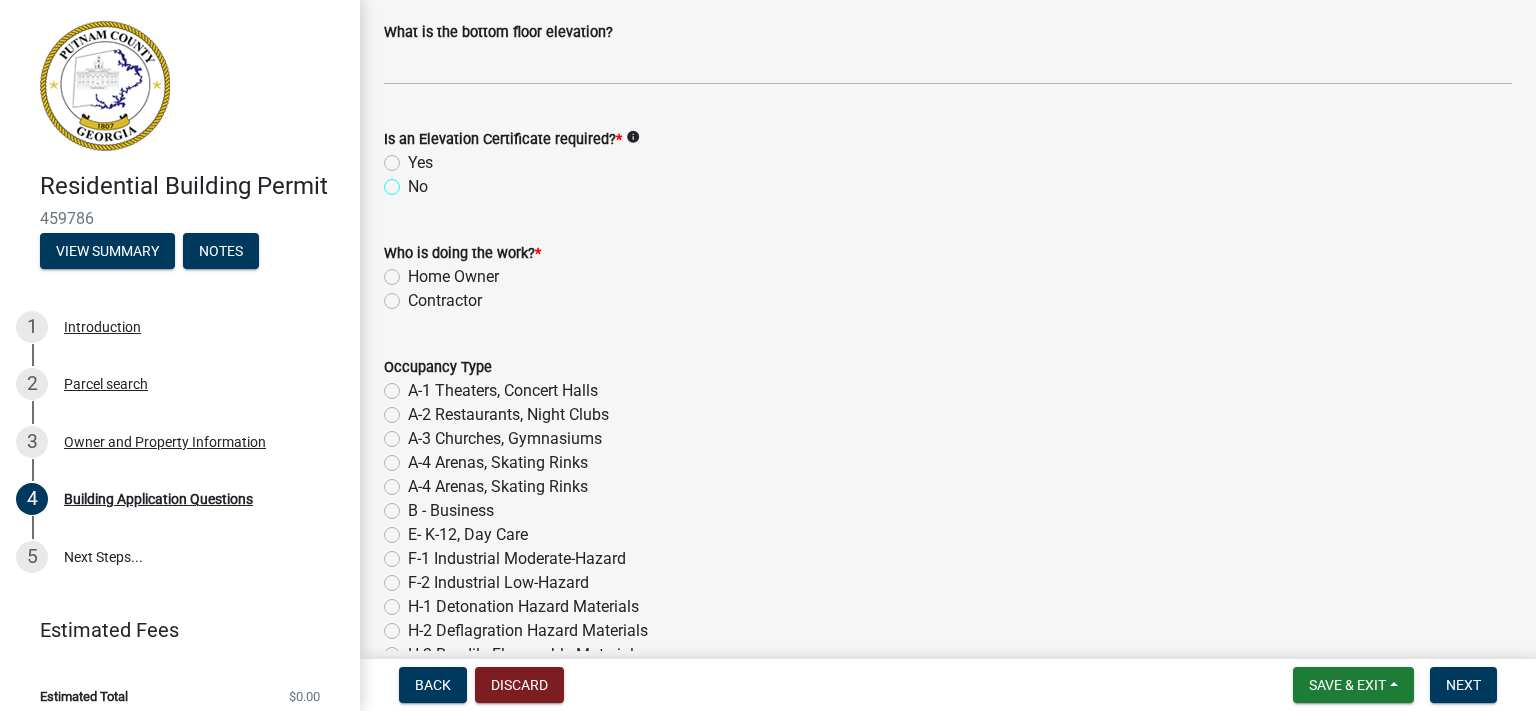 click on "No" at bounding box center [414, 181] 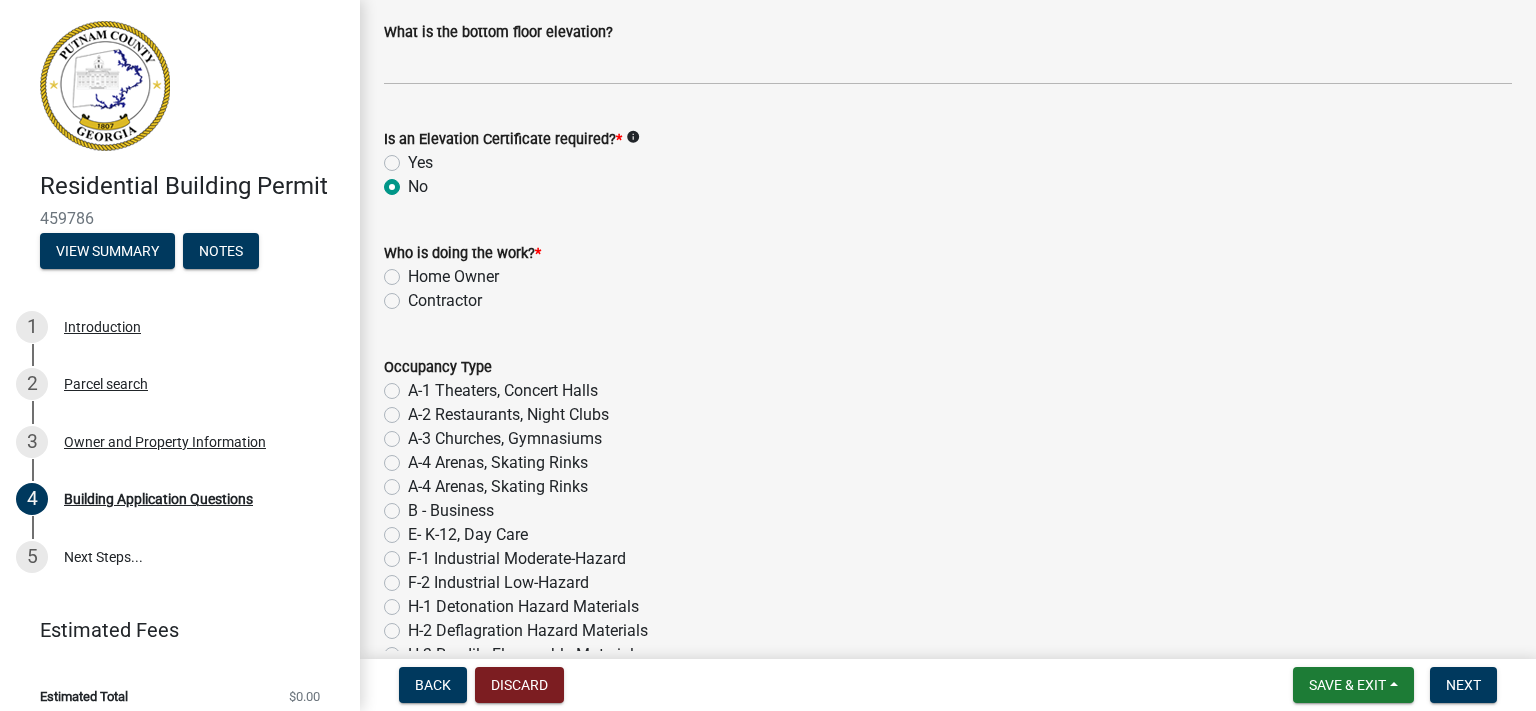 radio on "true" 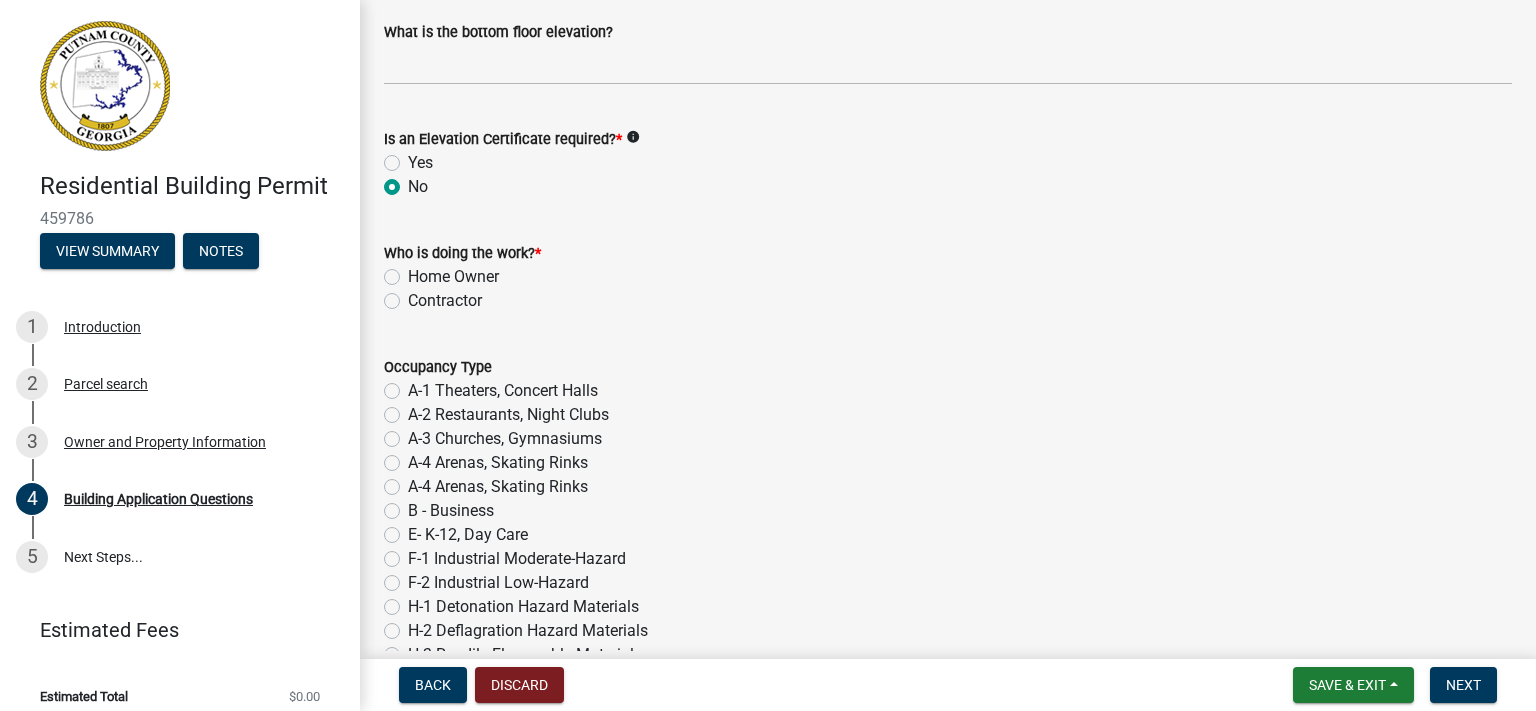 click on "Contractor" 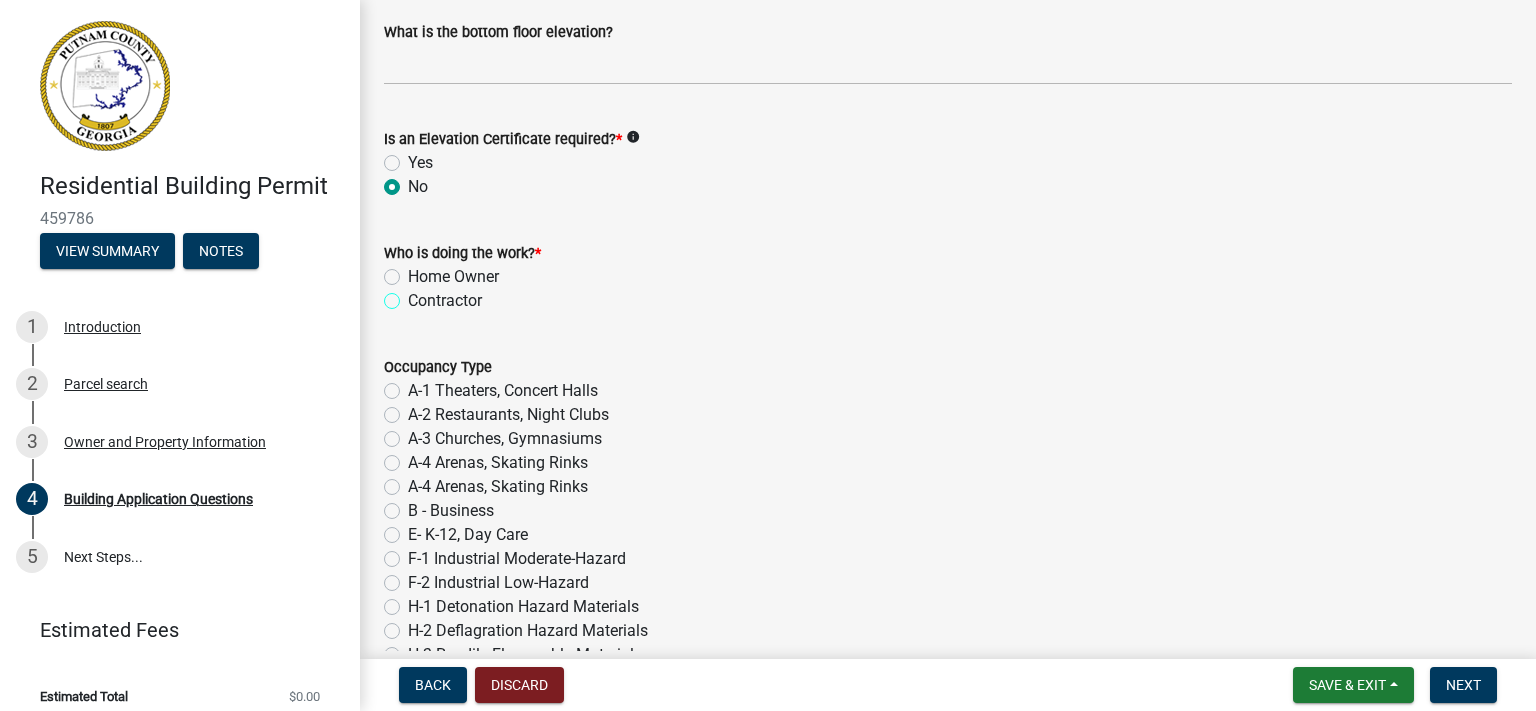 click on "Contractor" at bounding box center [414, 295] 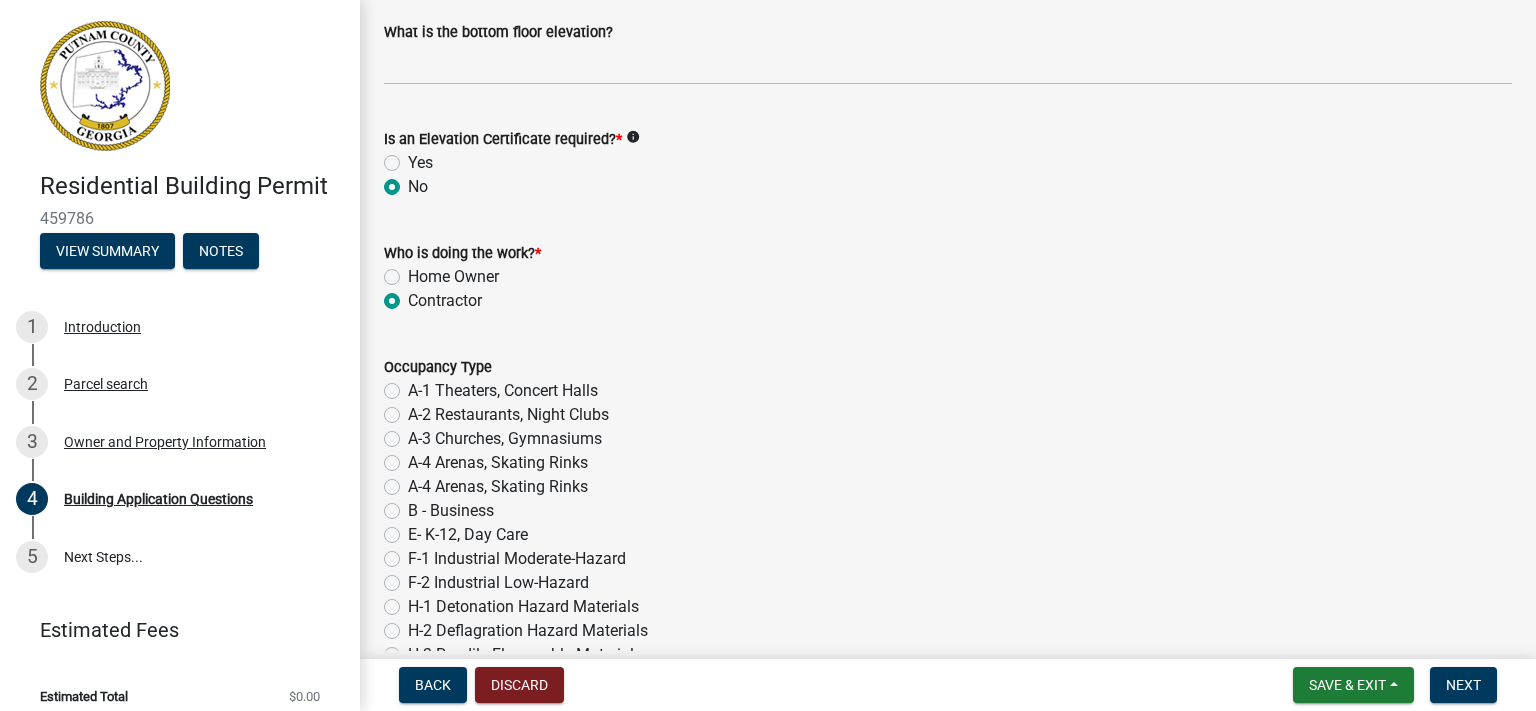 radio on "true" 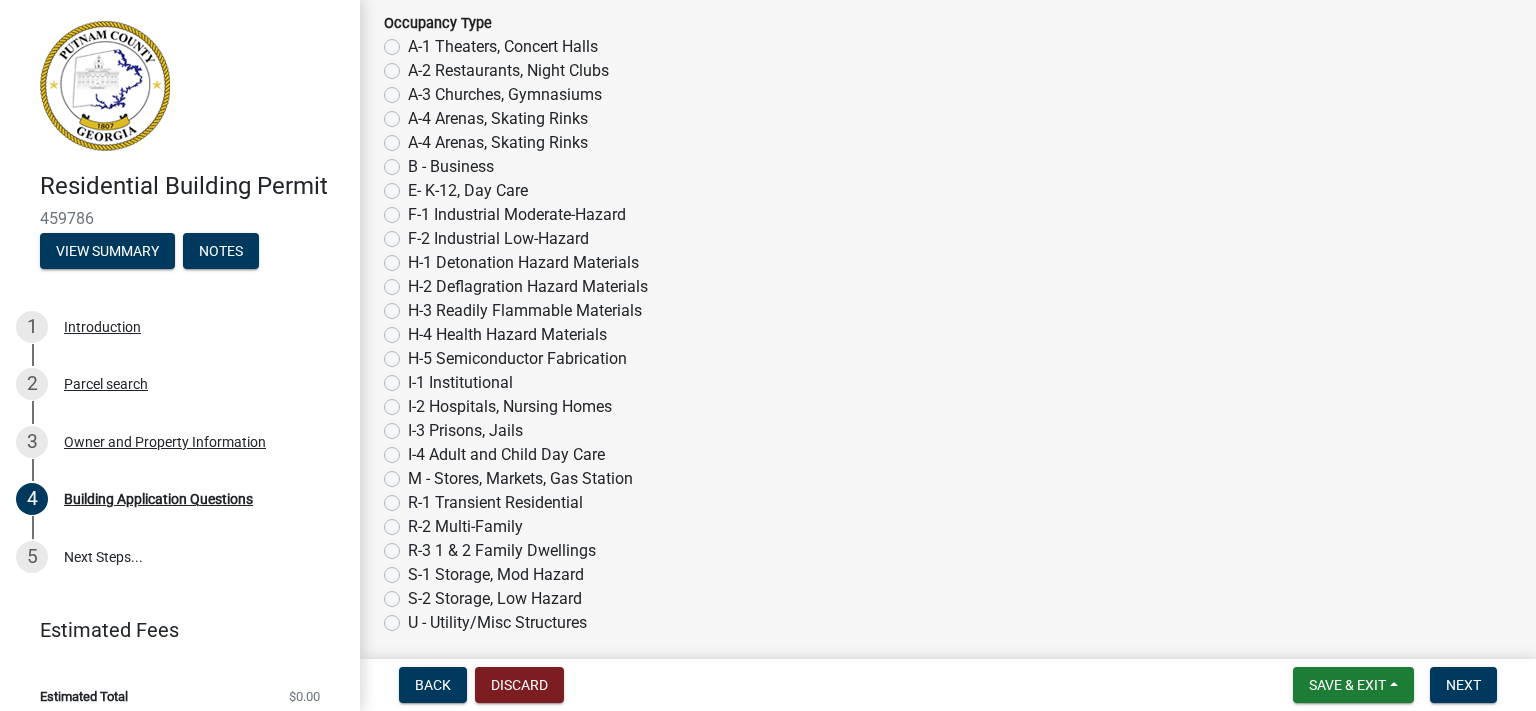 scroll, scrollTop: 8064, scrollLeft: 0, axis: vertical 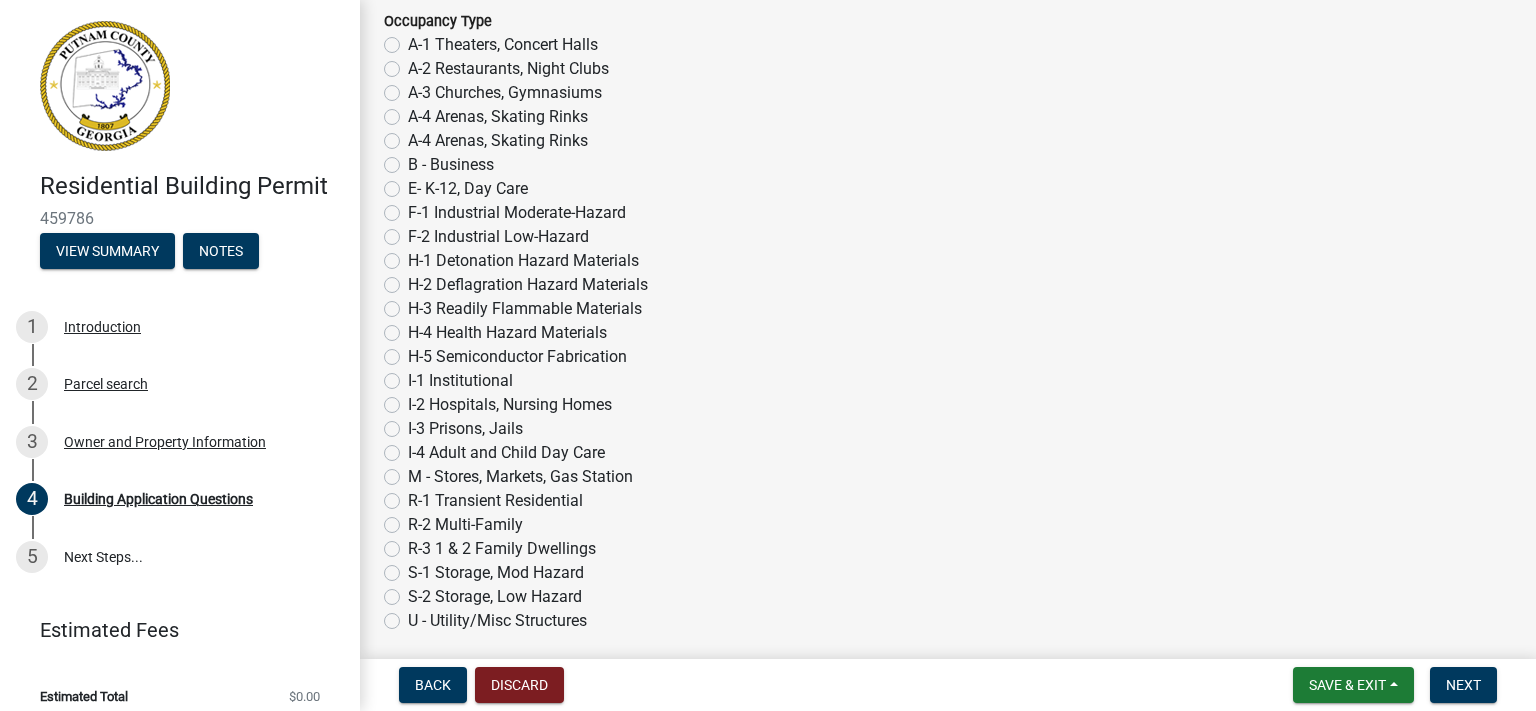 click on "R-3 1 & 2 Family Dwellings" 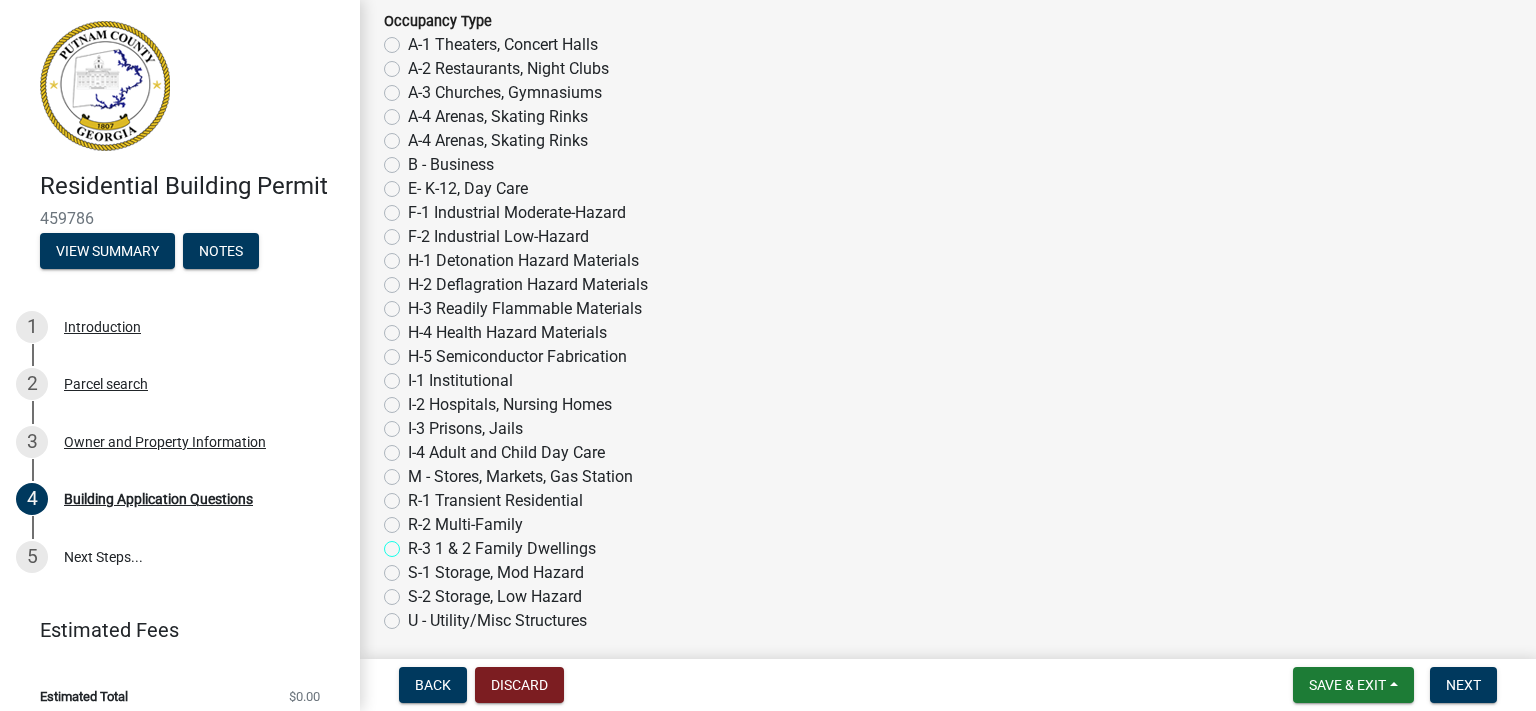 click on "R-3 1 & 2 Family Dwellings" at bounding box center (414, 543) 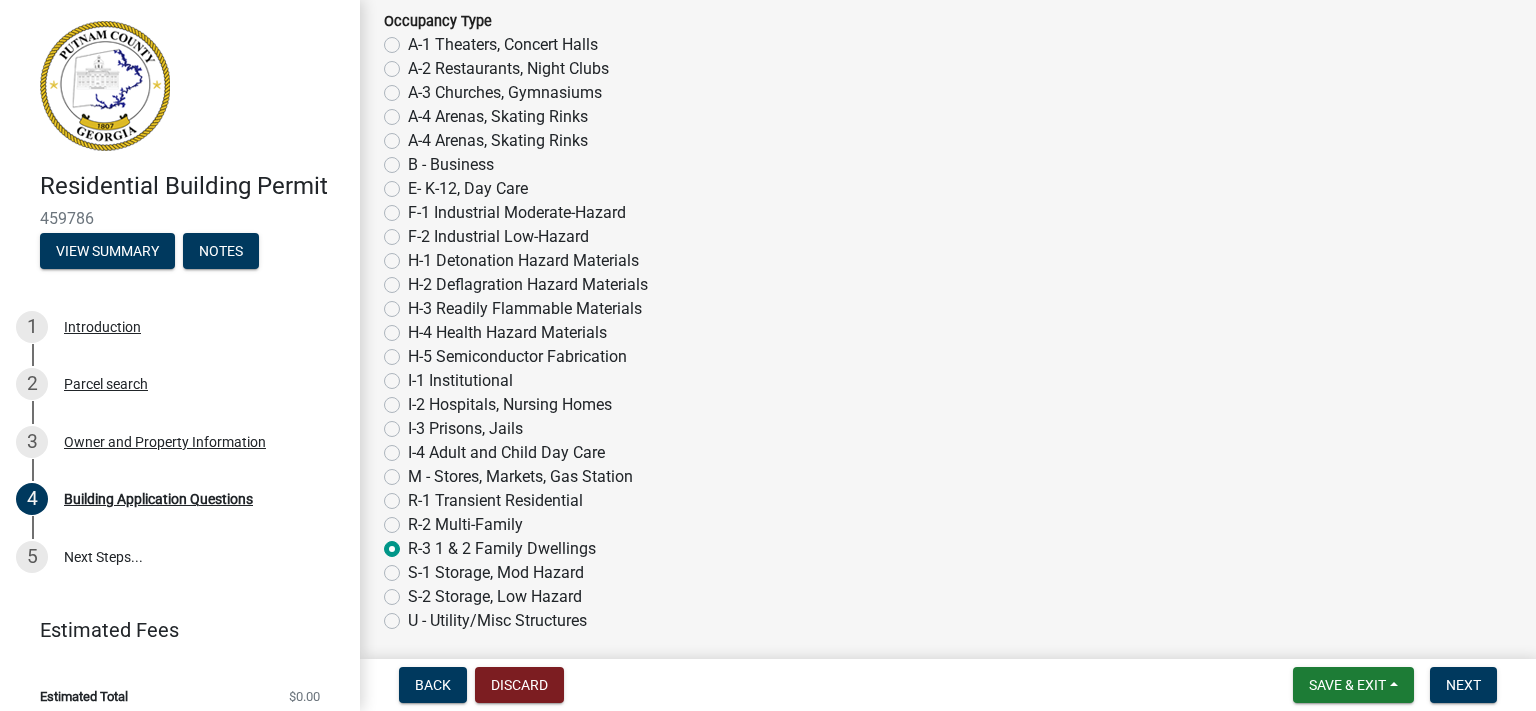 radio on "true" 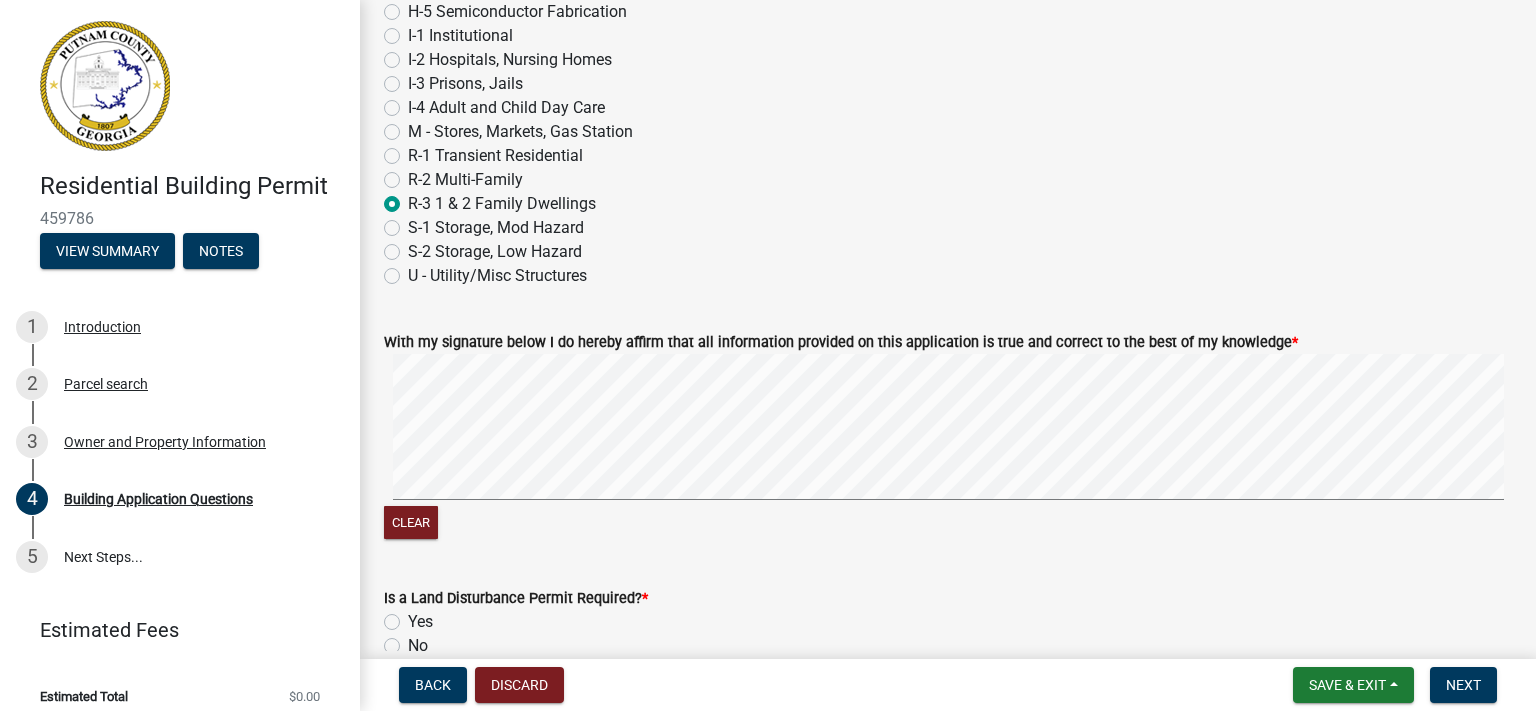 scroll, scrollTop: 8512, scrollLeft: 0, axis: vertical 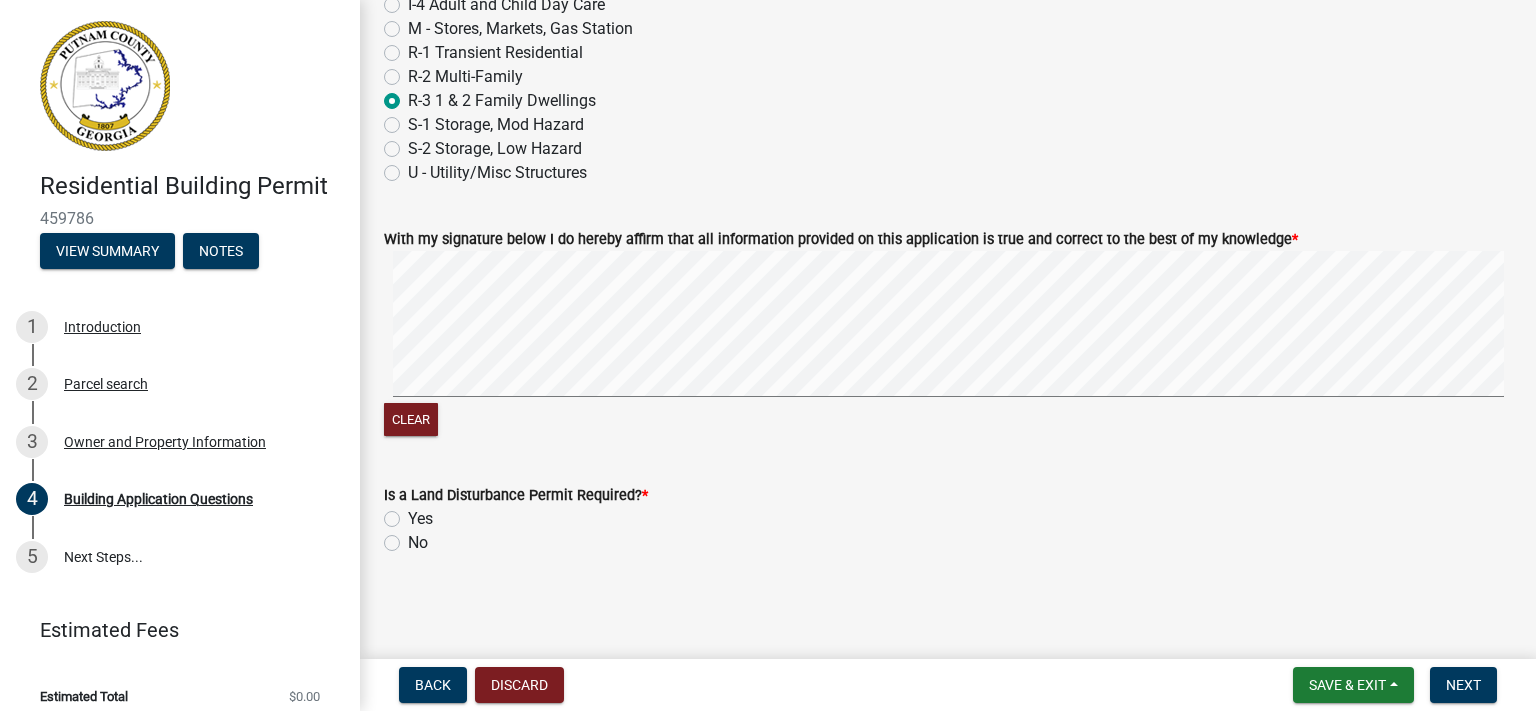 click on "No" 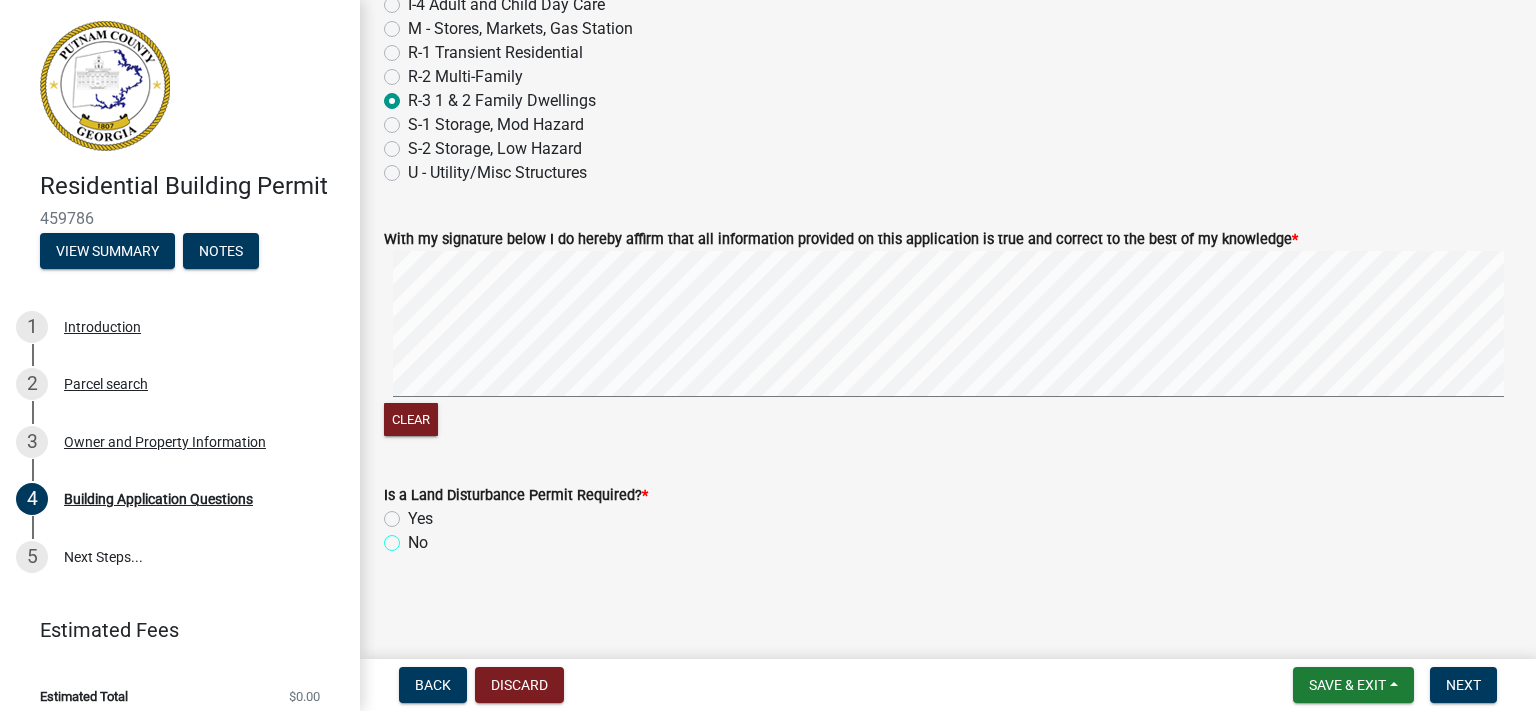 click on "No" at bounding box center (414, 537) 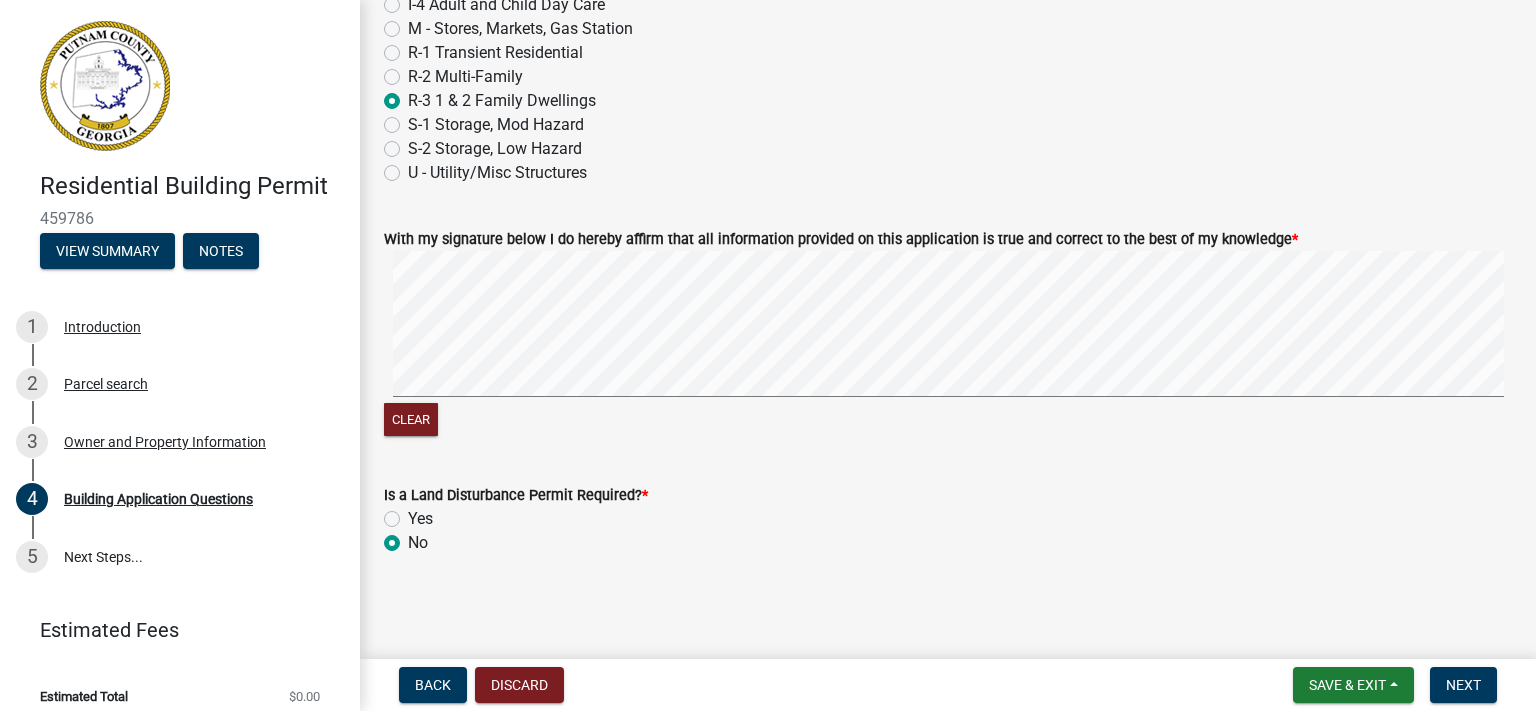 radio on "true" 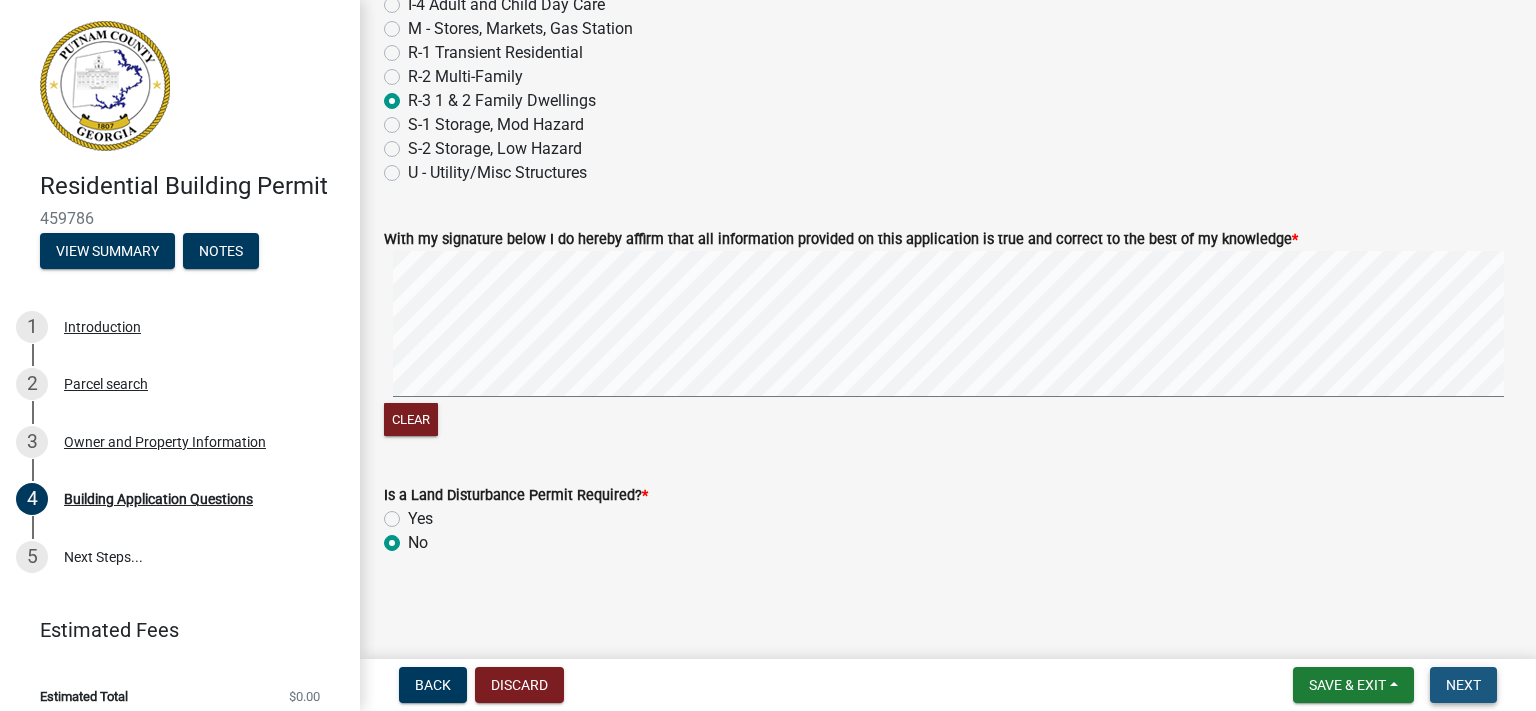 click on "Next" at bounding box center [1463, 685] 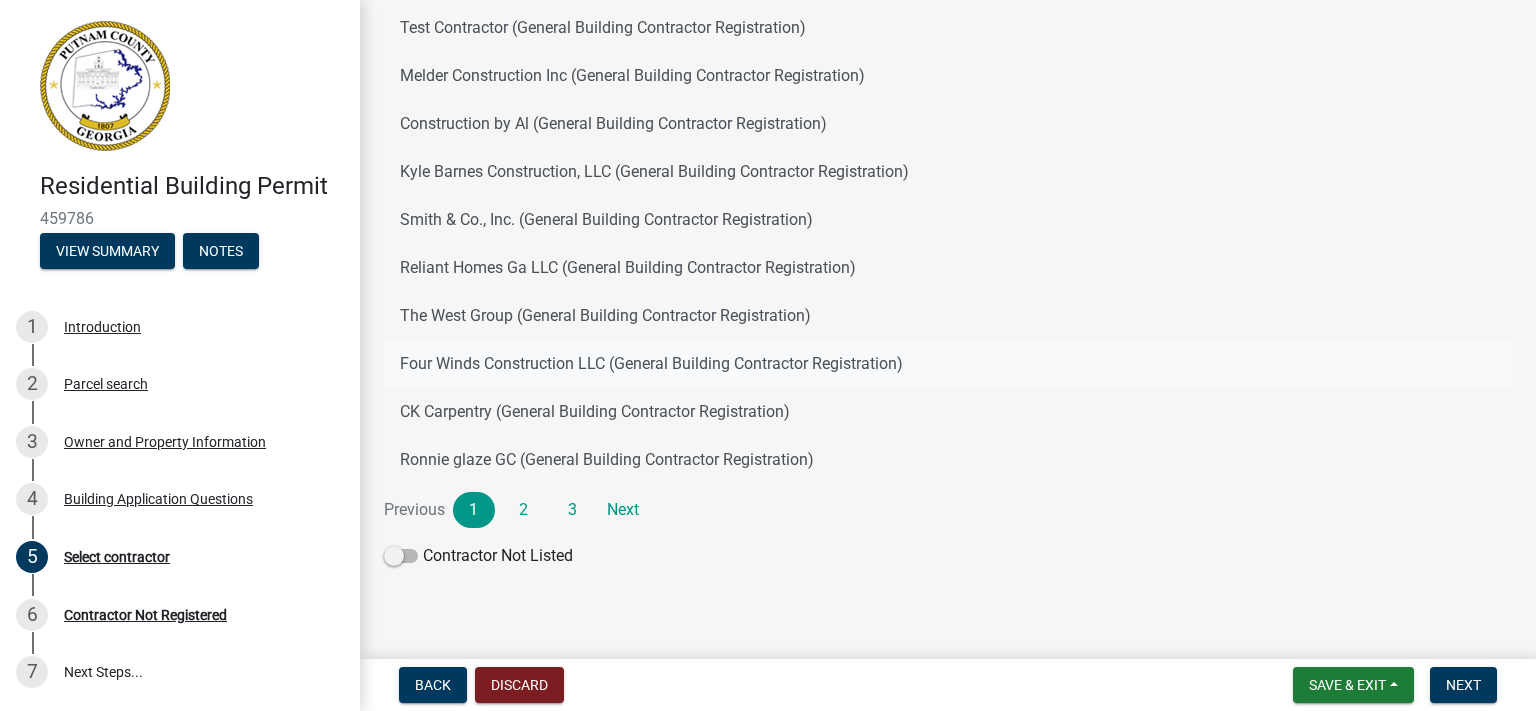 scroll, scrollTop: 204, scrollLeft: 0, axis: vertical 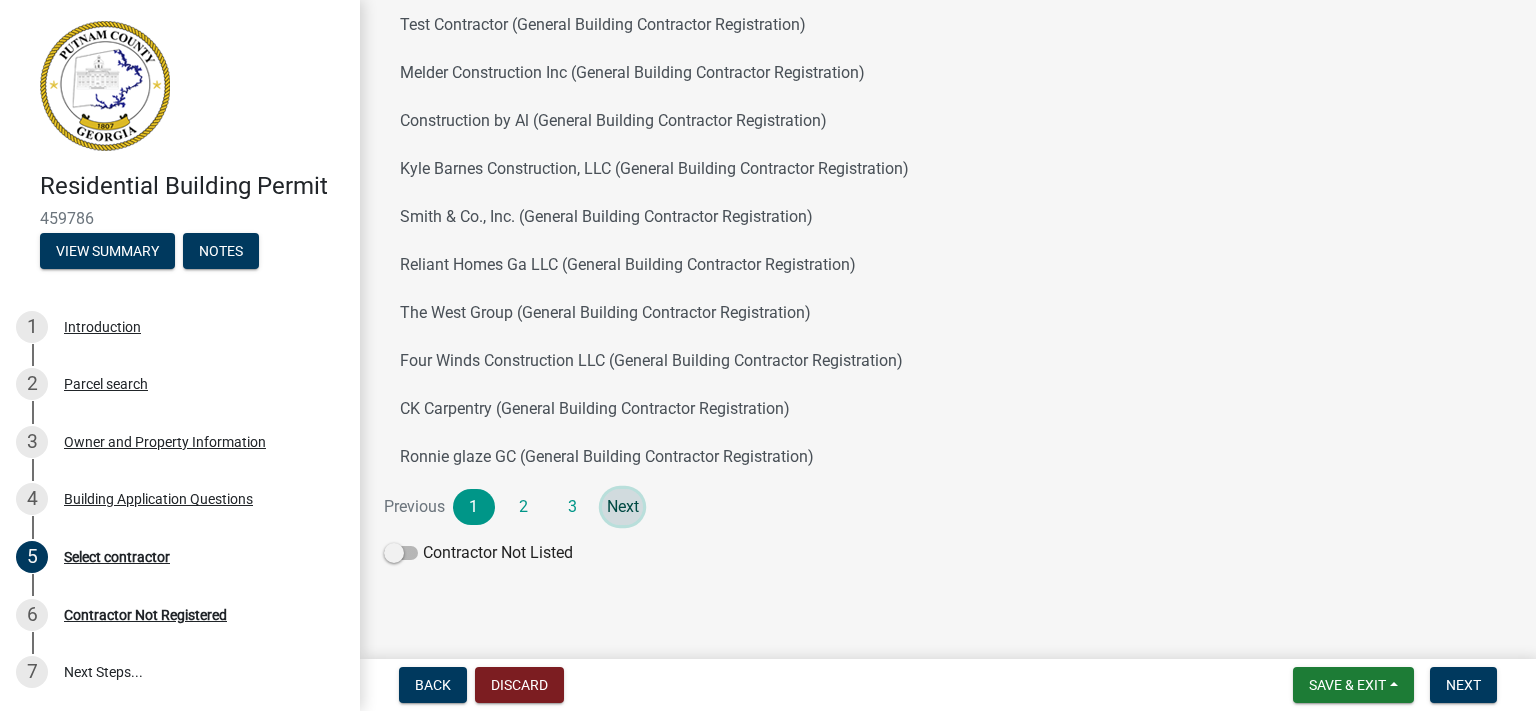 click on "Next" 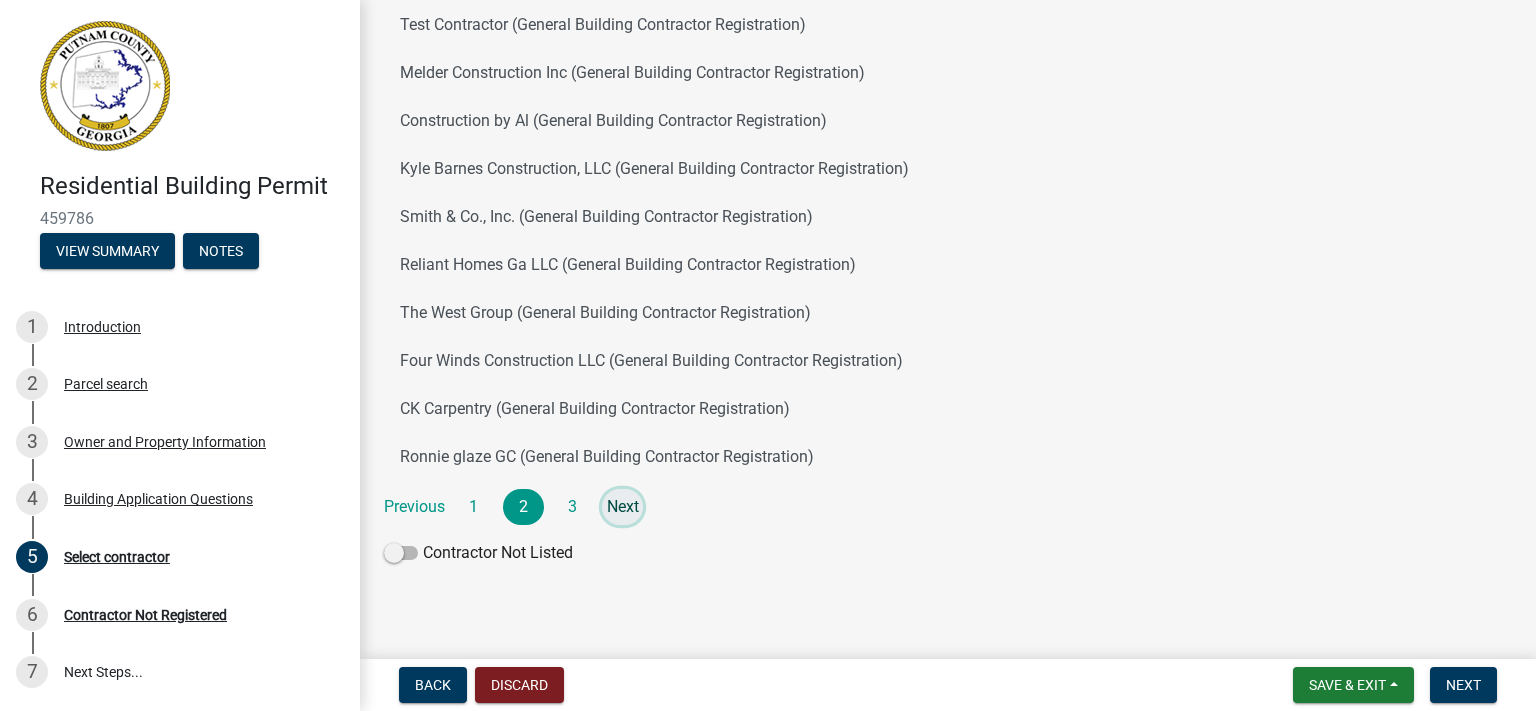 scroll, scrollTop: 204, scrollLeft: 0, axis: vertical 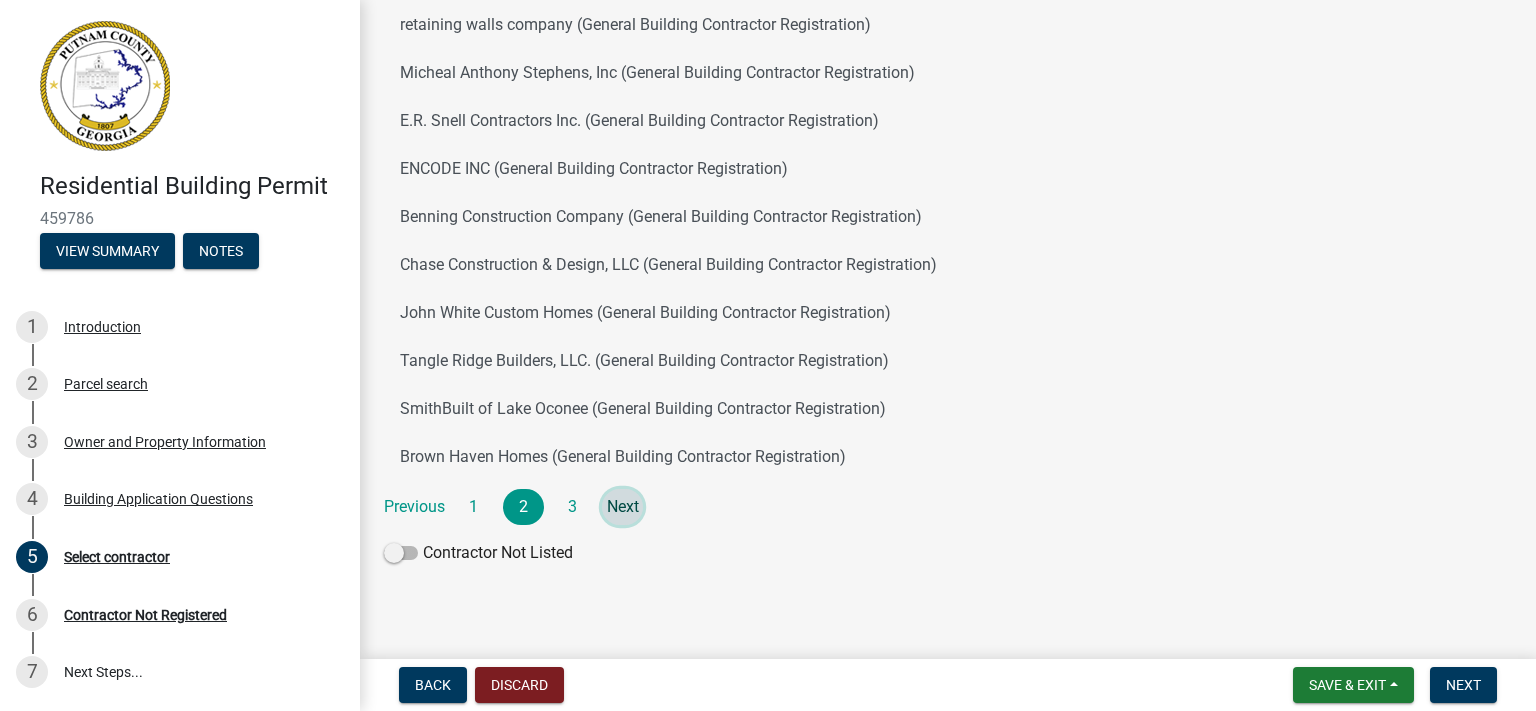 click on "Next" 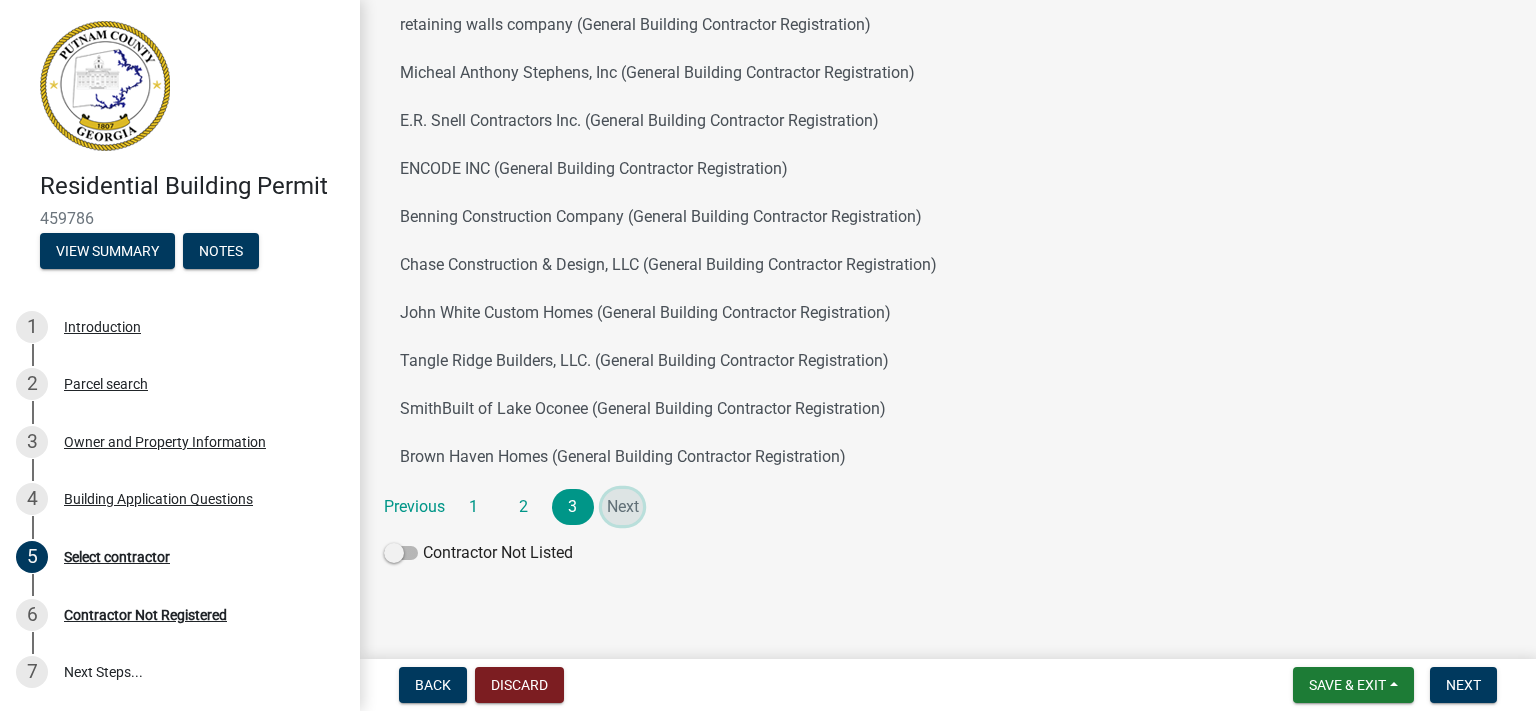 scroll, scrollTop: 0, scrollLeft: 0, axis: both 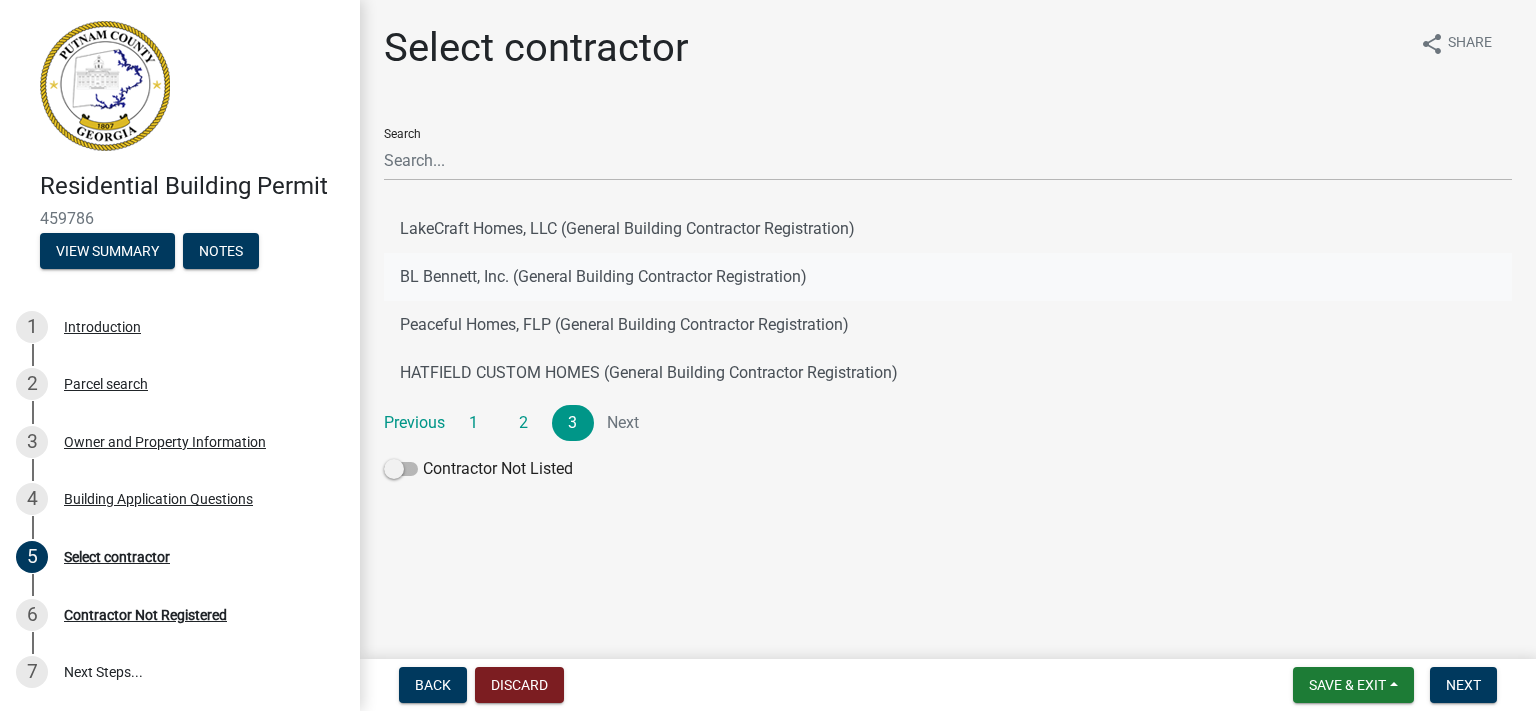 click on "BL Bennett, Inc. (General Building Contractor Registration)" 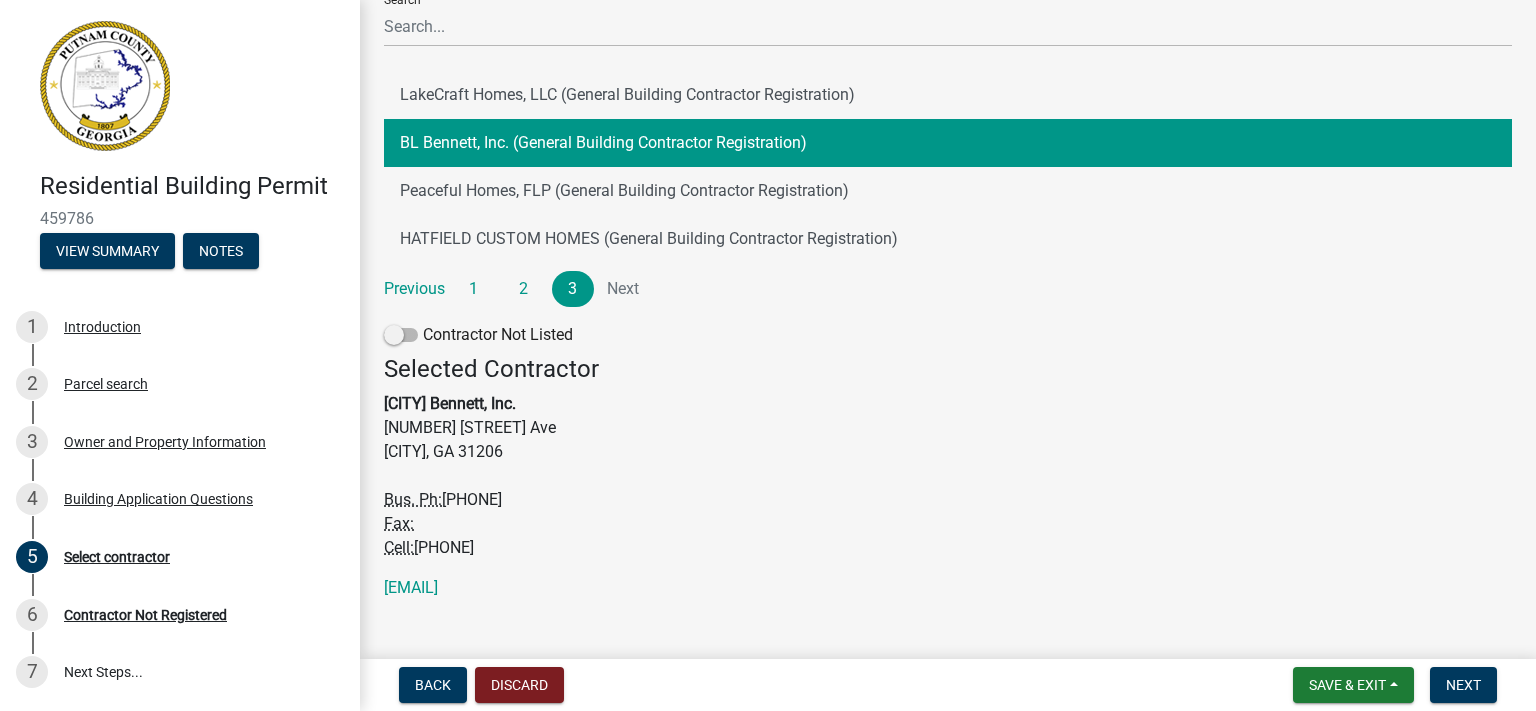 scroll, scrollTop: 160, scrollLeft: 0, axis: vertical 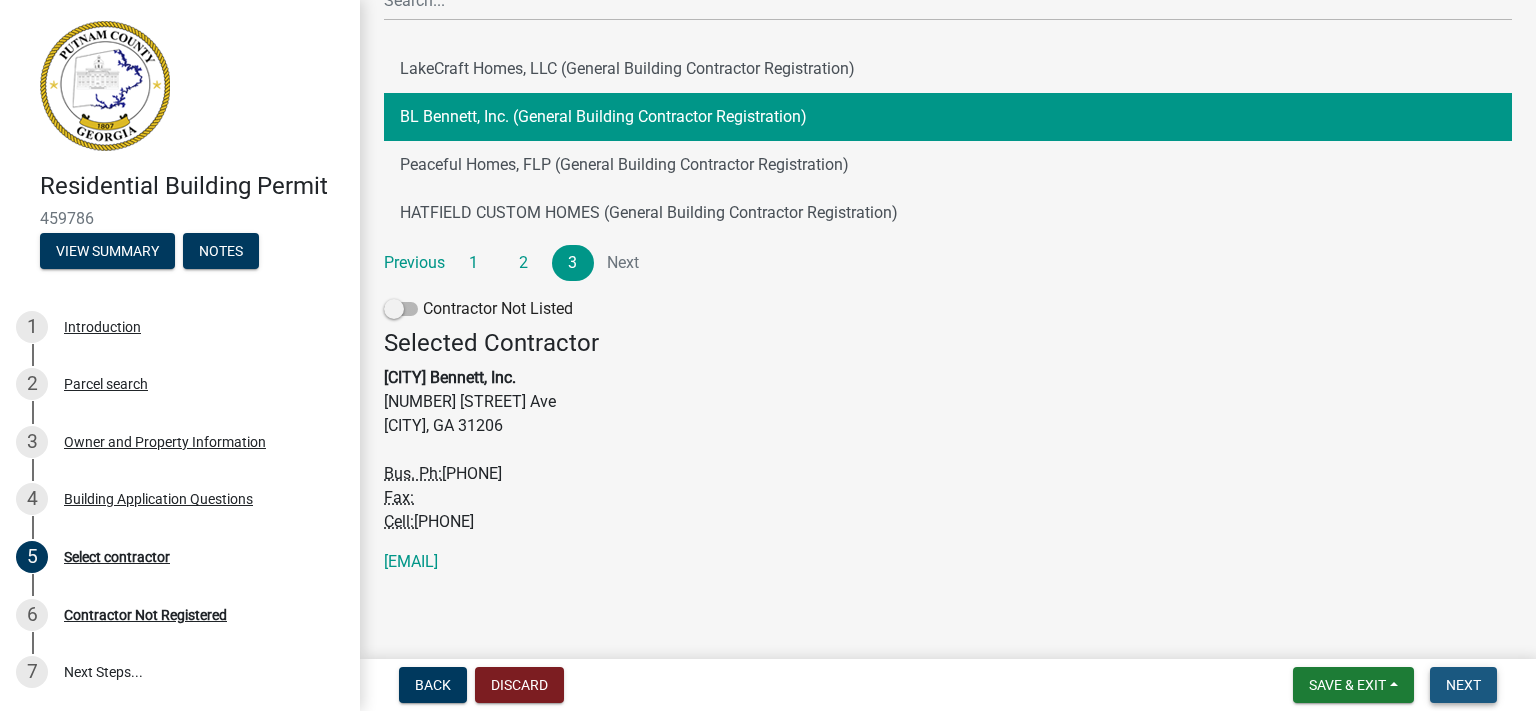 click on "Next" at bounding box center [1463, 685] 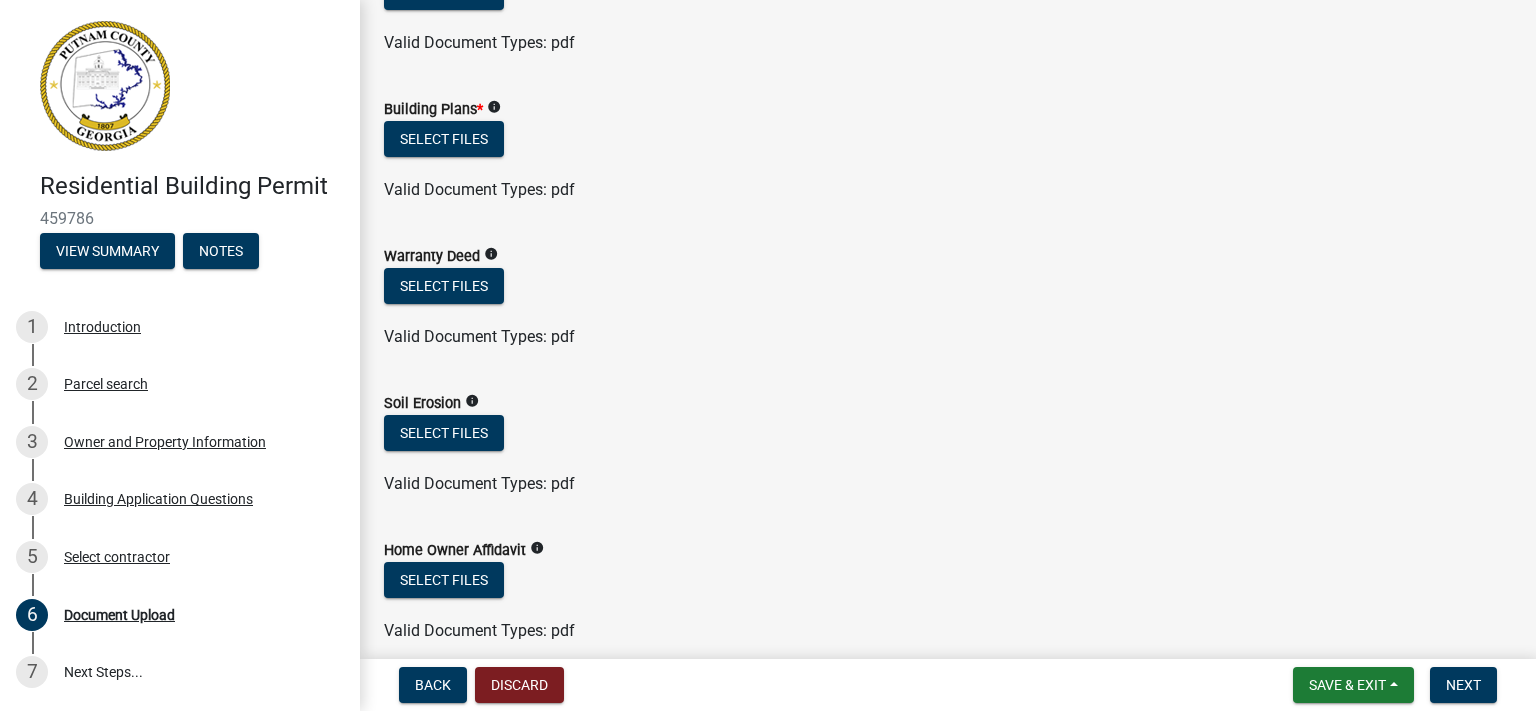 scroll, scrollTop: 1036, scrollLeft: 0, axis: vertical 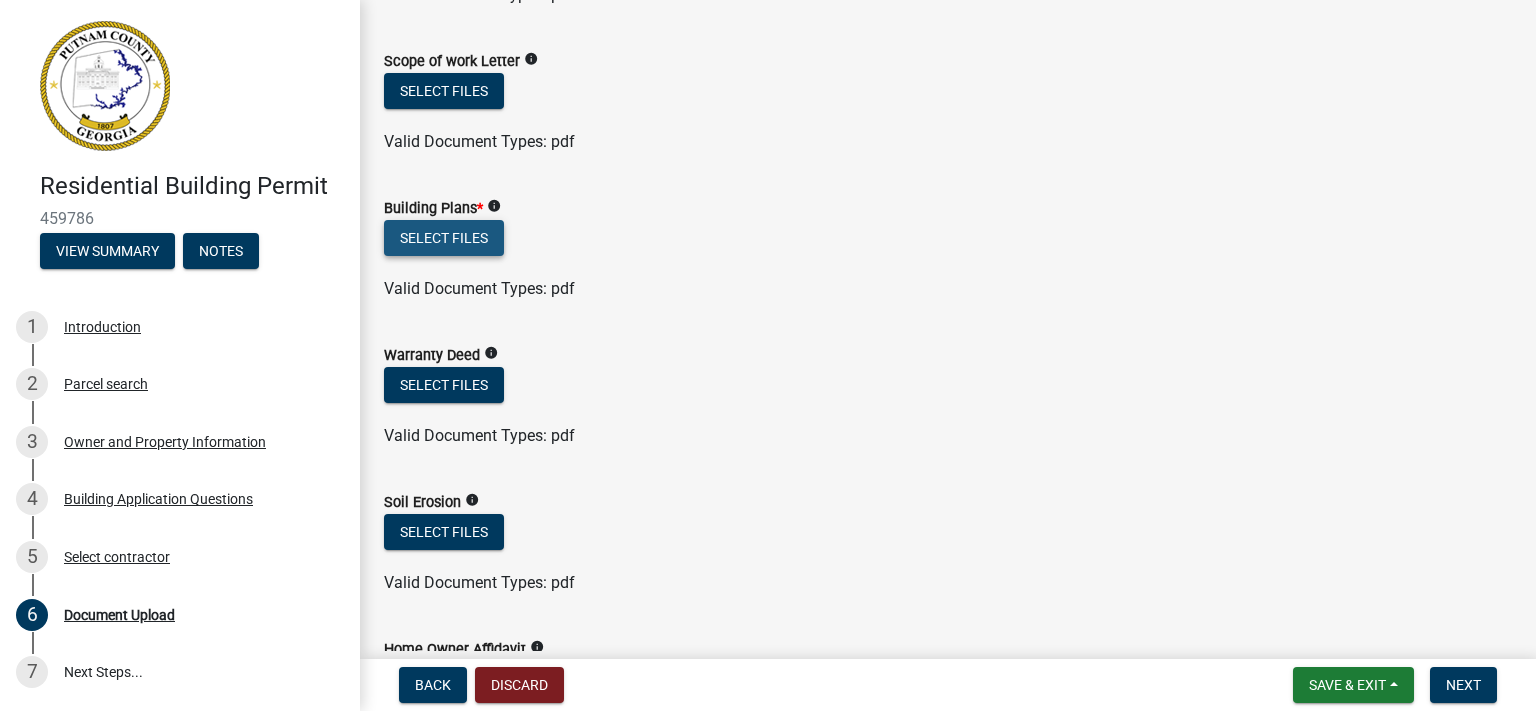 click on "Select files" 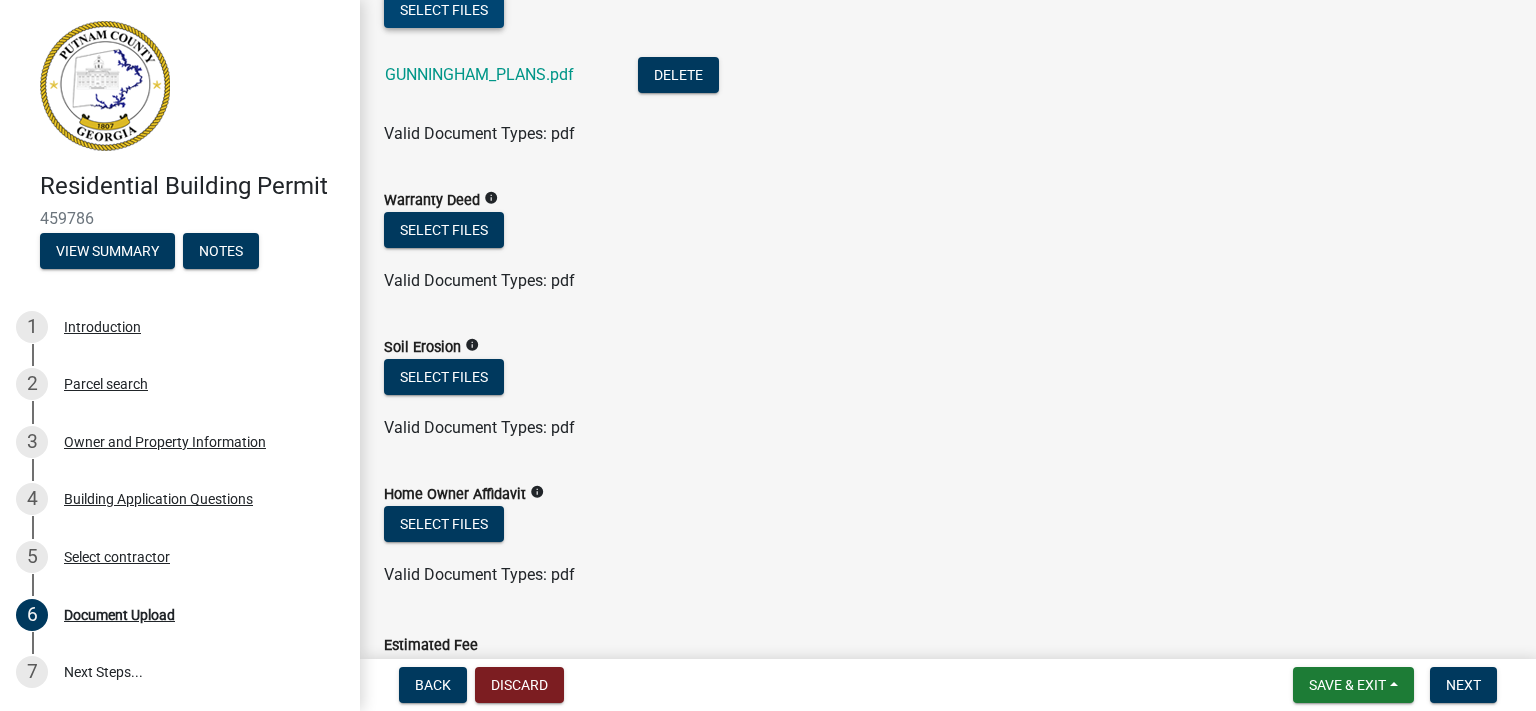 scroll, scrollTop: 1168, scrollLeft: 0, axis: vertical 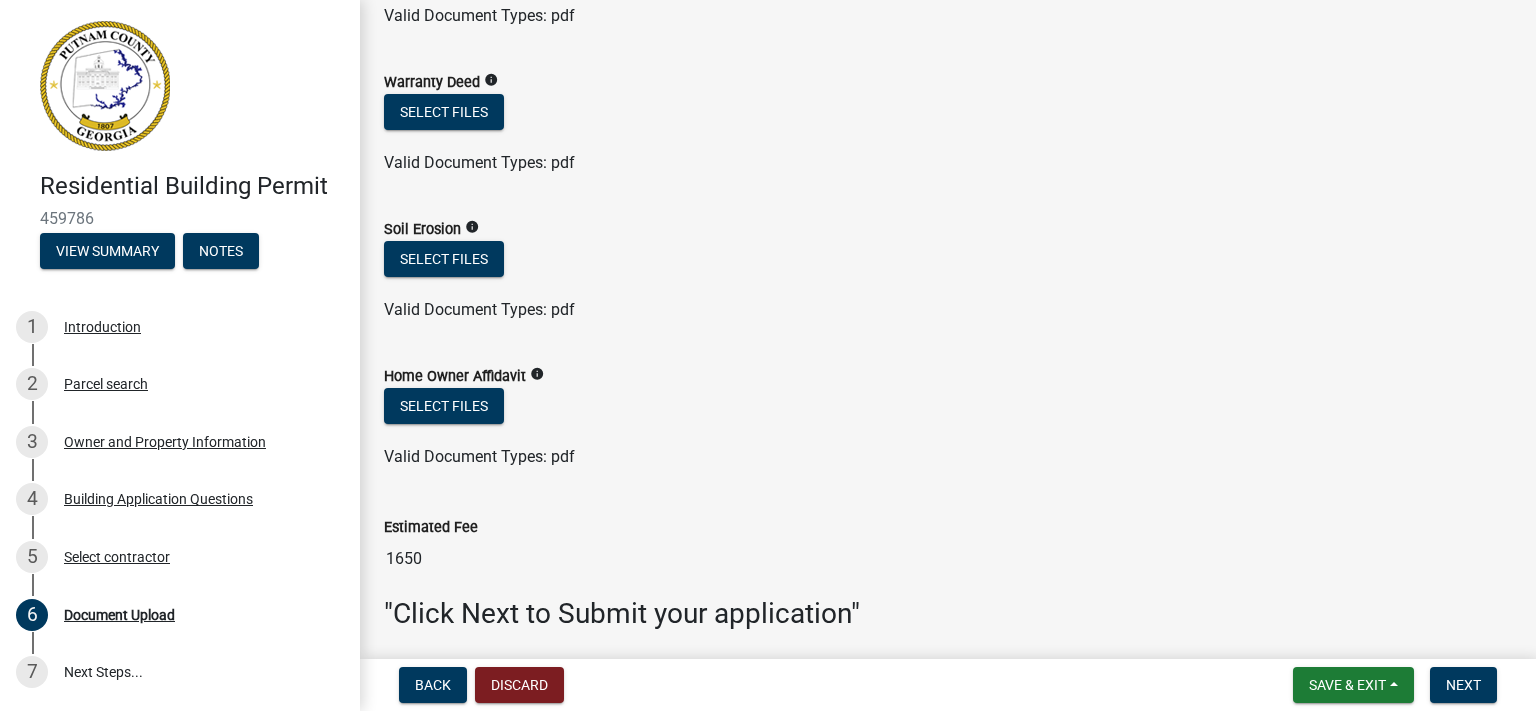 click on "info" 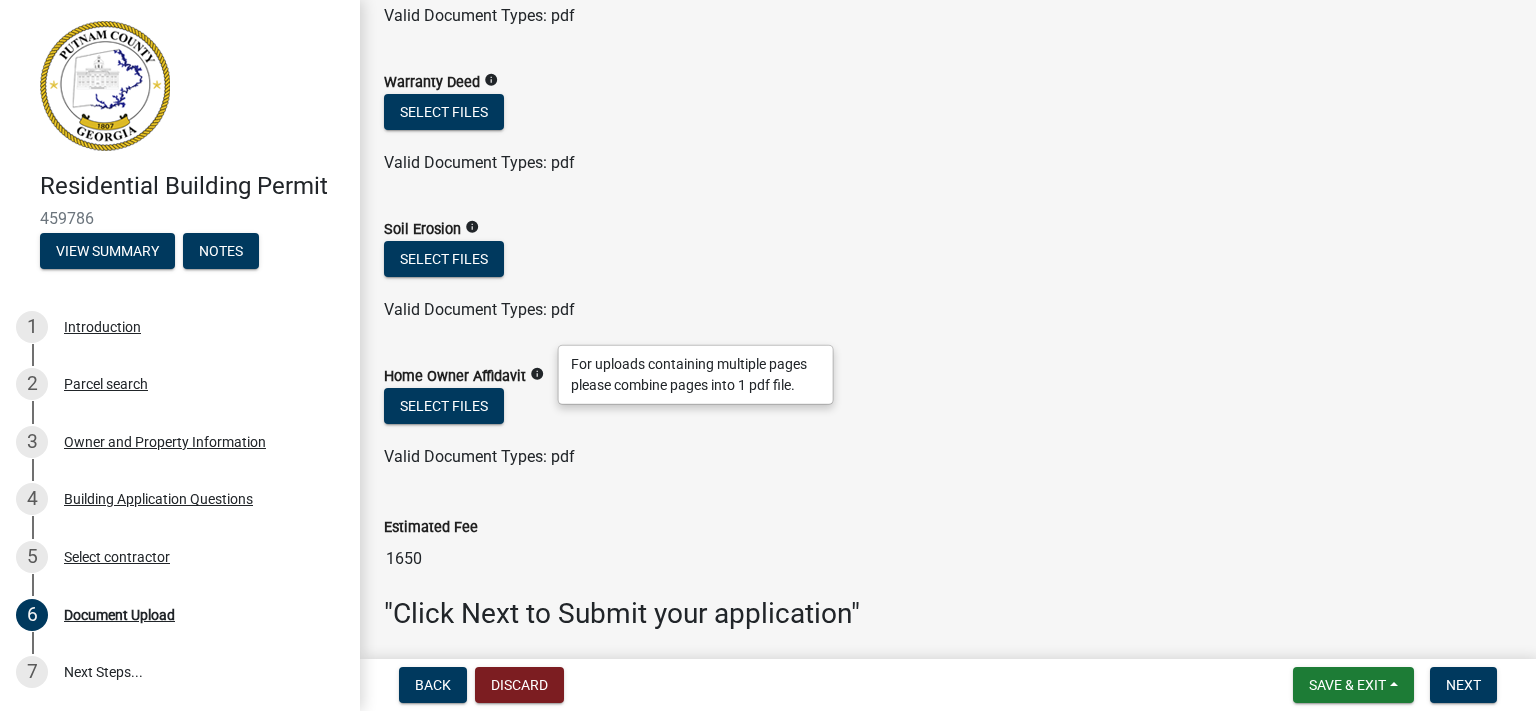 click on "Valid Document Types: pdf" 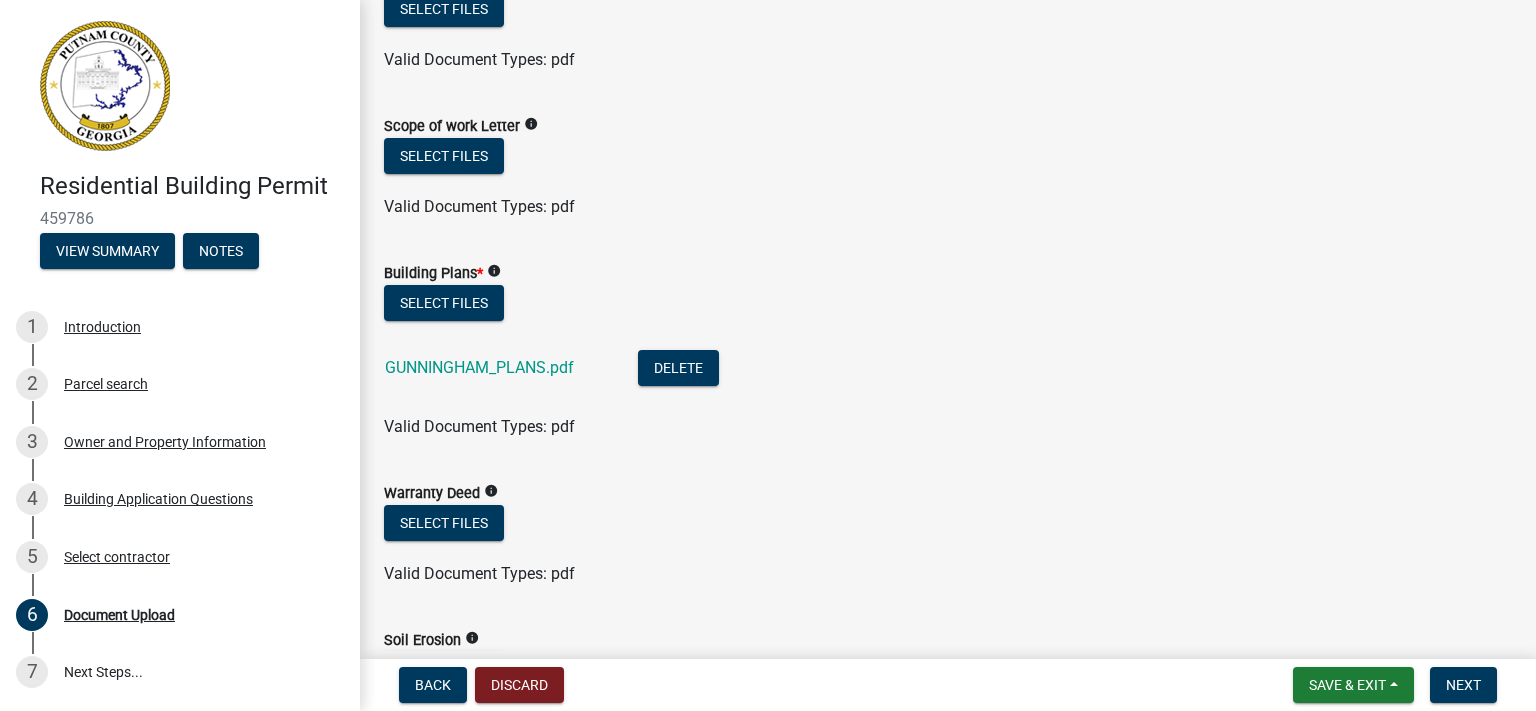 scroll, scrollTop: 707, scrollLeft: 0, axis: vertical 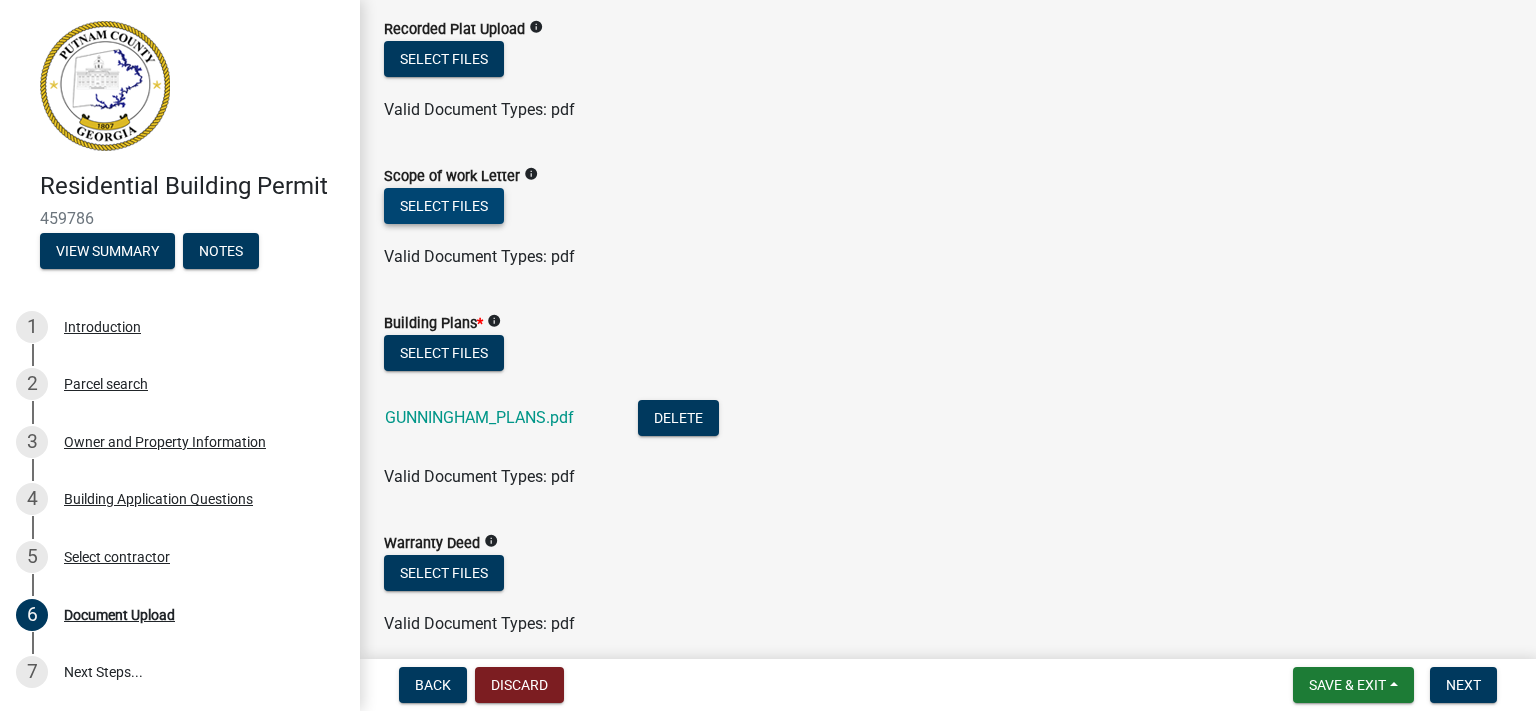 click on "Select files" 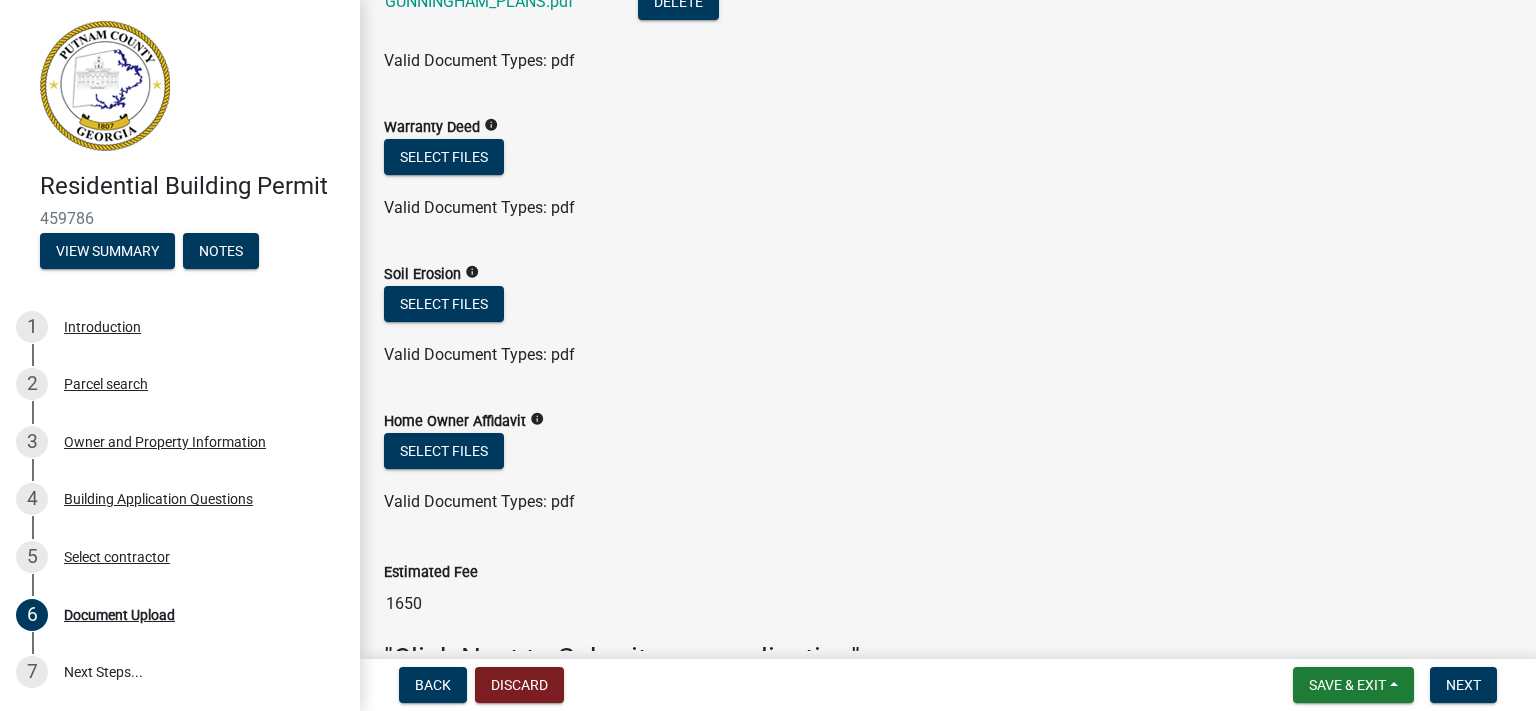 scroll, scrollTop: 1314, scrollLeft: 0, axis: vertical 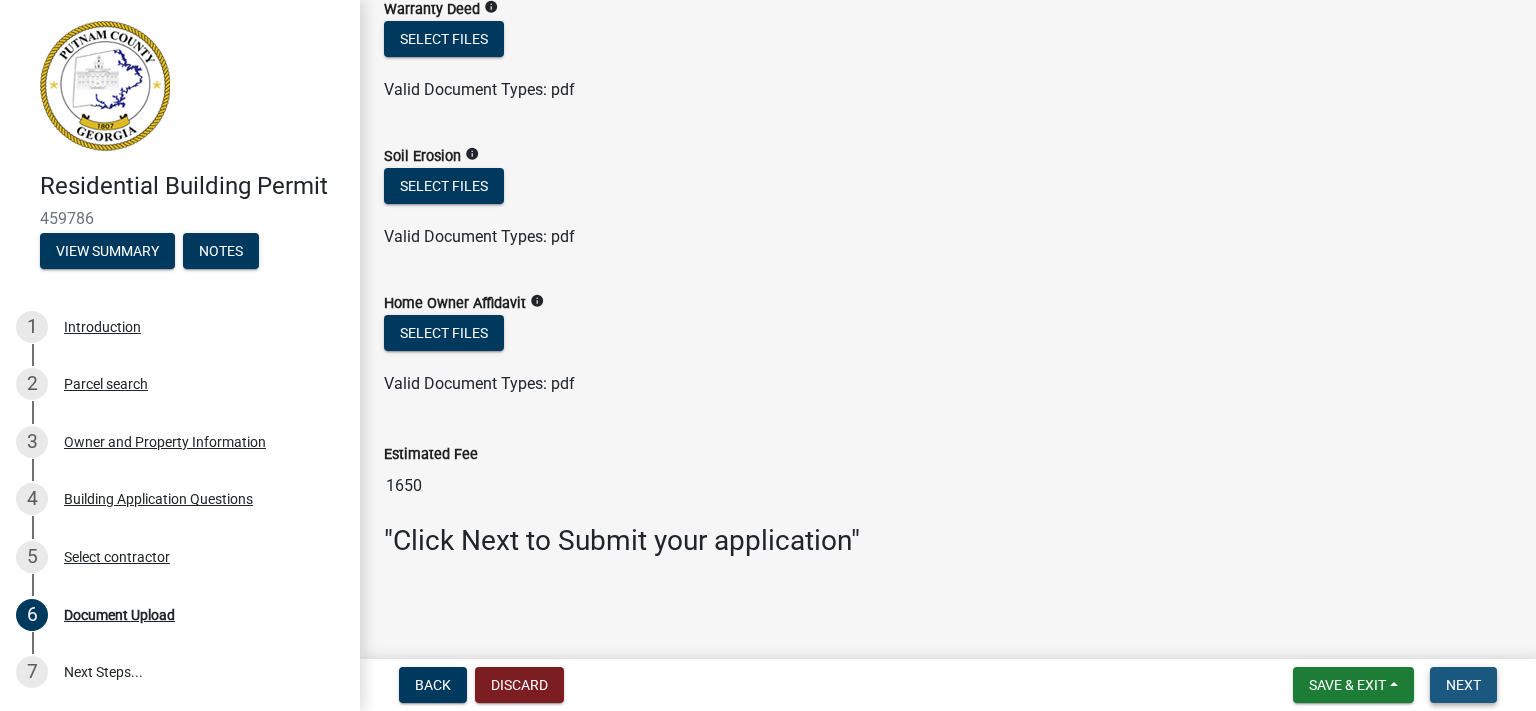 click on "Next" at bounding box center [1463, 685] 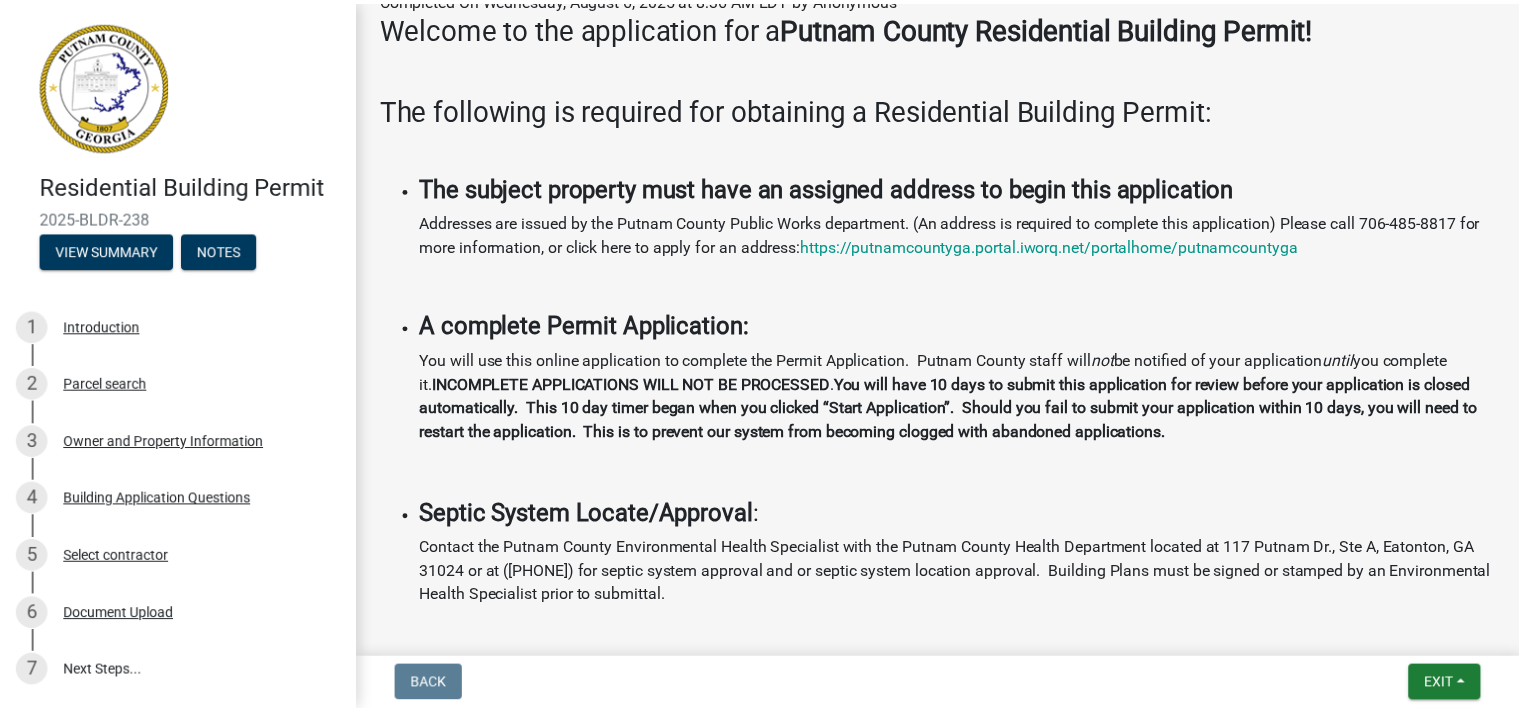 scroll, scrollTop: 0, scrollLeft: 0, axis: both 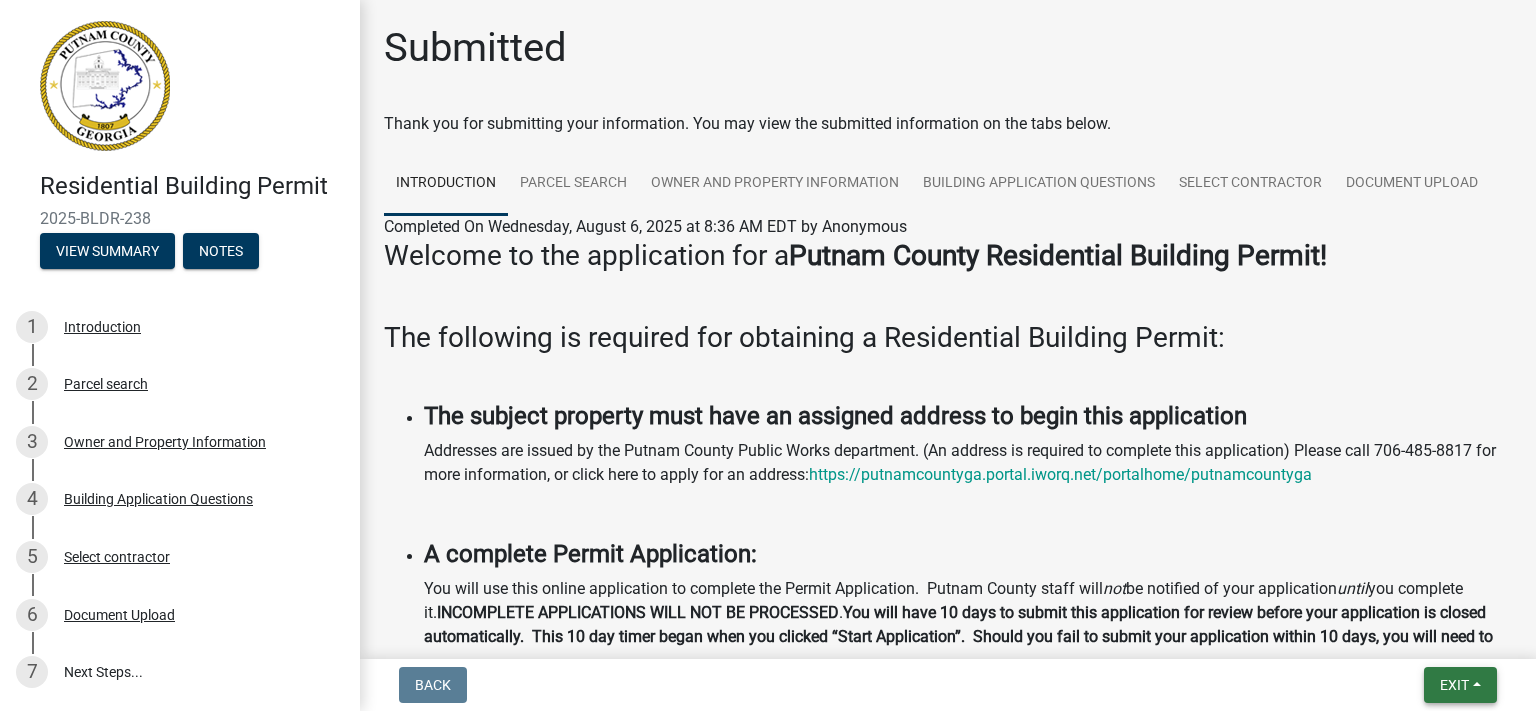 click on "Exit" at bounding box center [1454, 685] 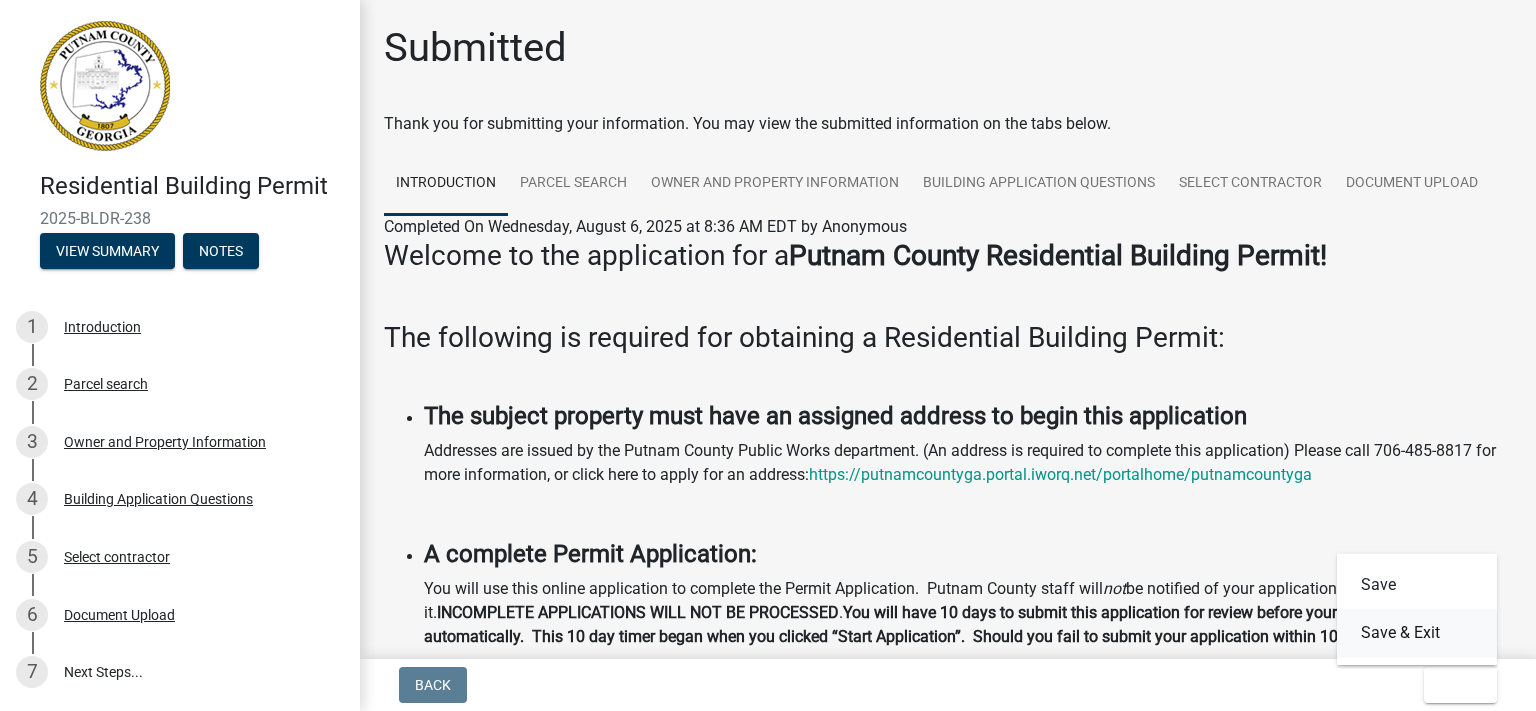 click on "Save & Exit" at bounding box center [1417, 633] 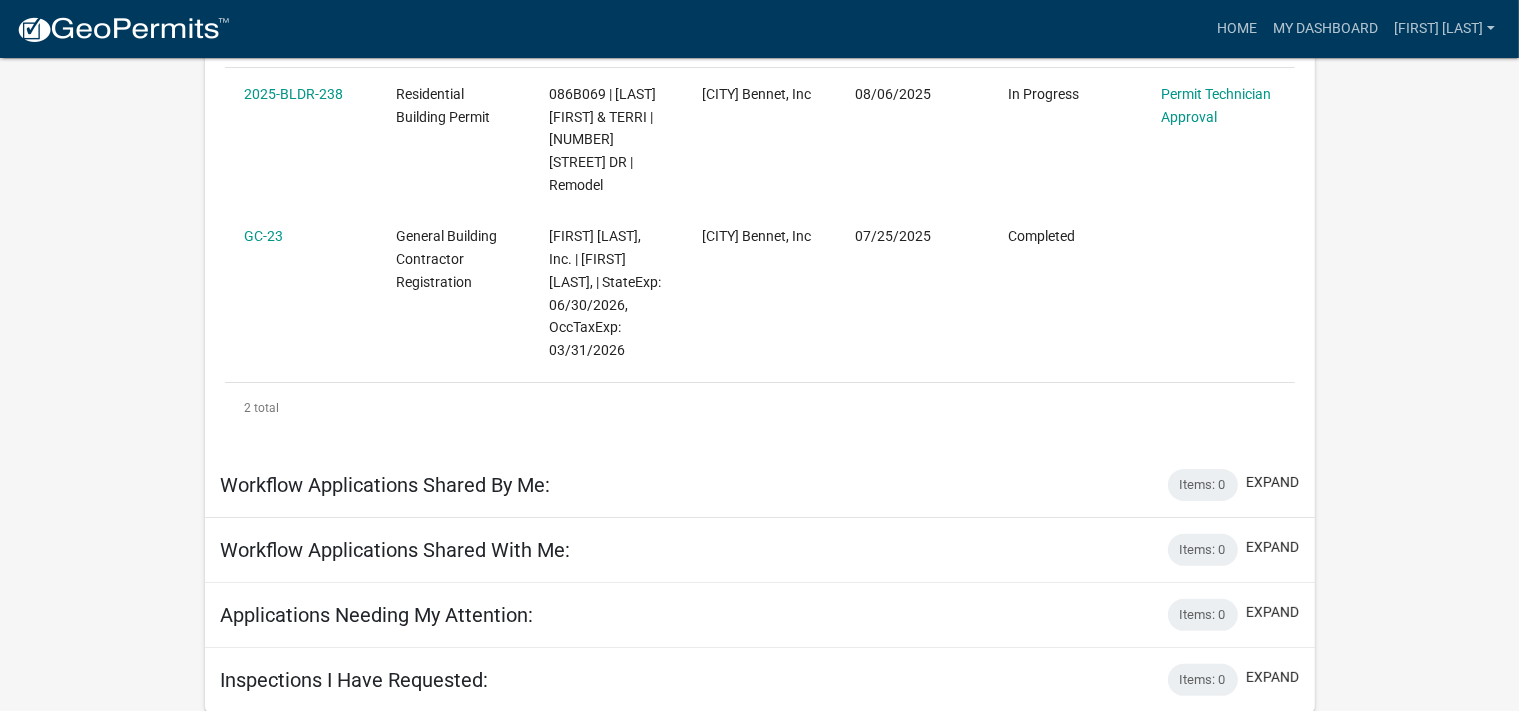 scroll, scrollTop: 0, scrollLeft: 0, axis: both 